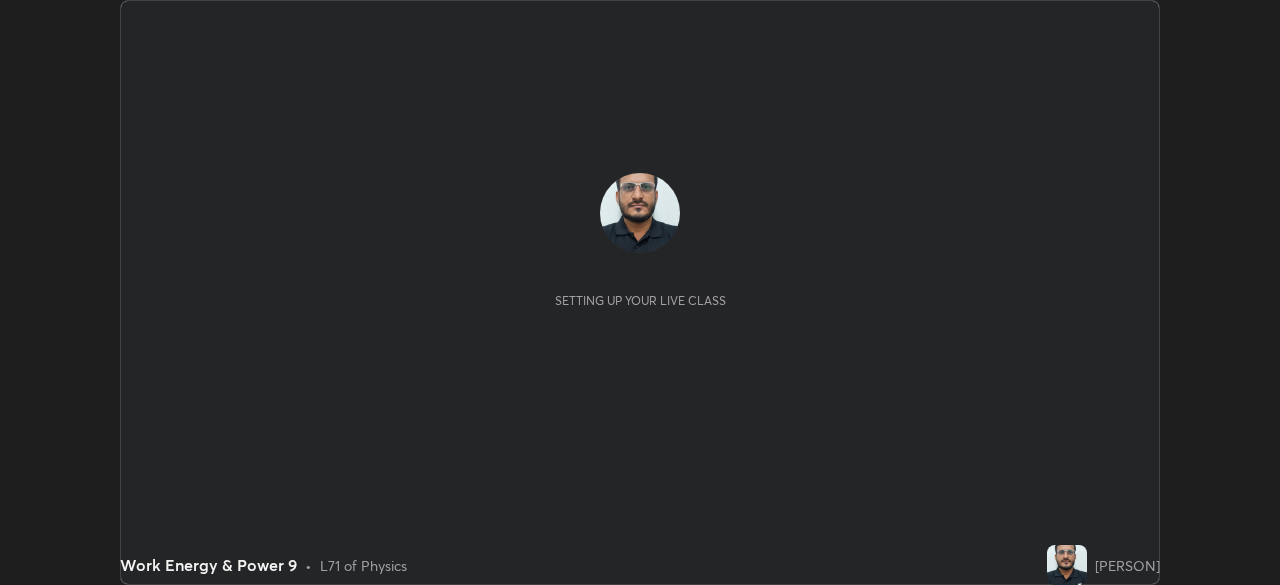 scroll, scrollTop: 0, scrollLeft: 0, axis: both 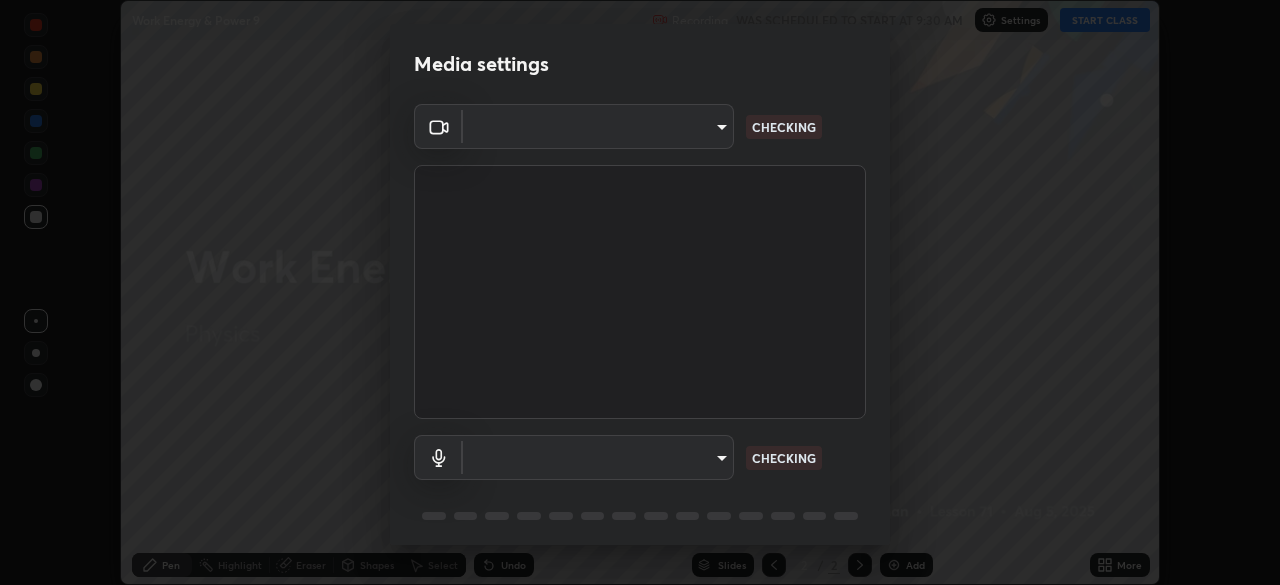 type on "26ea4645ce1167a88714ccf2a1c7b245e82c900ba769eb6e2bf526cec6792837" 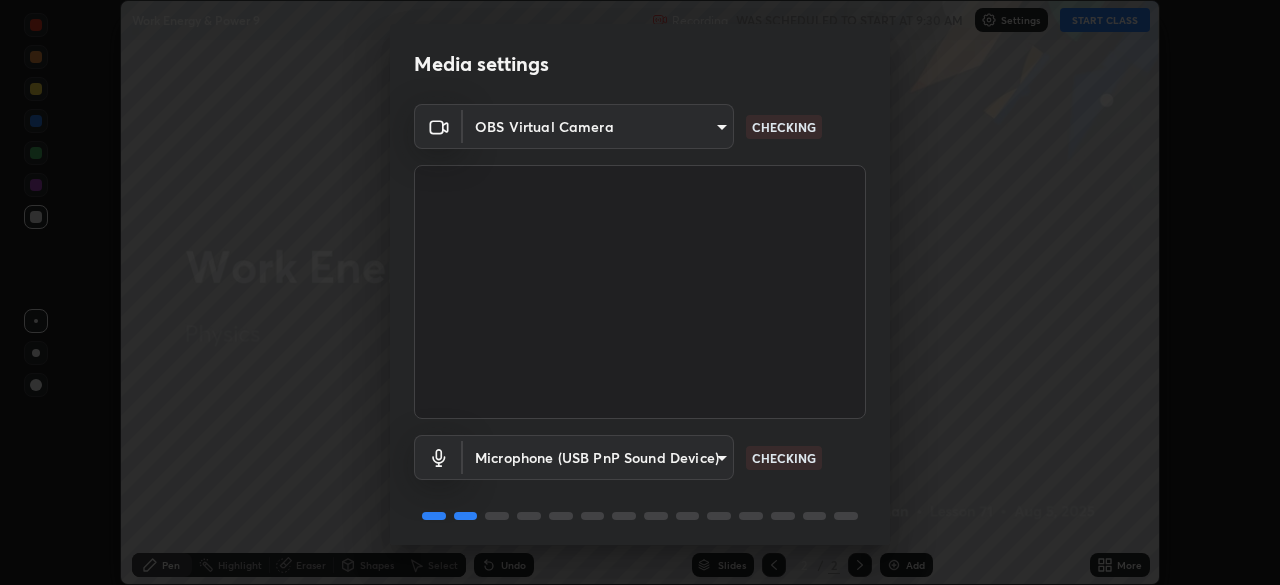 scroll, scrollTop: 71, scrollLeft: 0, axis: vertical 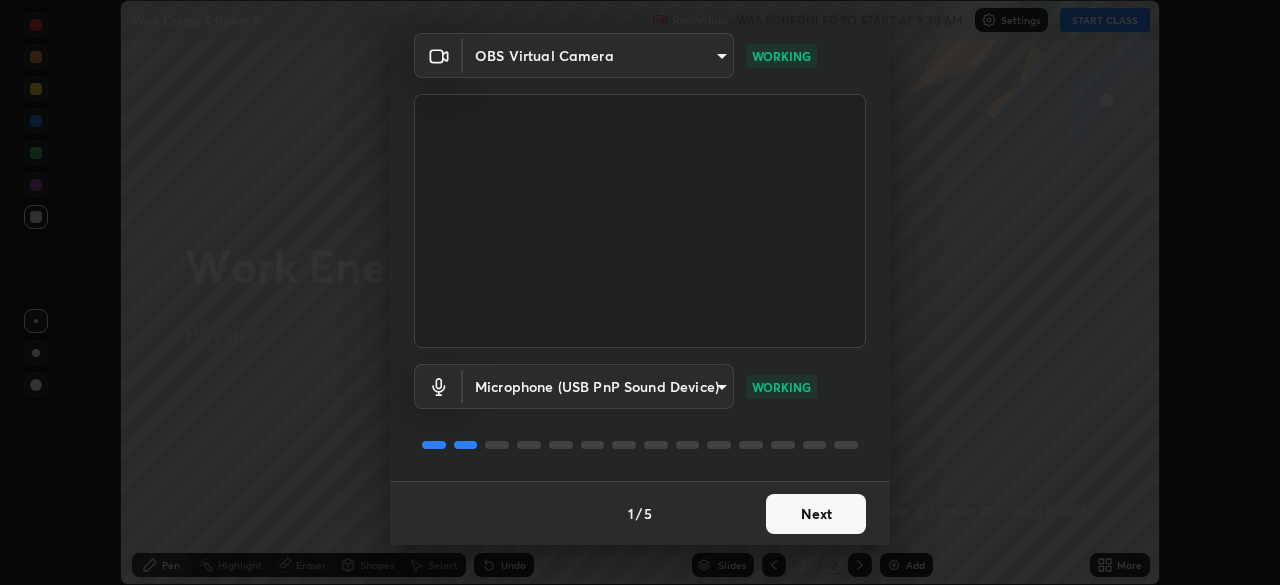 click on "Next" at bounding box center (816, 514) 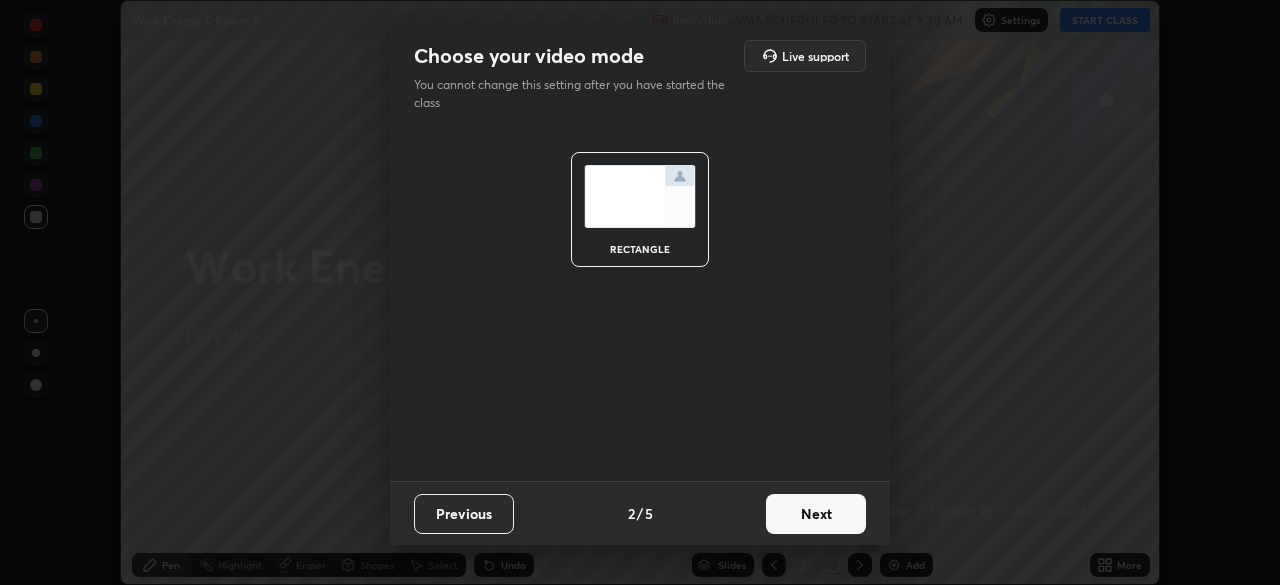 scroll, scrollTop: 0, scrollLeft: 0, axis: both 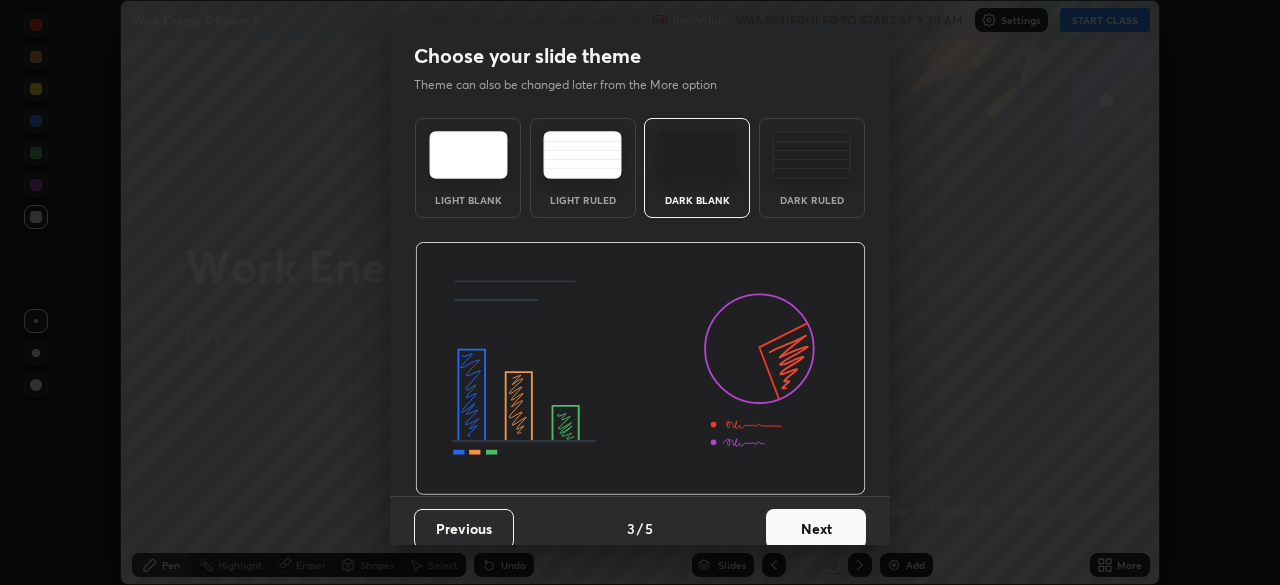 click on "Next" at bounding box center [816, 529] 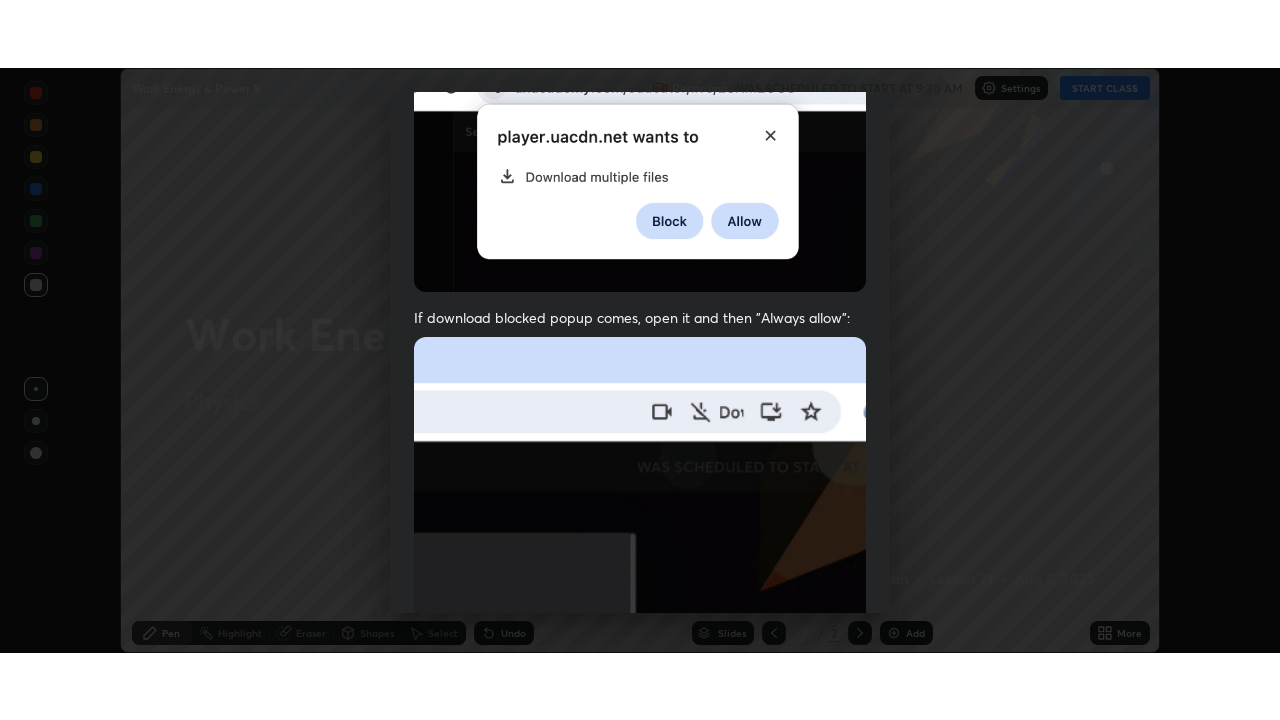 scroll, scrollTop: 479, scrollLeft: 0, axis: vertical 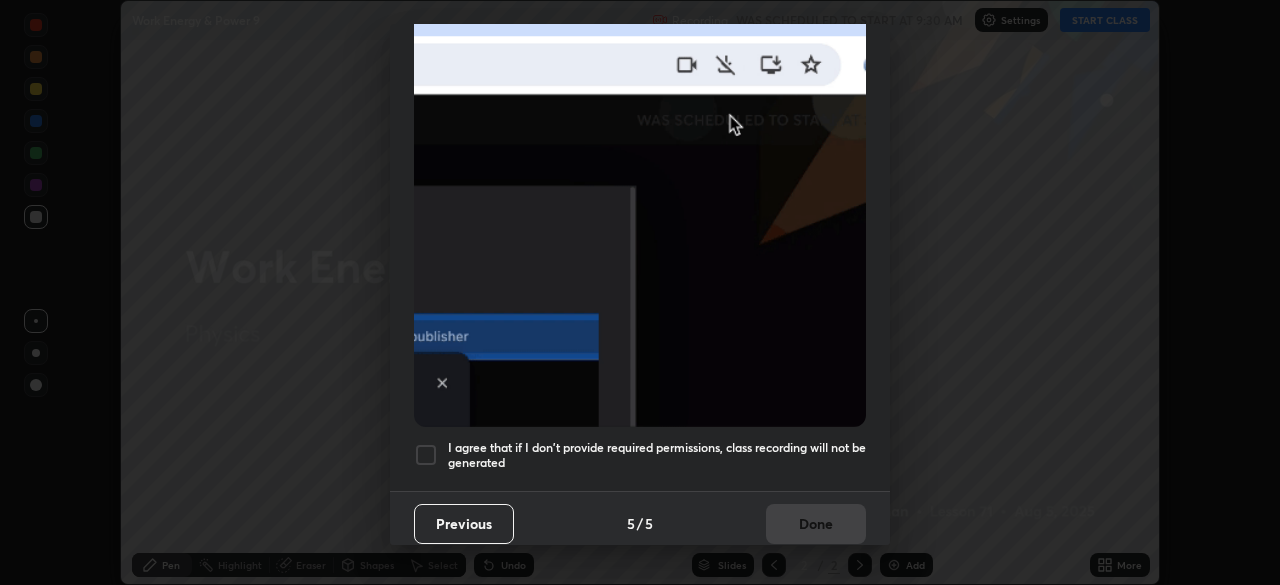 click at bounding box center (426, 455) 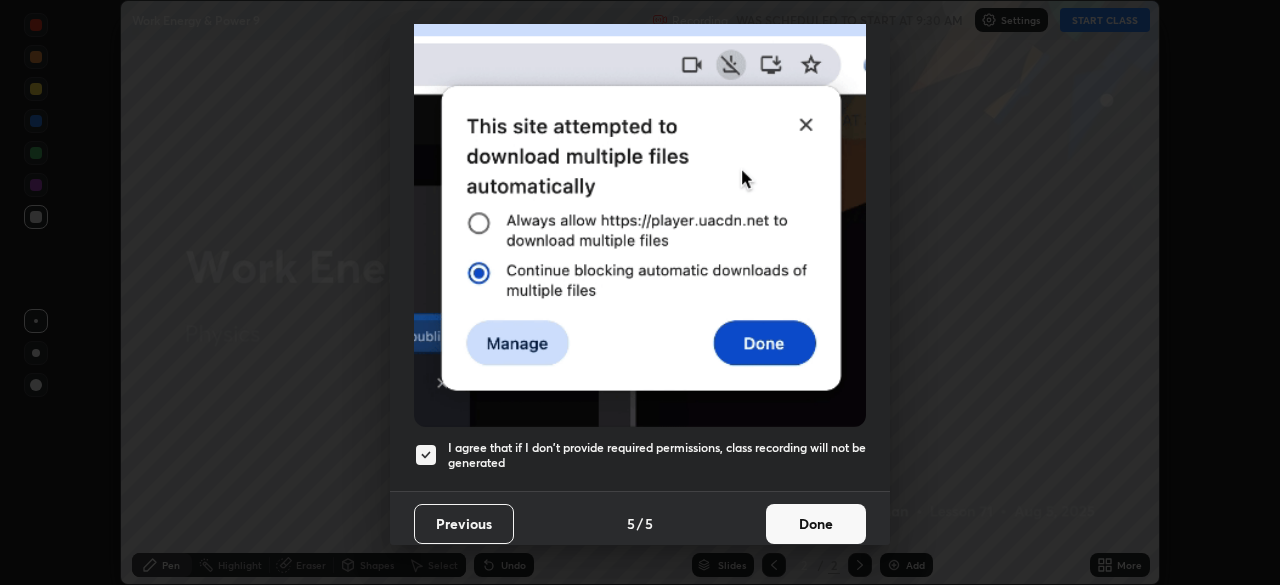 click on "Done" at bounding box center [816, 524] 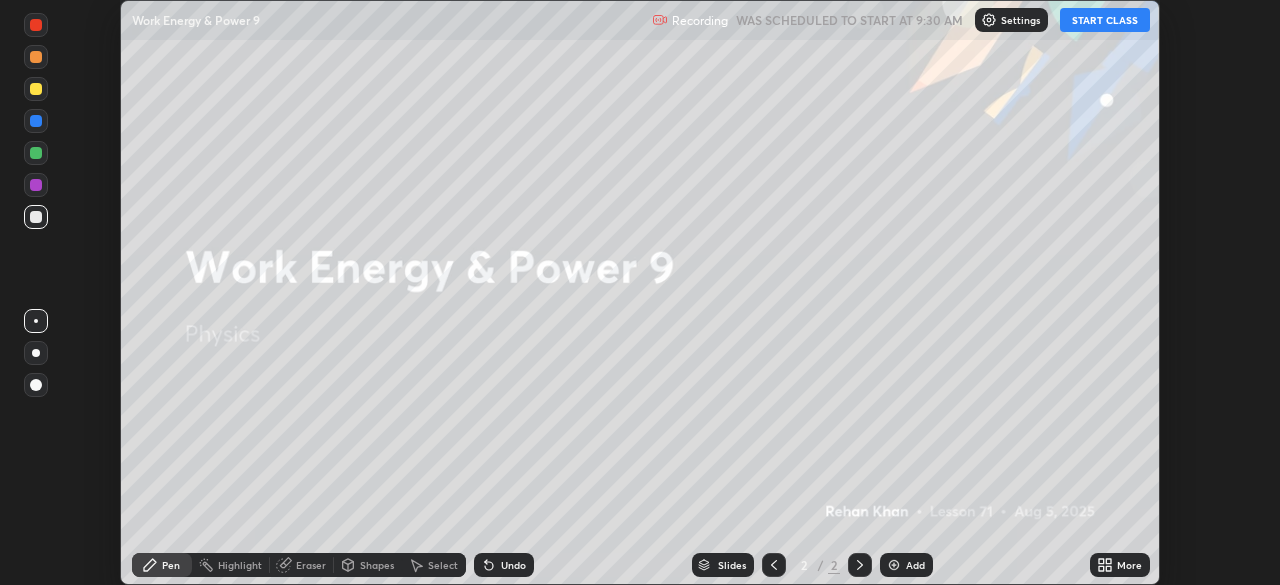 click on "START CLASS" at bounding box center [1105, 20] 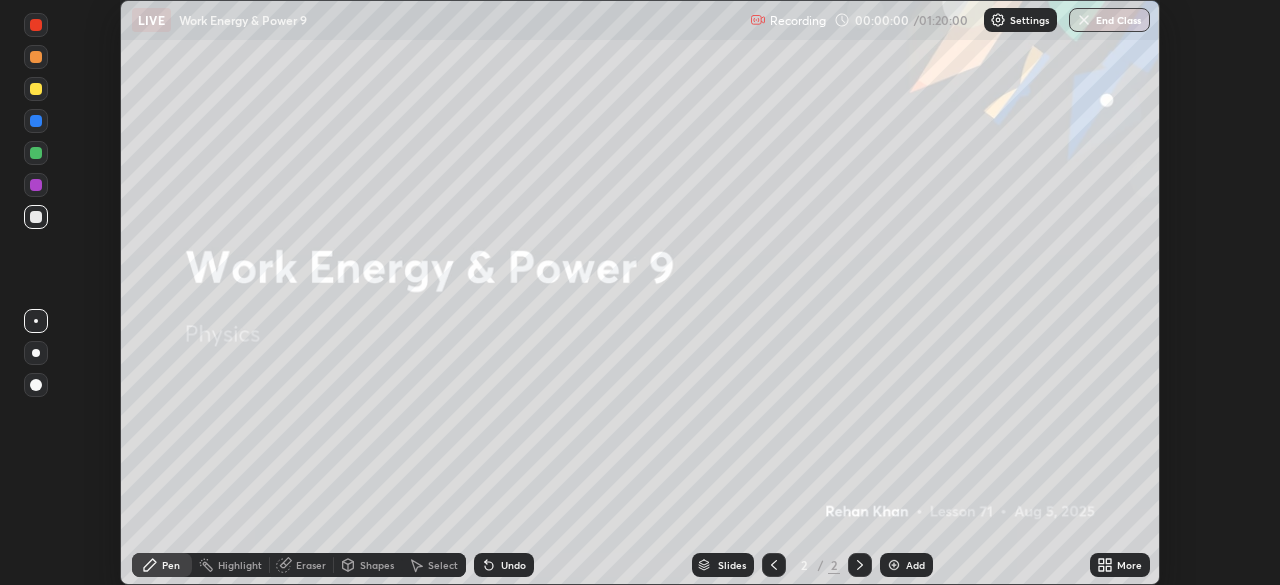click on "More" at bounding box center (1129, 565) 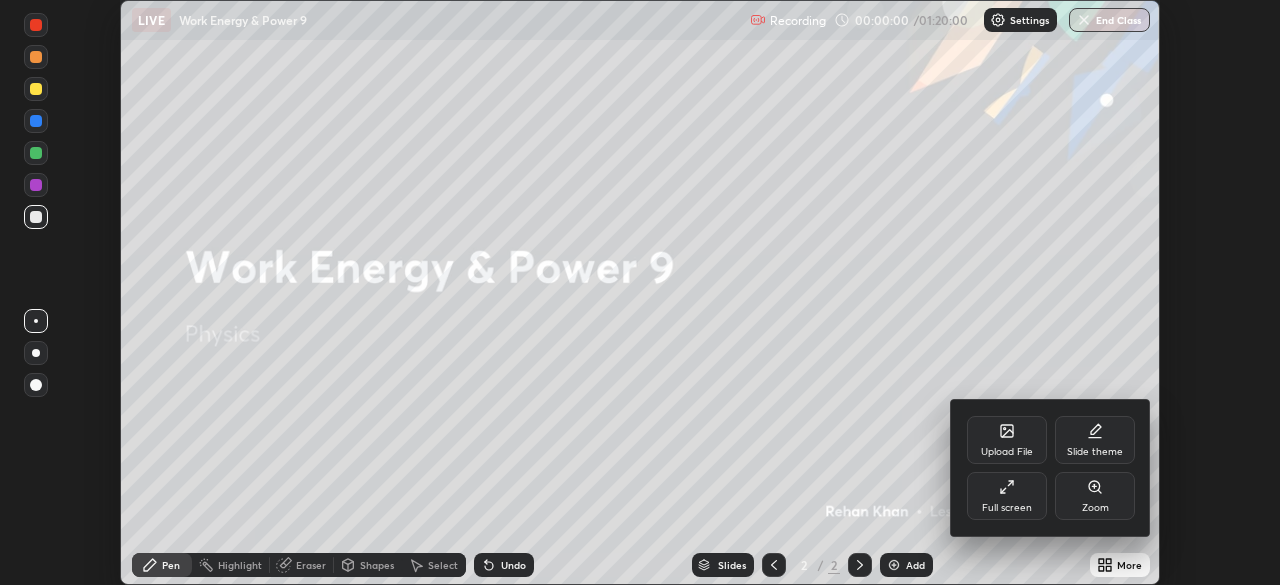 click 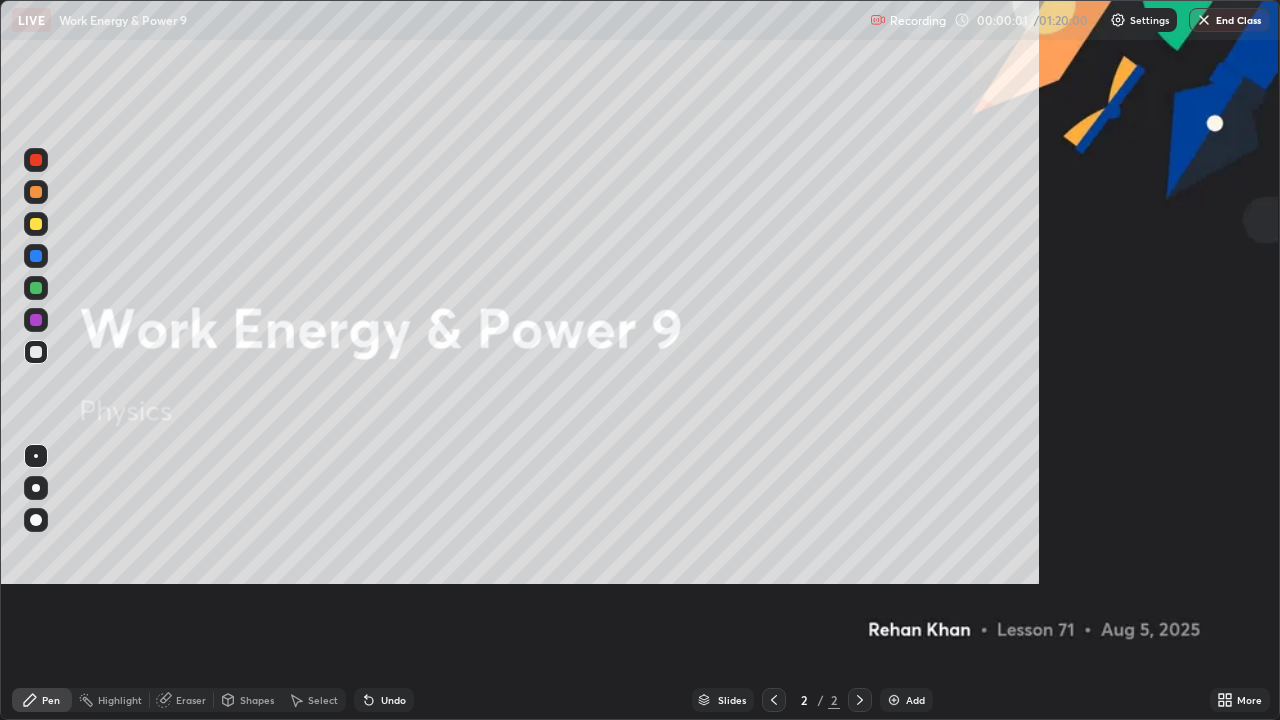 scroll, scrollTop: 99280, scrollLeft: 98720, axis: both 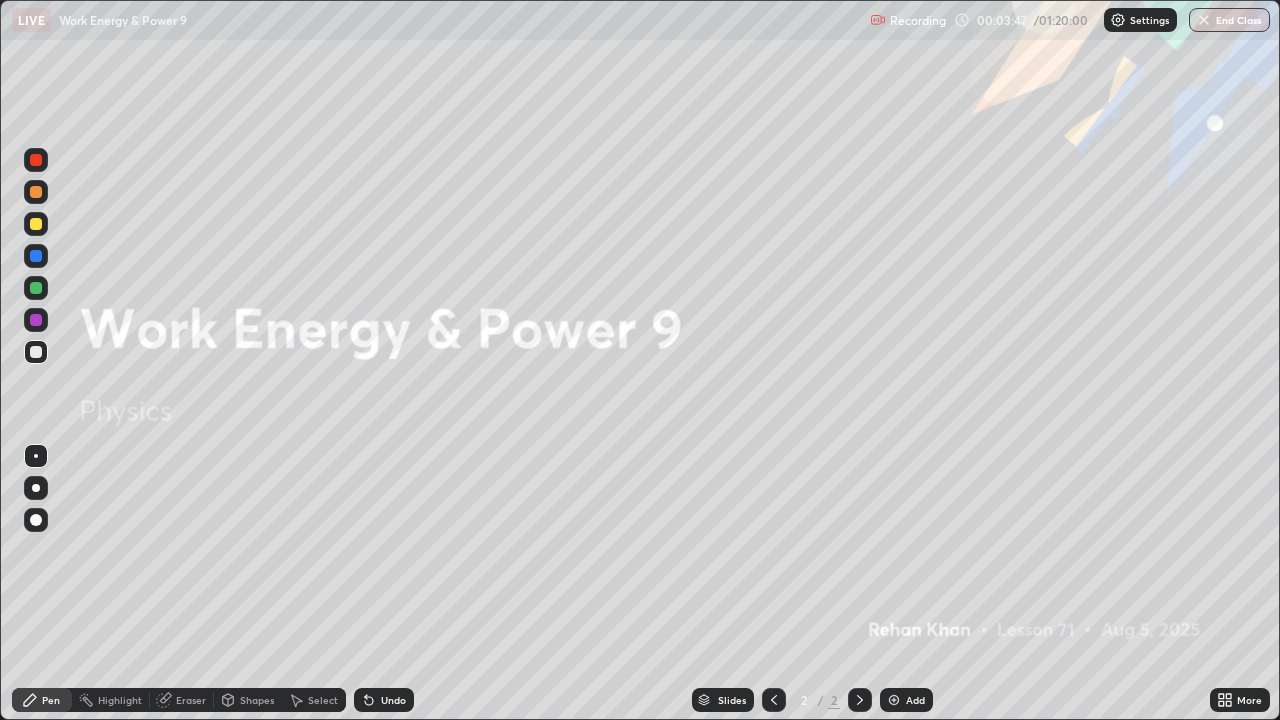 click on "Add" at bounding box center [915, 700] 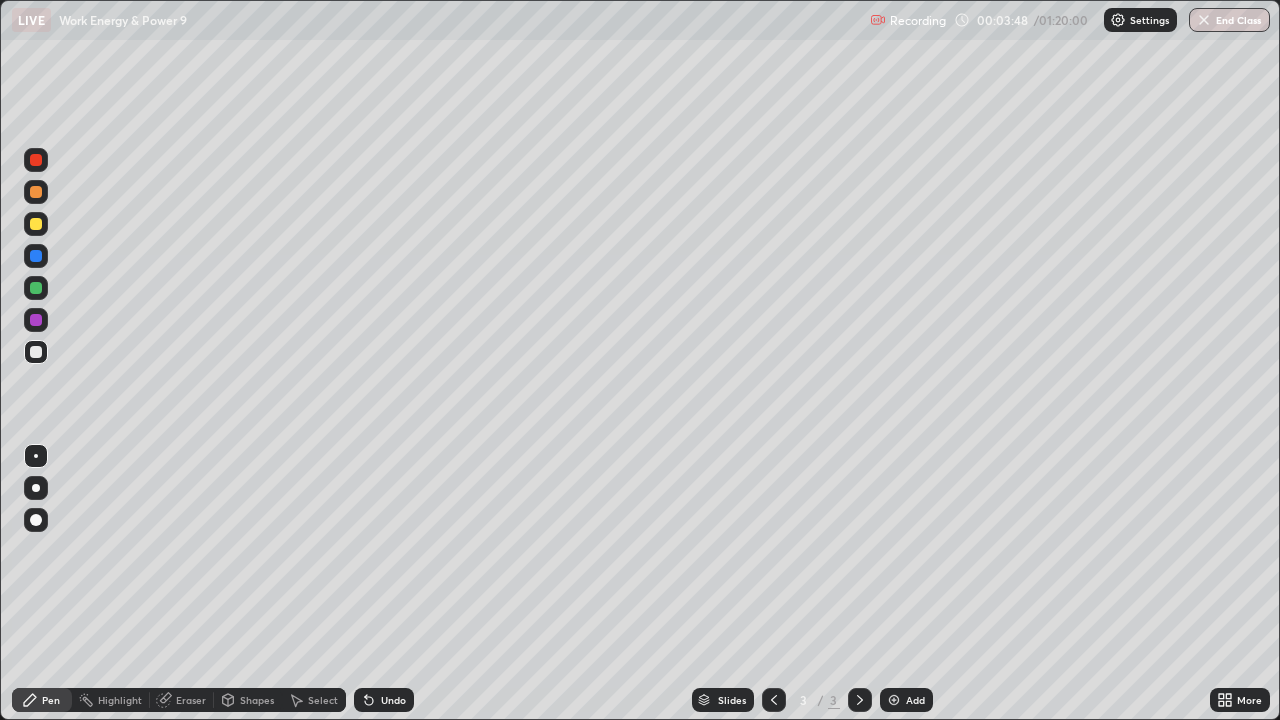 click at bounding box center [36, 488] 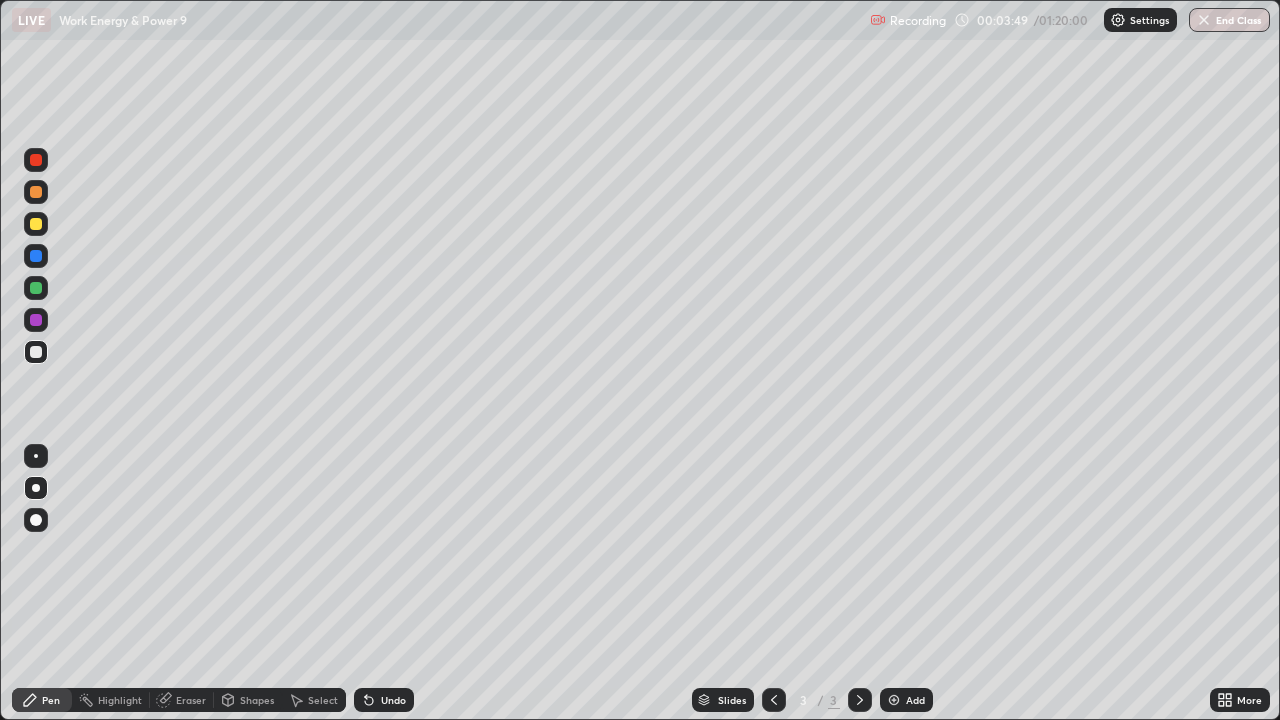 click at bounding box center (36, 352) 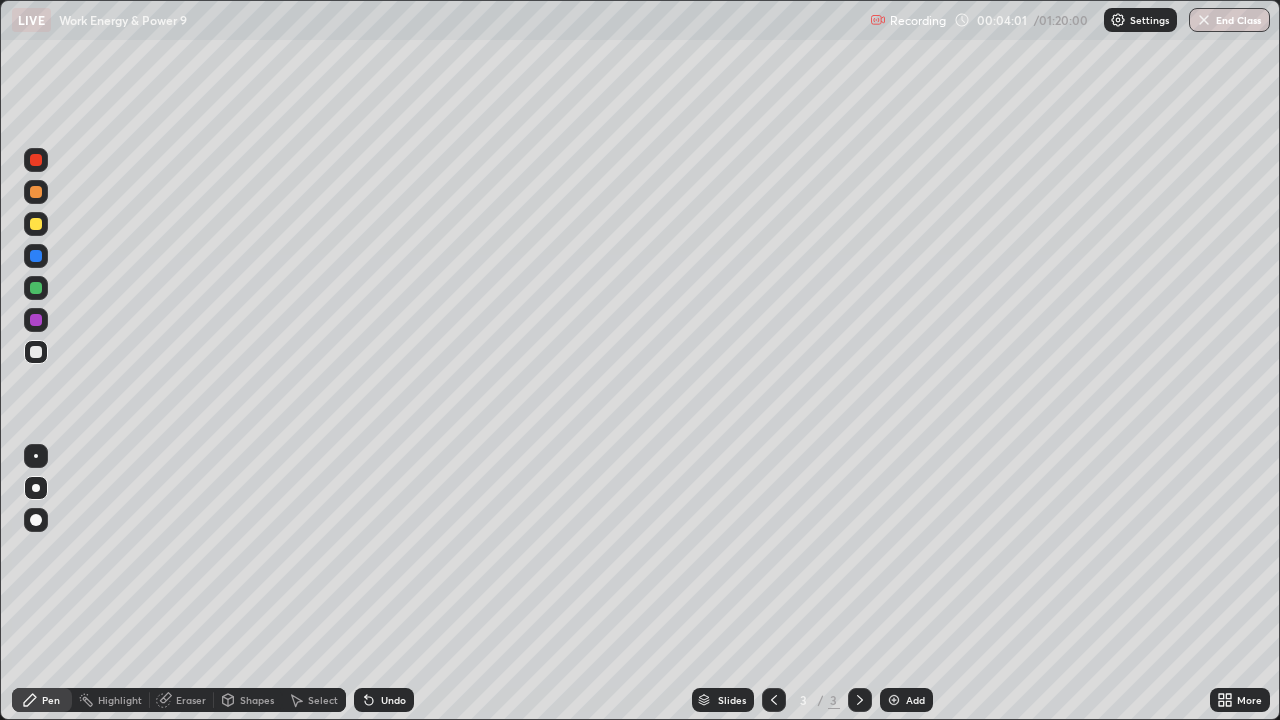 click at bounding box center [36, 224] 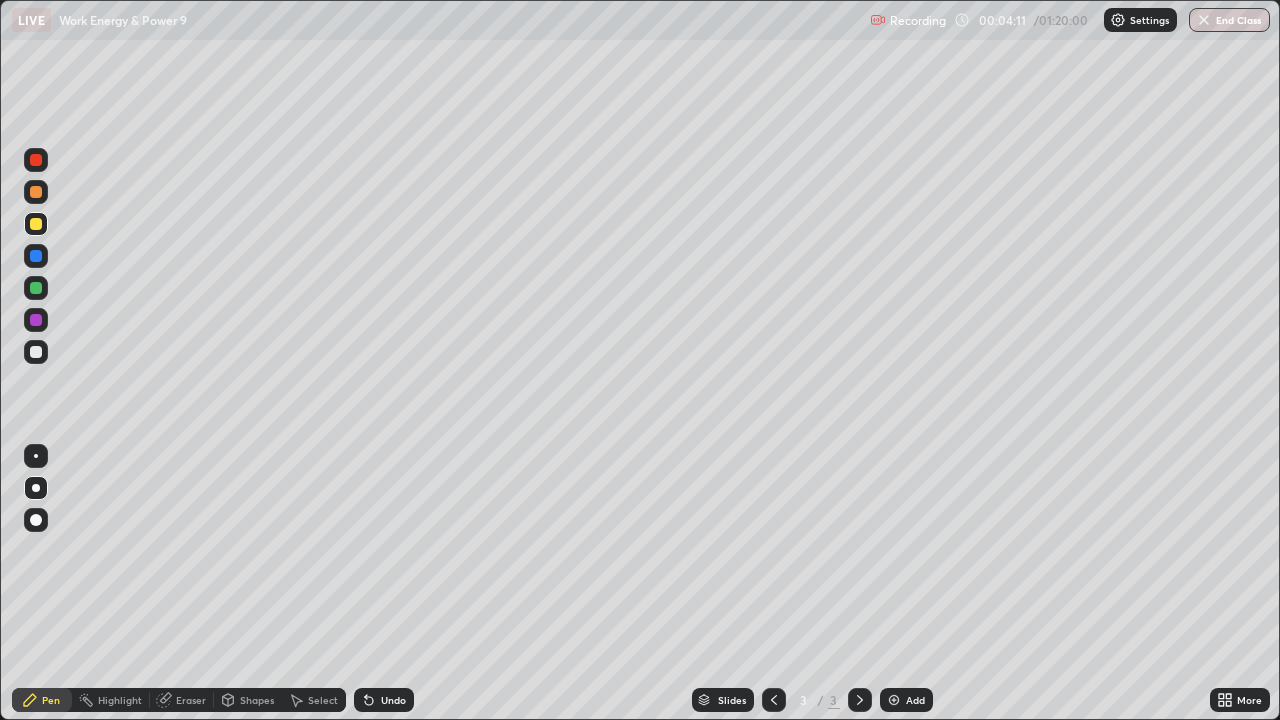 click at bounding box center (36, 224) 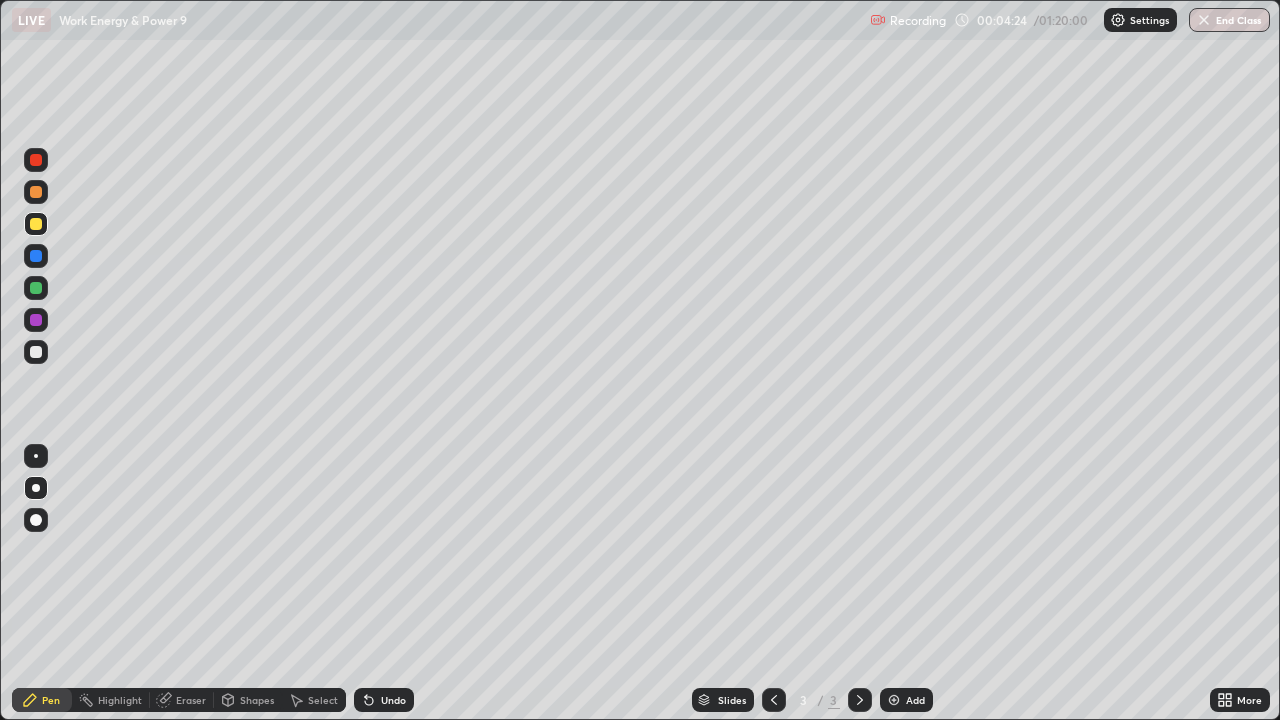 click at bounding box center [36, 352] 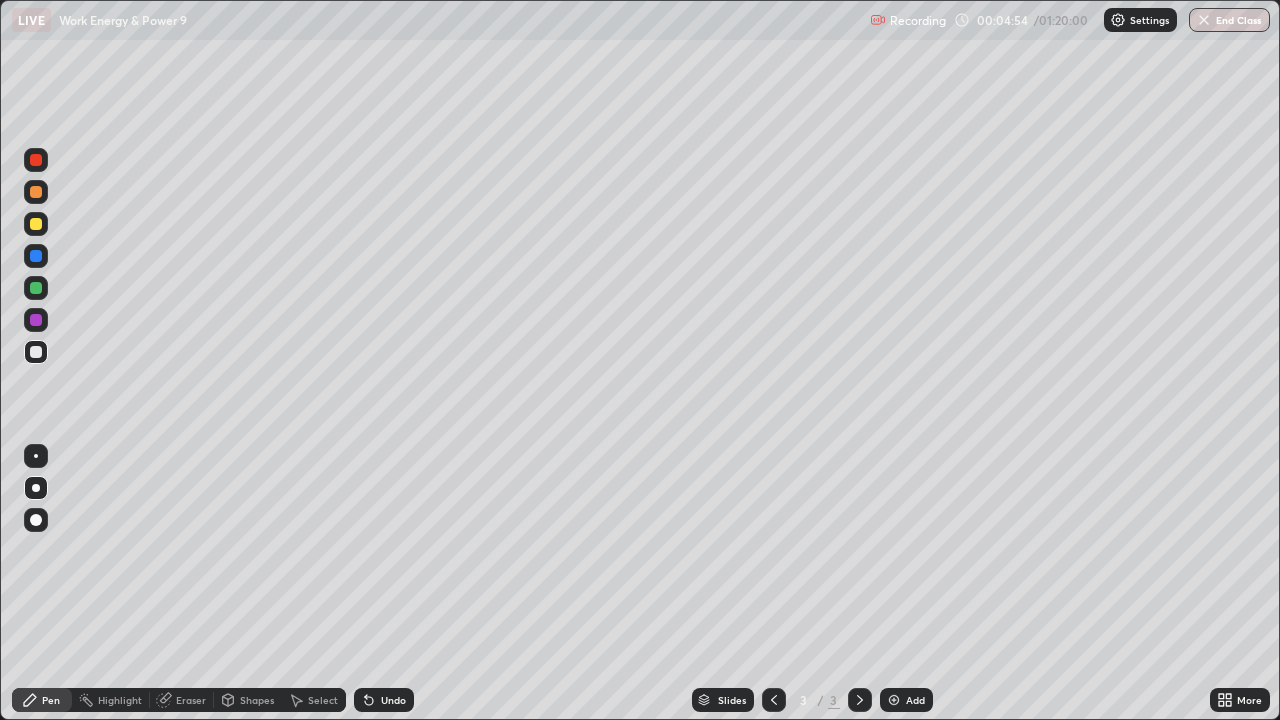 click at bounding box center [36, 352] 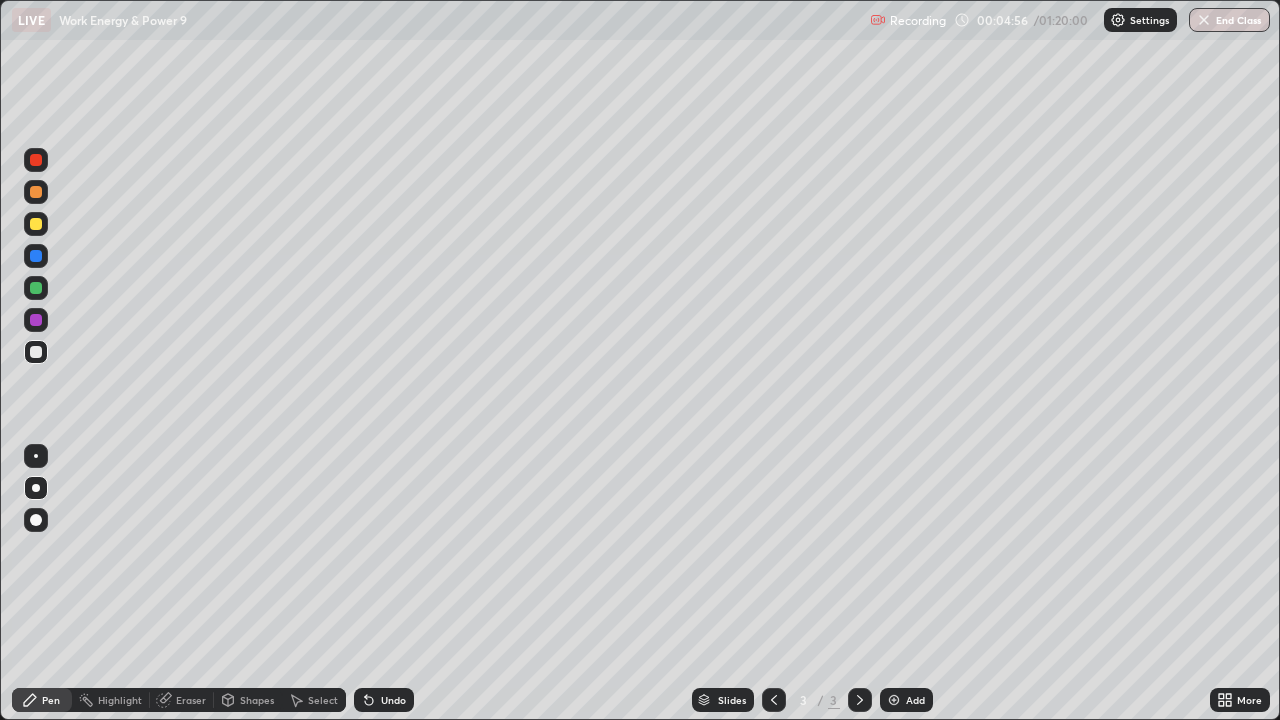 click at bounding box center [36, 352] 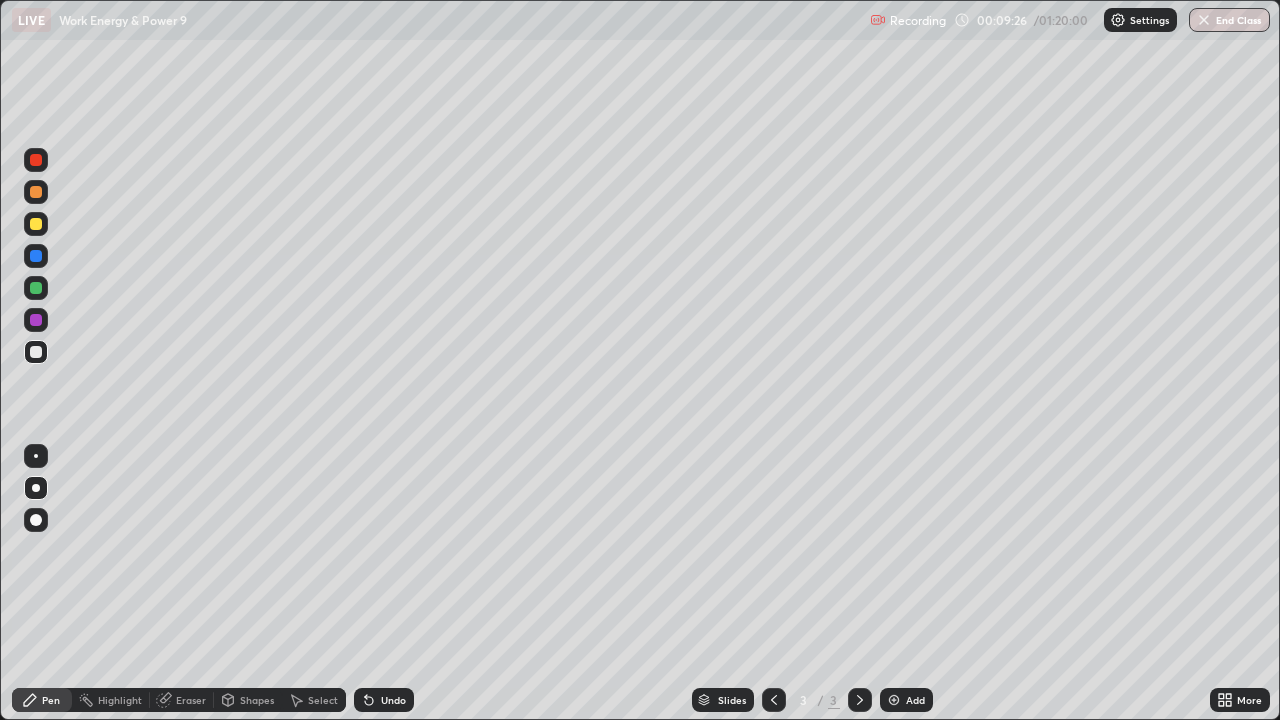 click at bounding box center (36, 224) 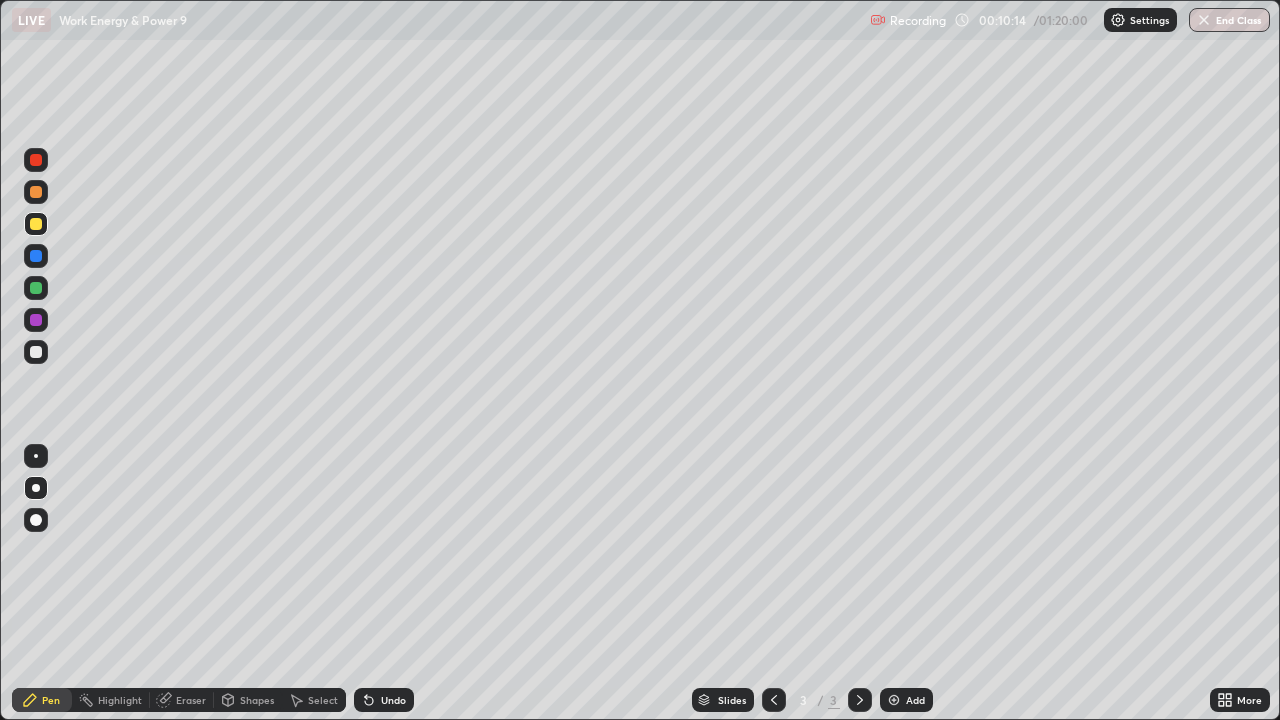 click on "Undo" at bounding box center [380, 700] 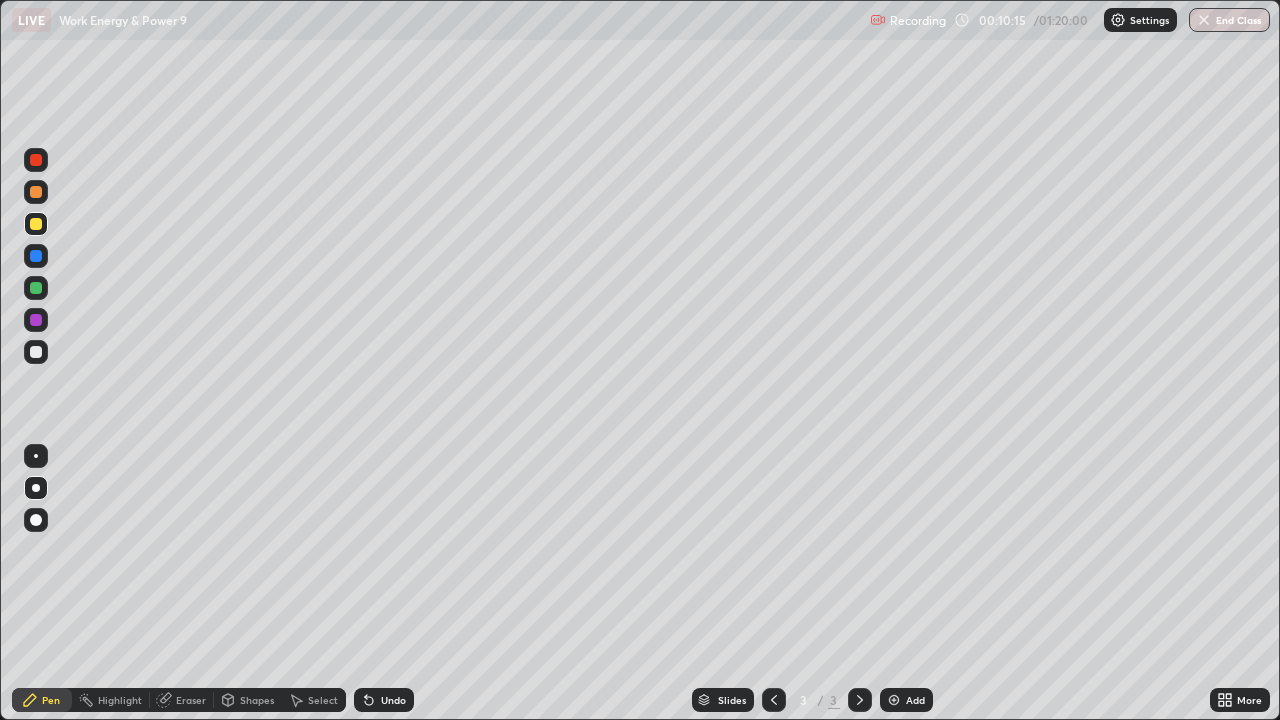 click on "Undo" at bounding box center (380, 700) 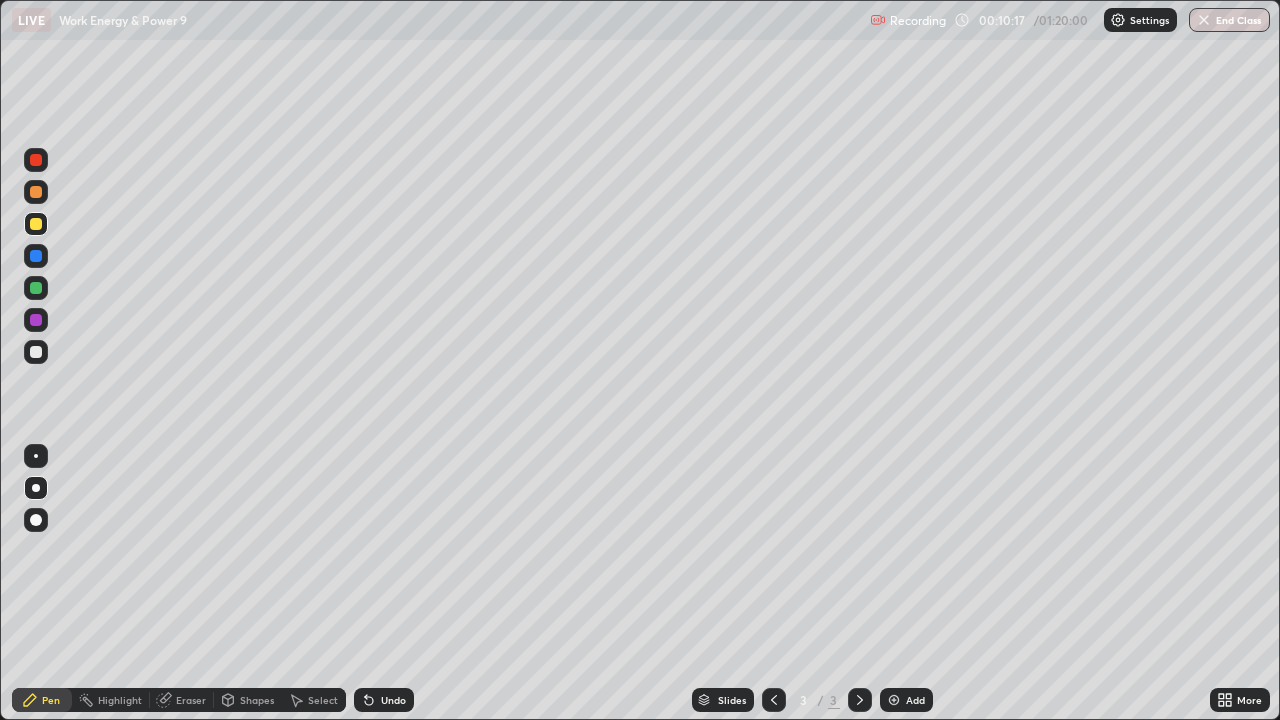 click on "Undo" at bounding box center (380, 700) 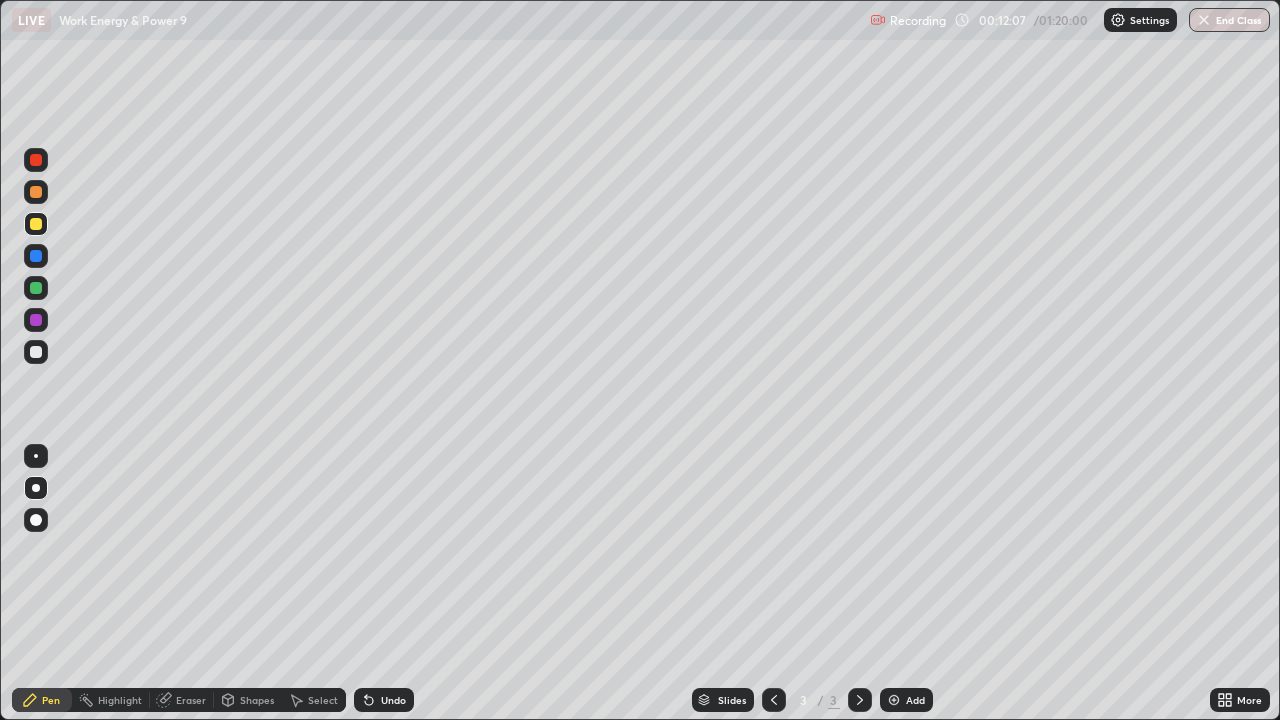 click on "Select" at bounding box center (323, 700) 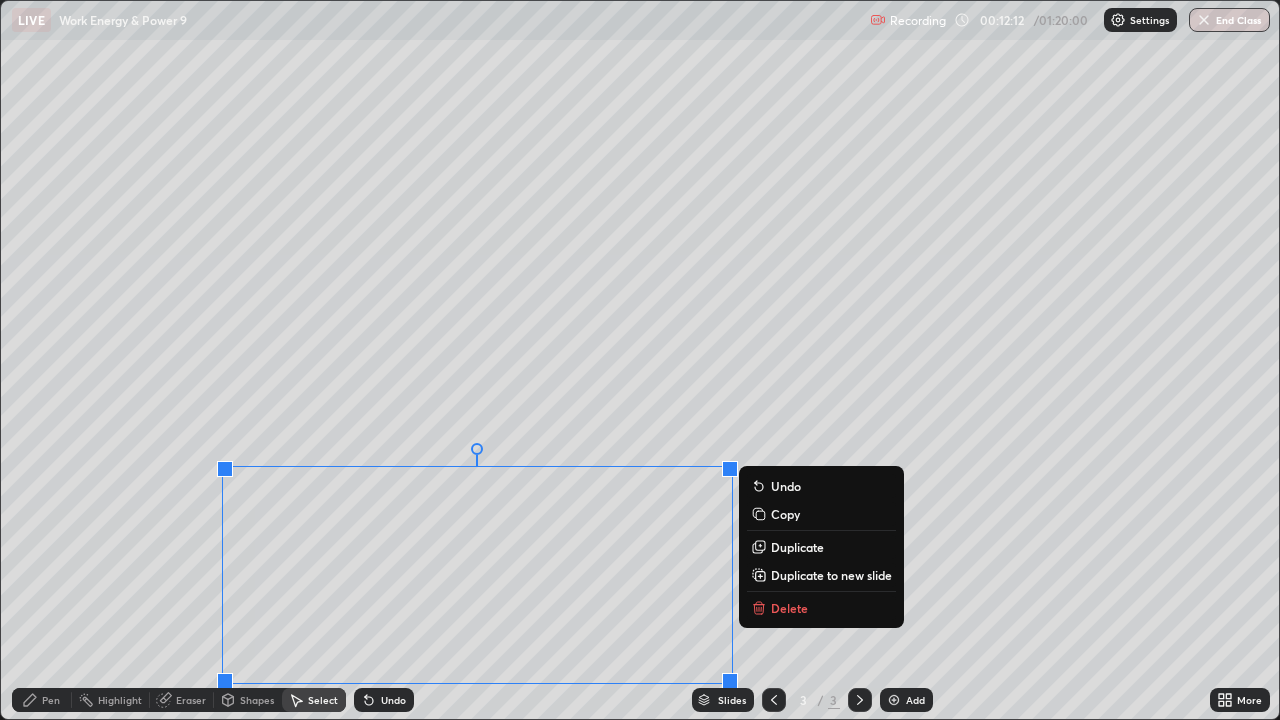 click on "Duplicate to new slide" at bounding box center (821, 575) 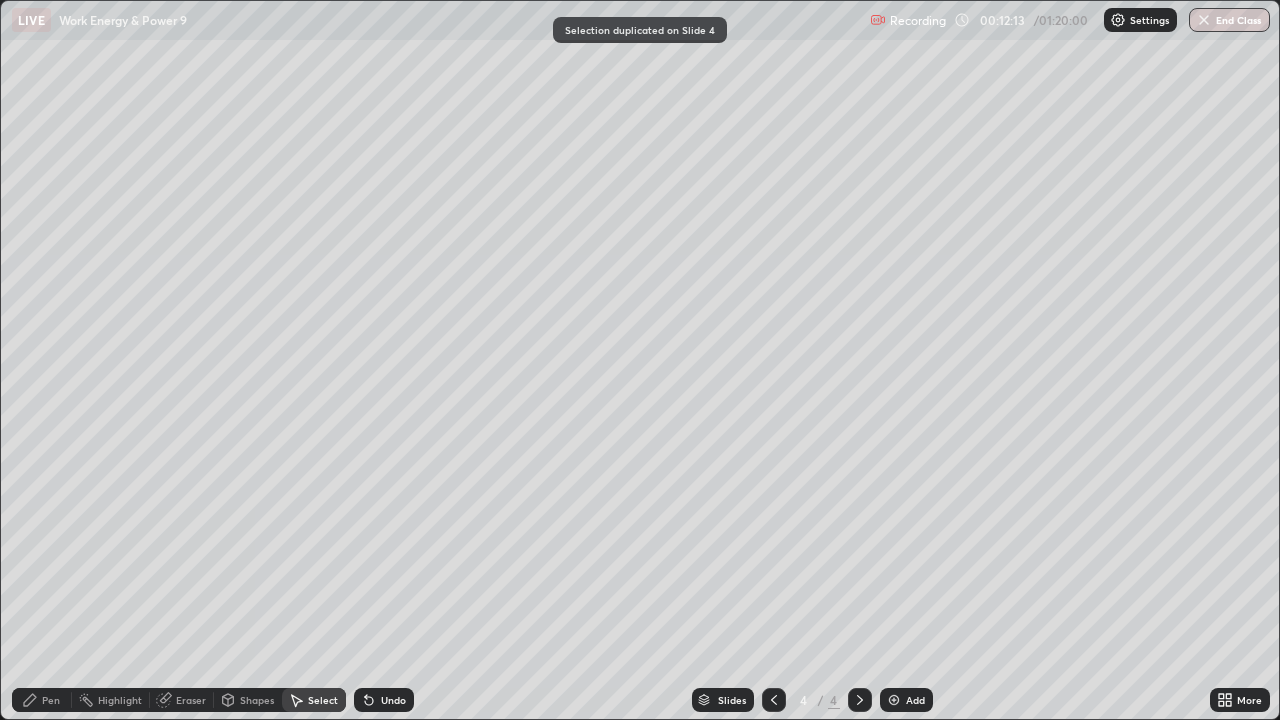 click on "Eraser" at bounding box center [191, 700] 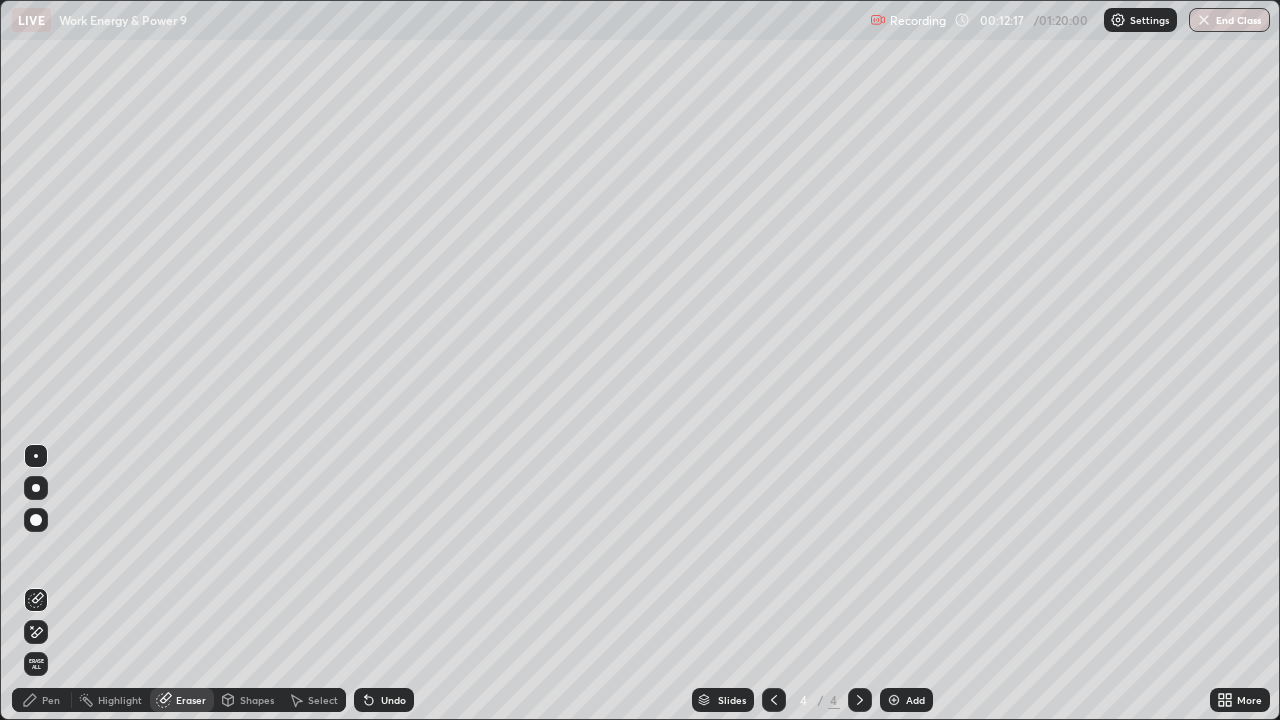 click on "Pen" at bounding box center (42, 700) 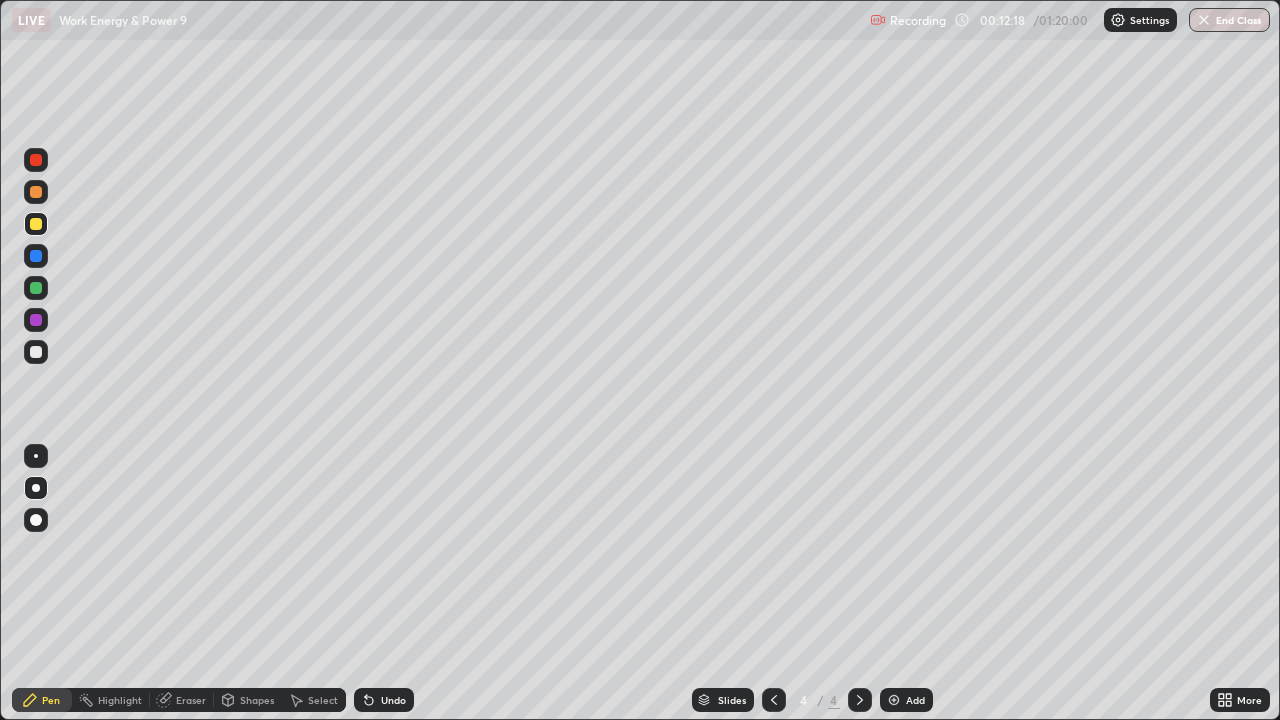 click at bounding box center [36, 488] 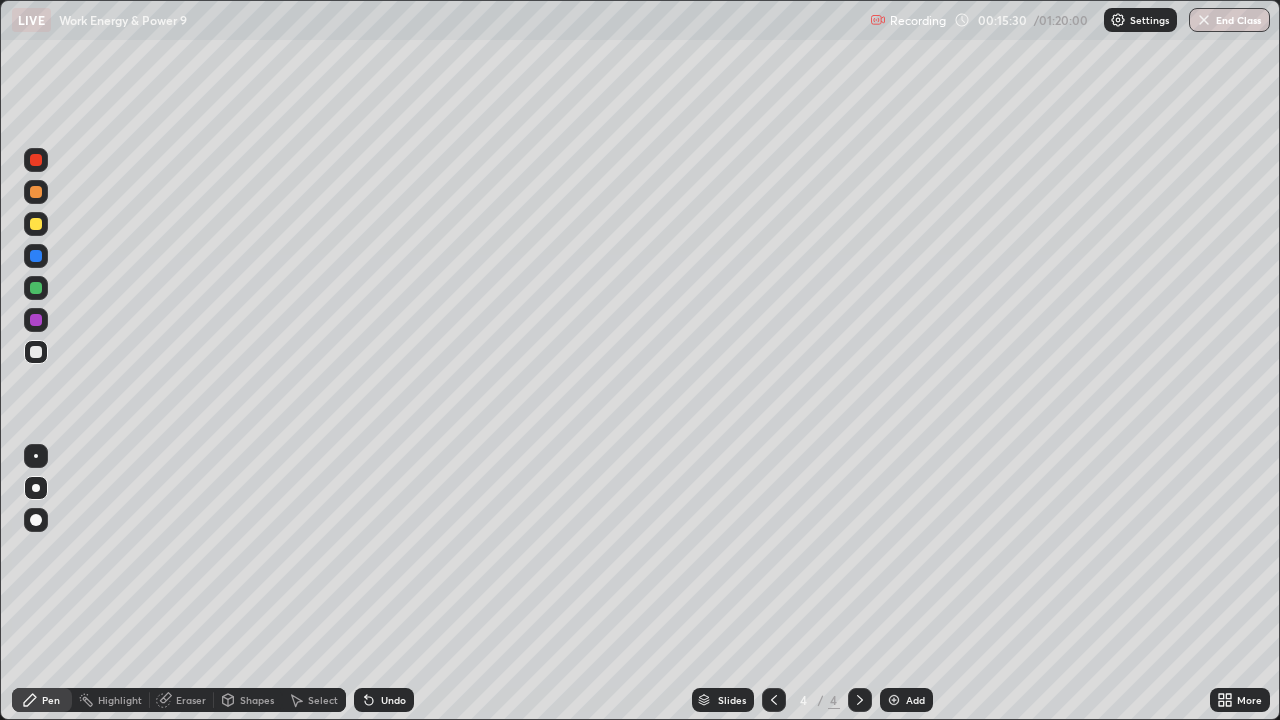 click at bounding box center [36, 256] 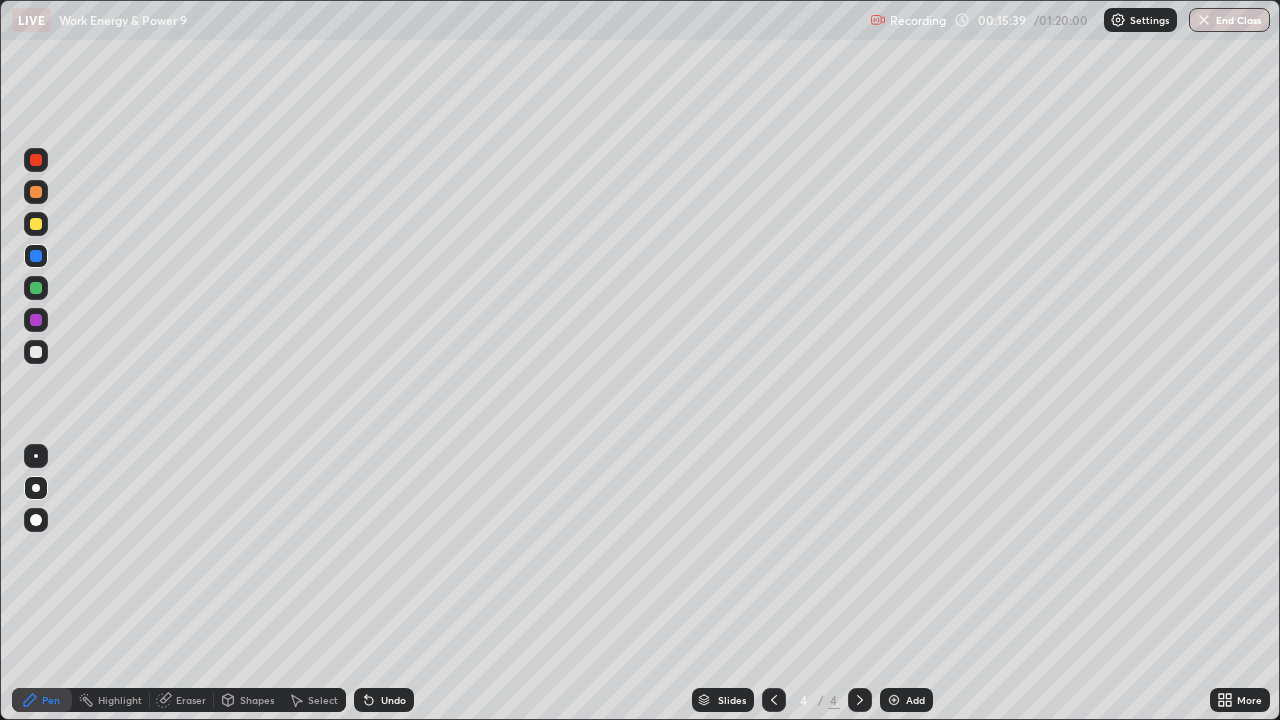 click on "Add" at bounding box center [906, 700] 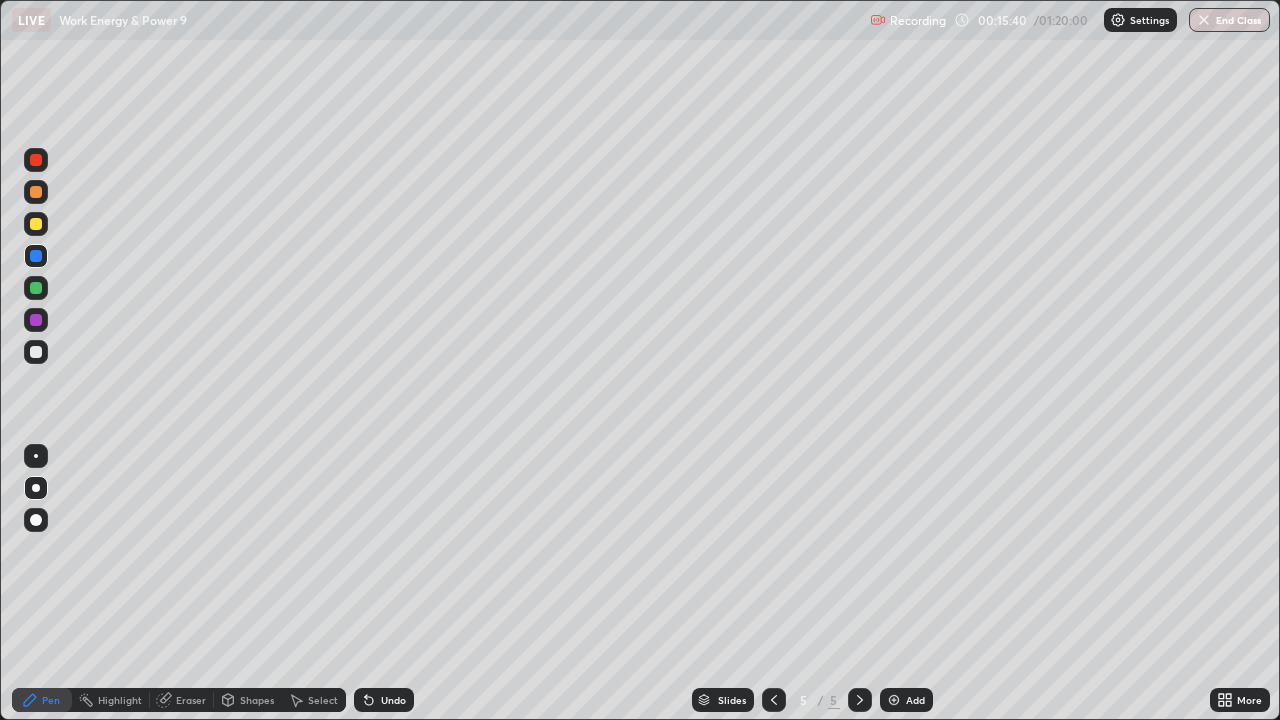 click at bounding box center (36, 352) 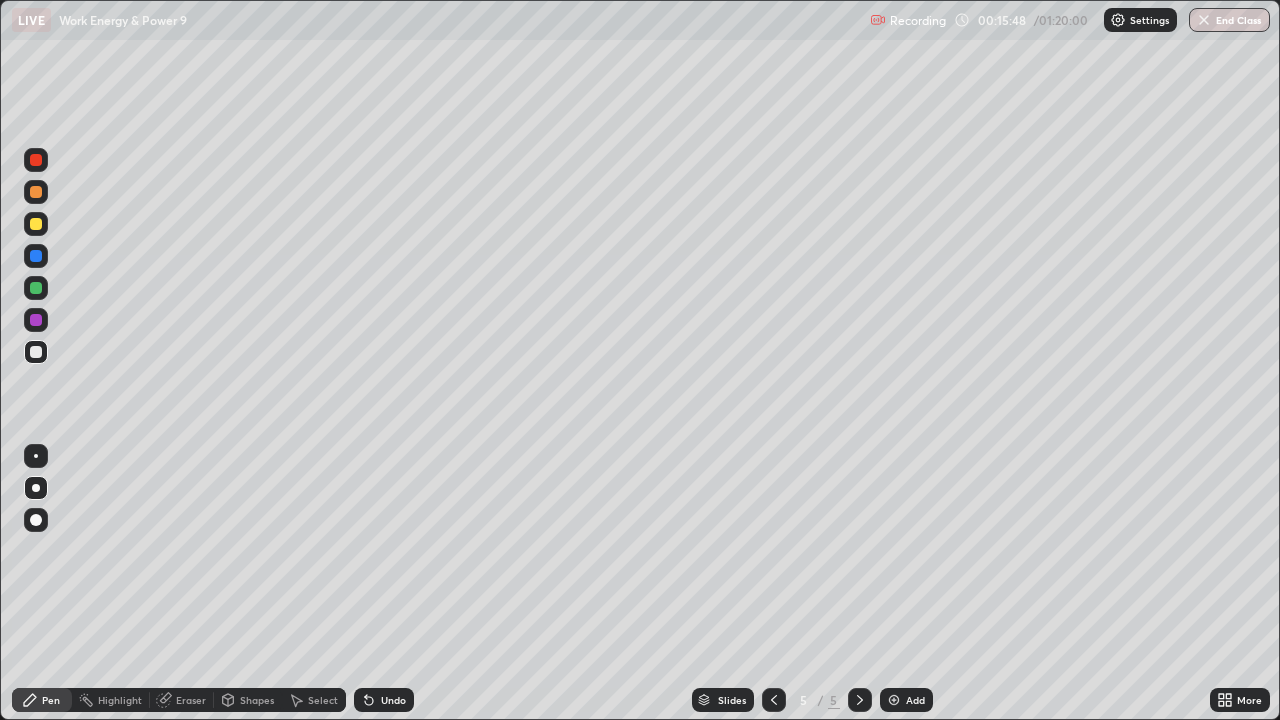 click at bounding box center [36, 224] 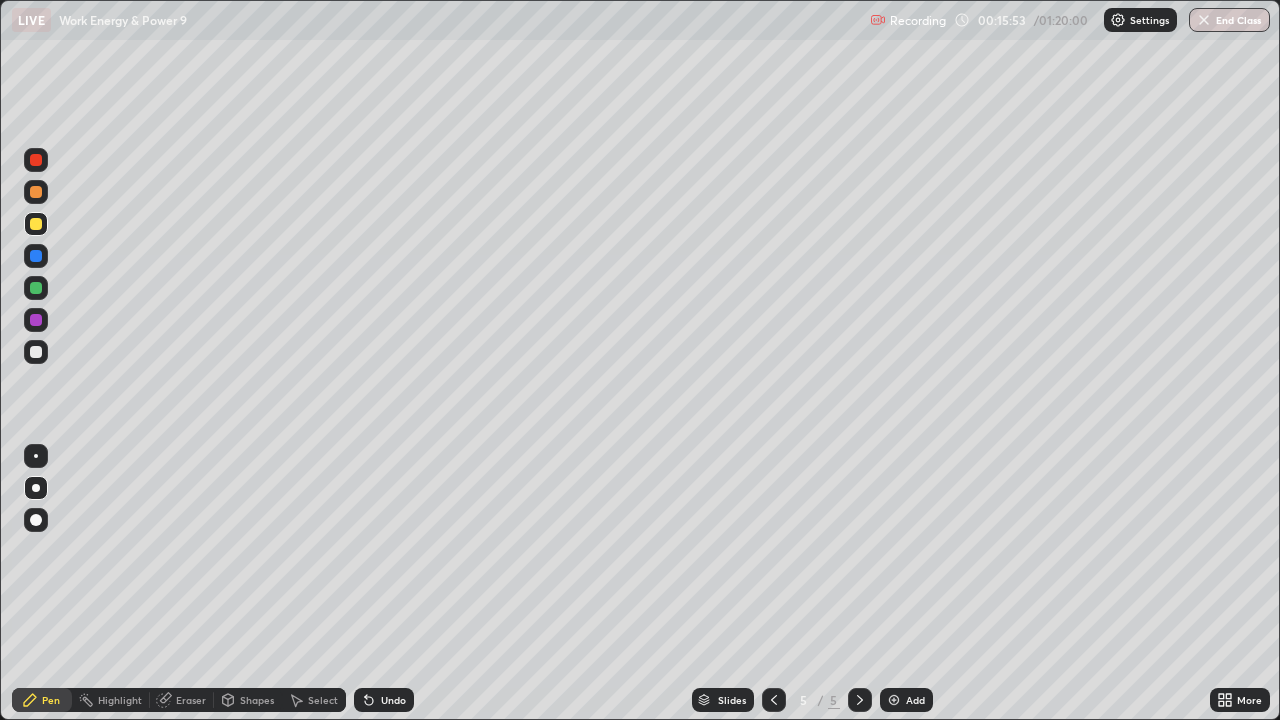 click on "Shapes" at bounding box center [257, 700] 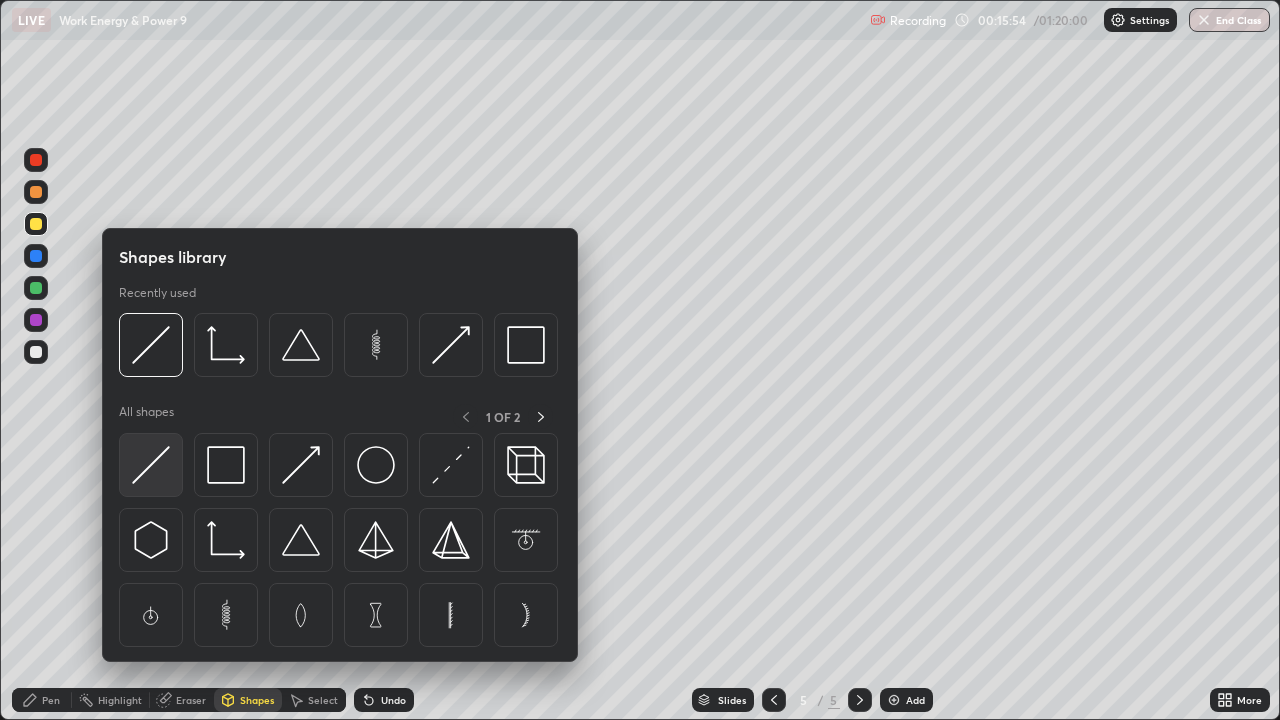 click at bounding box center (151, 465) 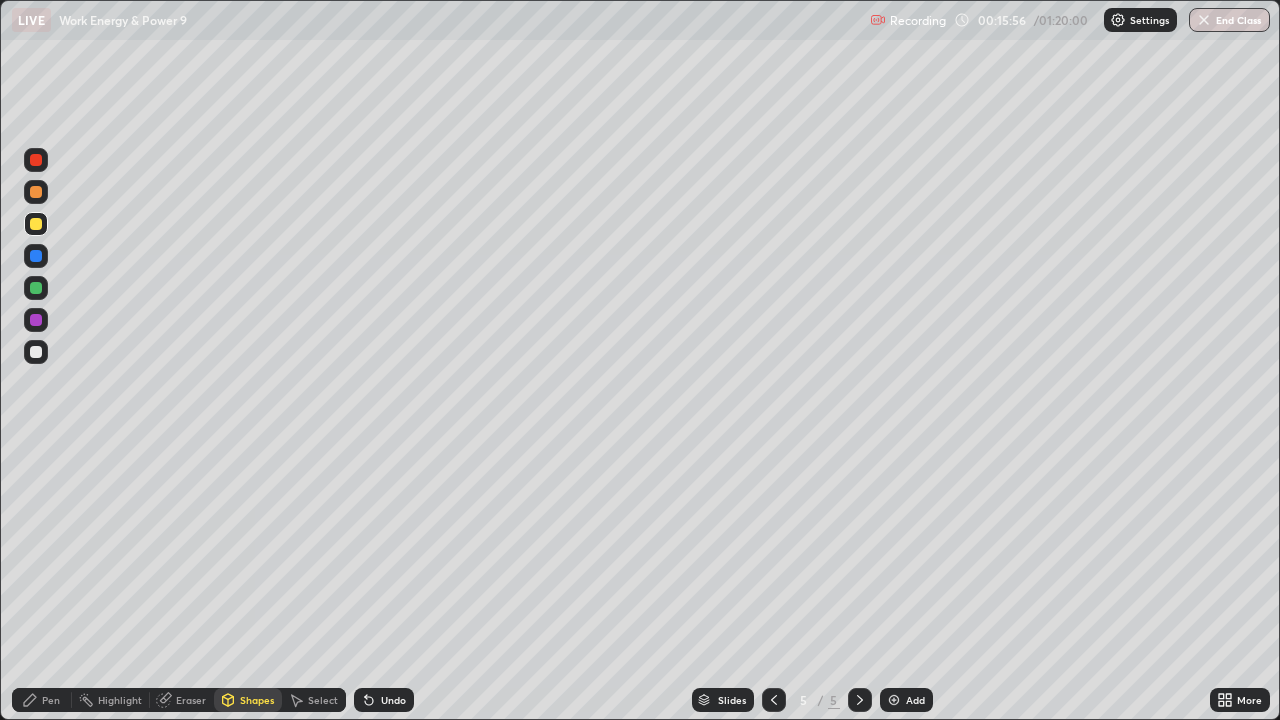 click at bounding box center [36, 352] 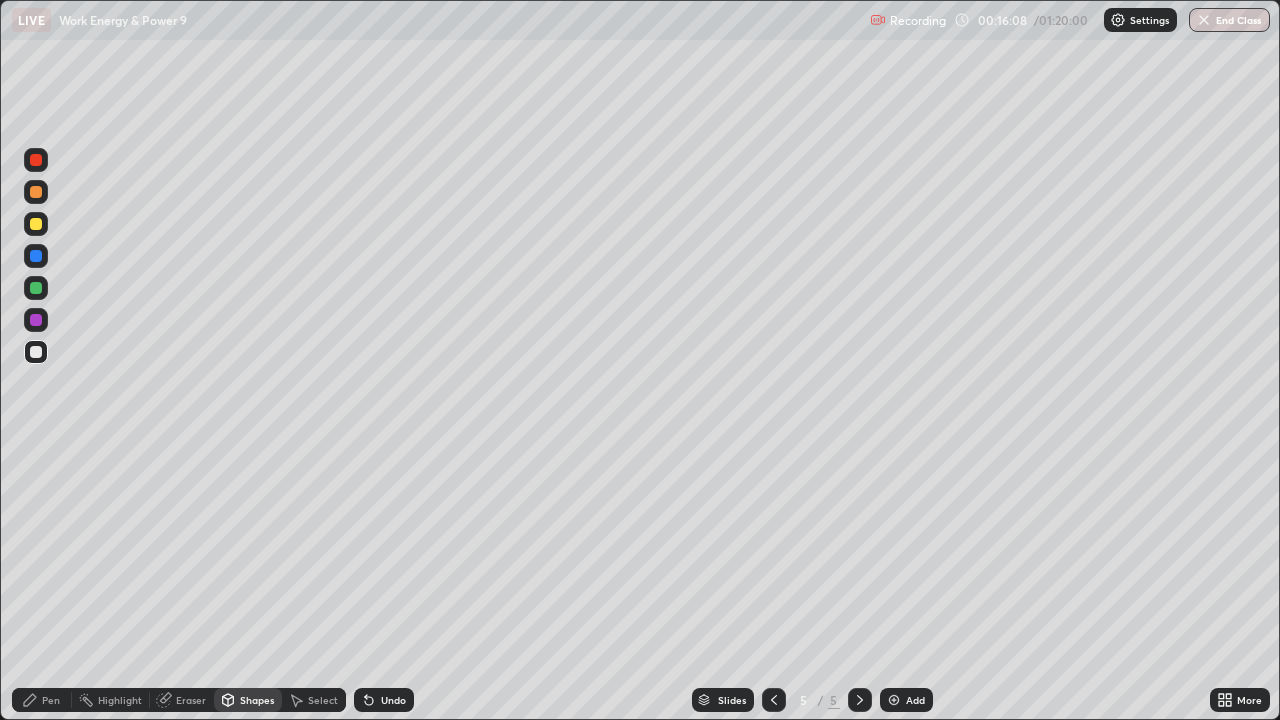 click at bounding box center (36, 352) 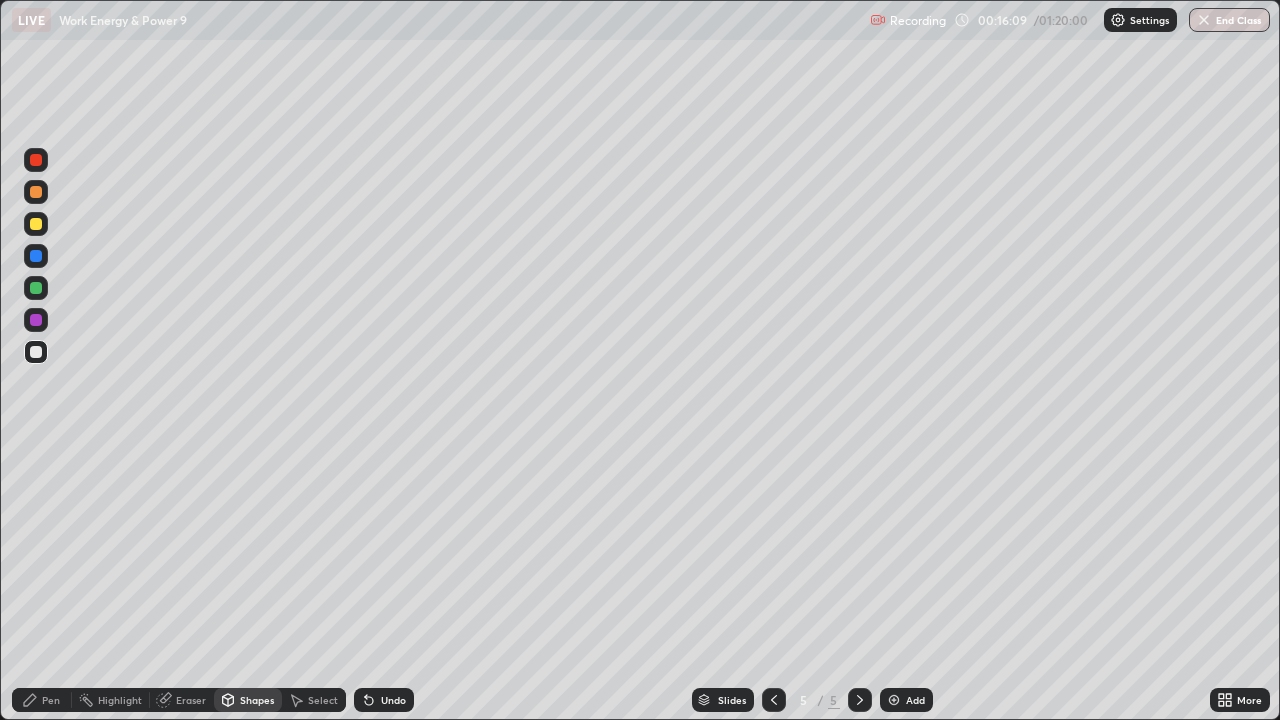 click on "Pen" at bounding box center [42, 700] 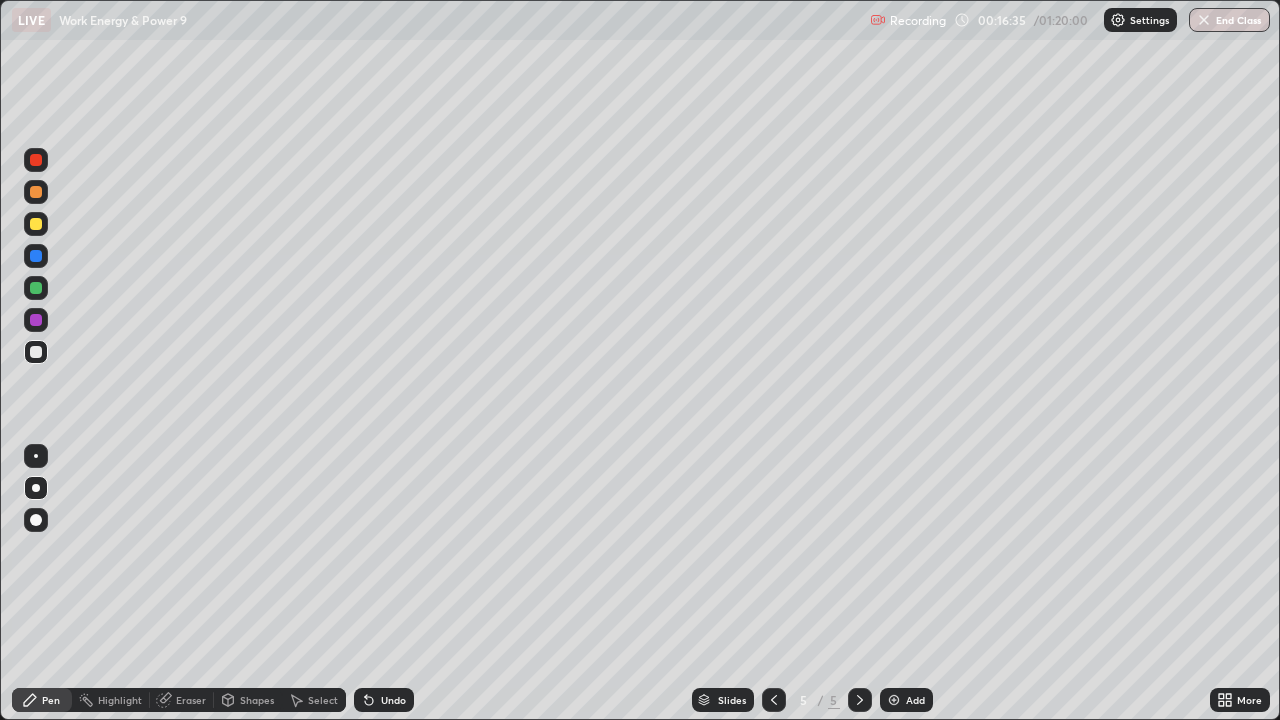 click at bounding box center (36, 224) 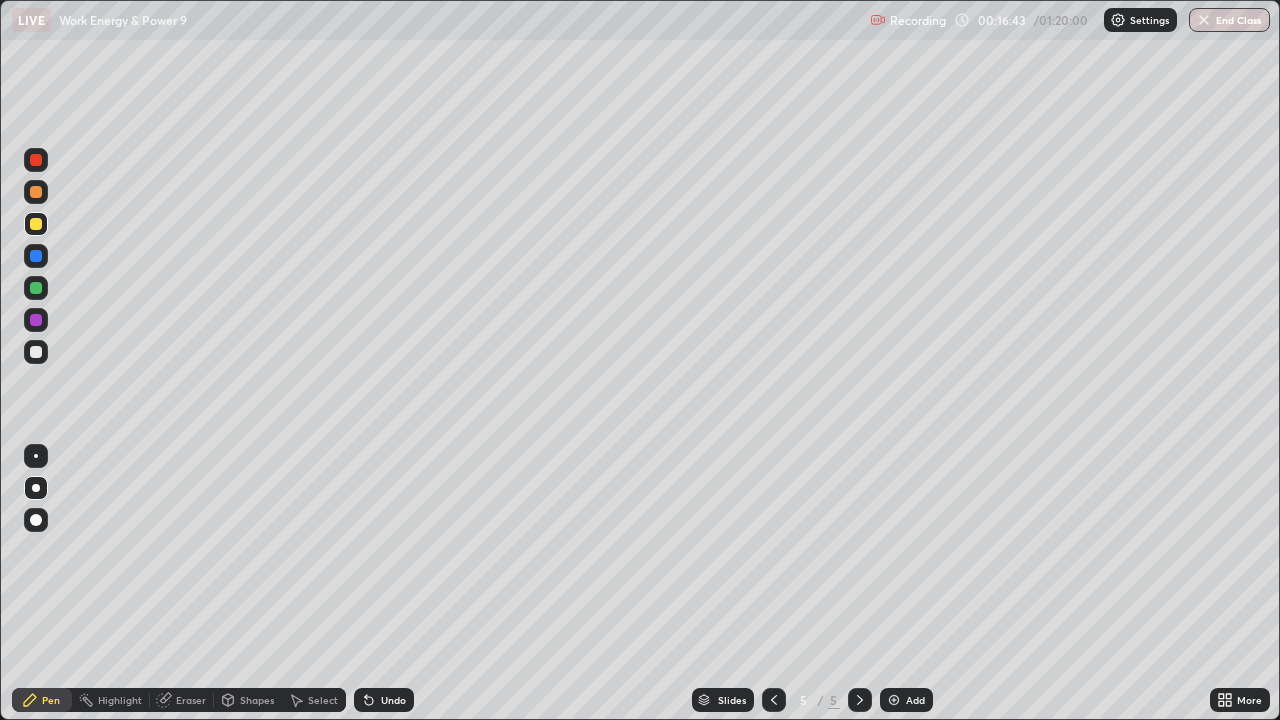 click at bounding box center (36, 256) 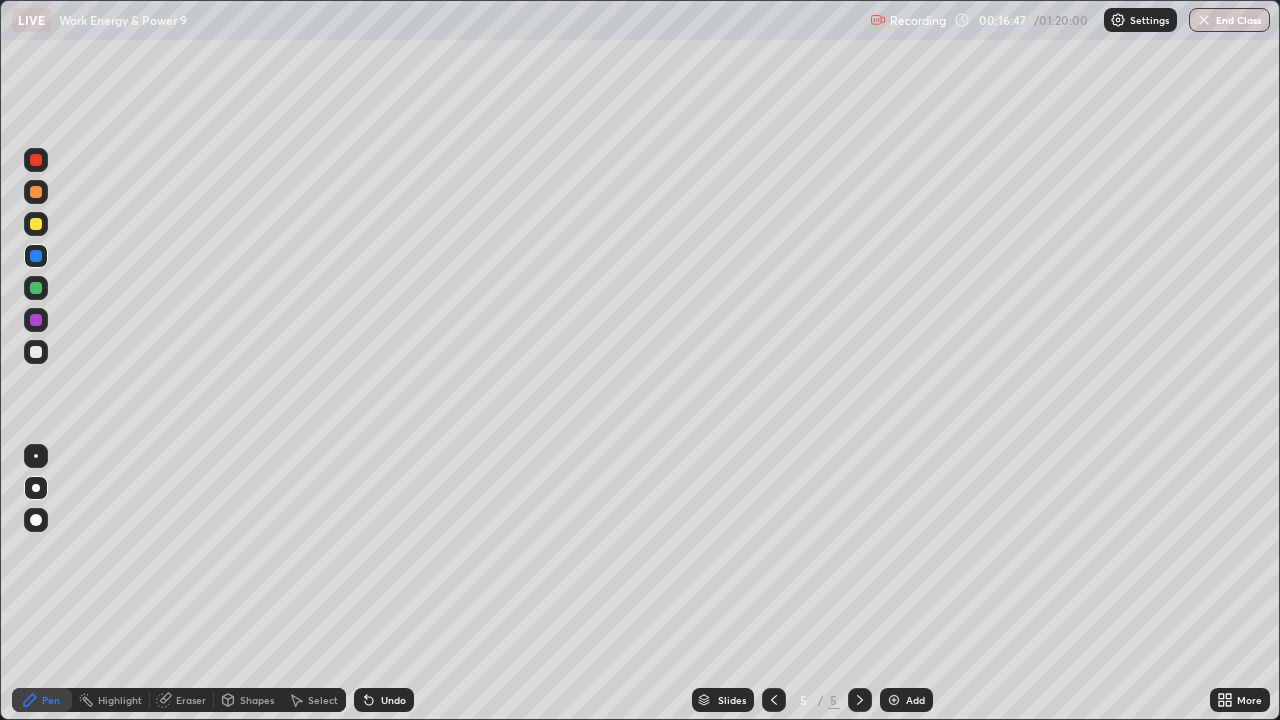 click at bounding box center [36, 224] 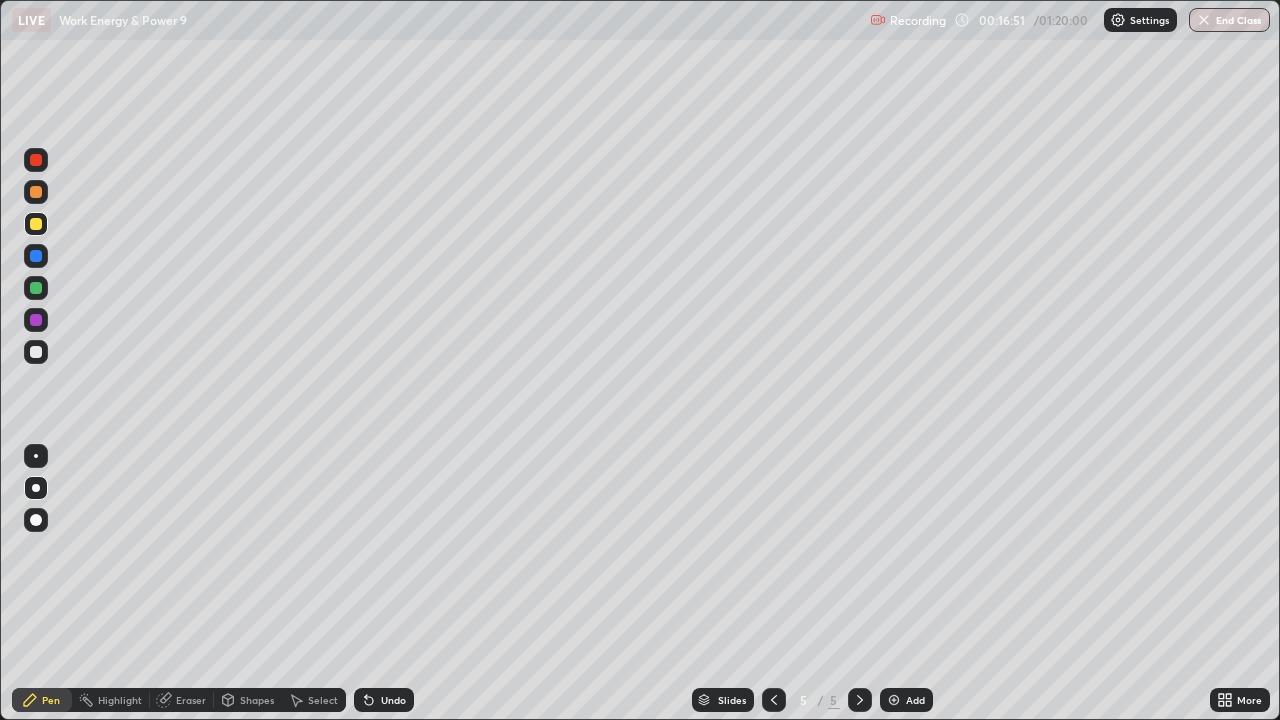 click at bounding box center (36, 320) 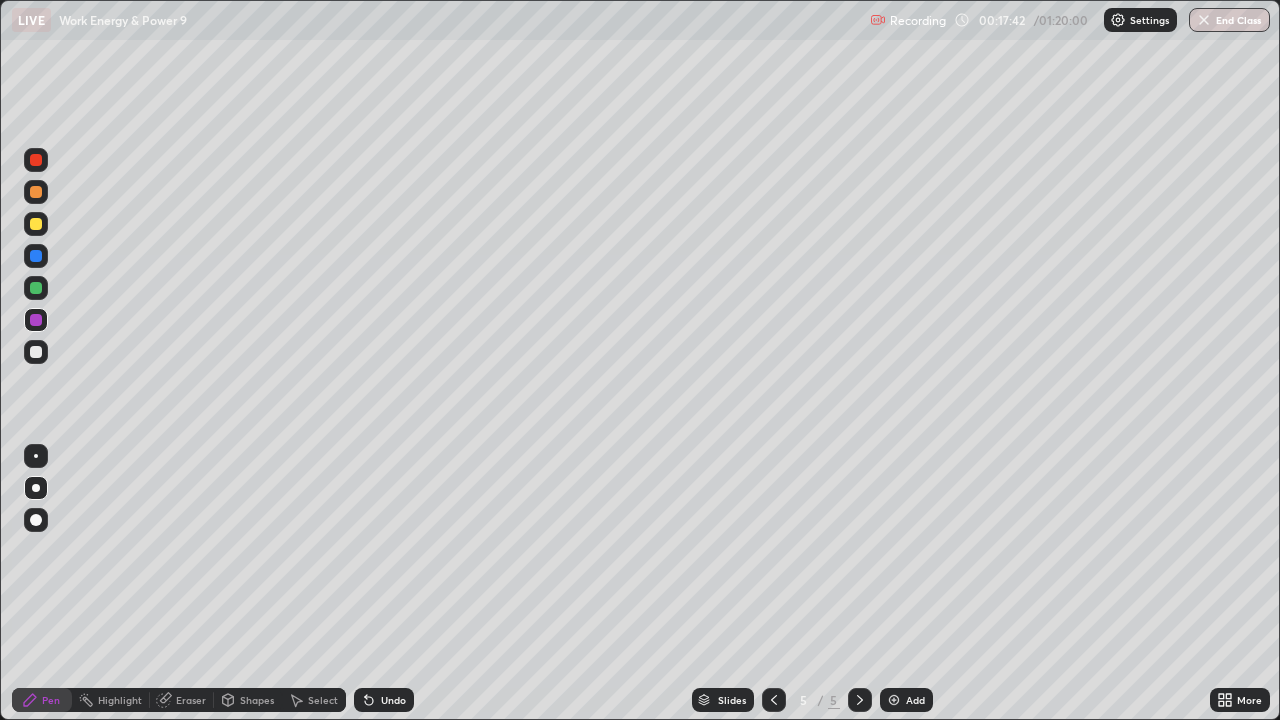 click at bounding box center (36, 352) 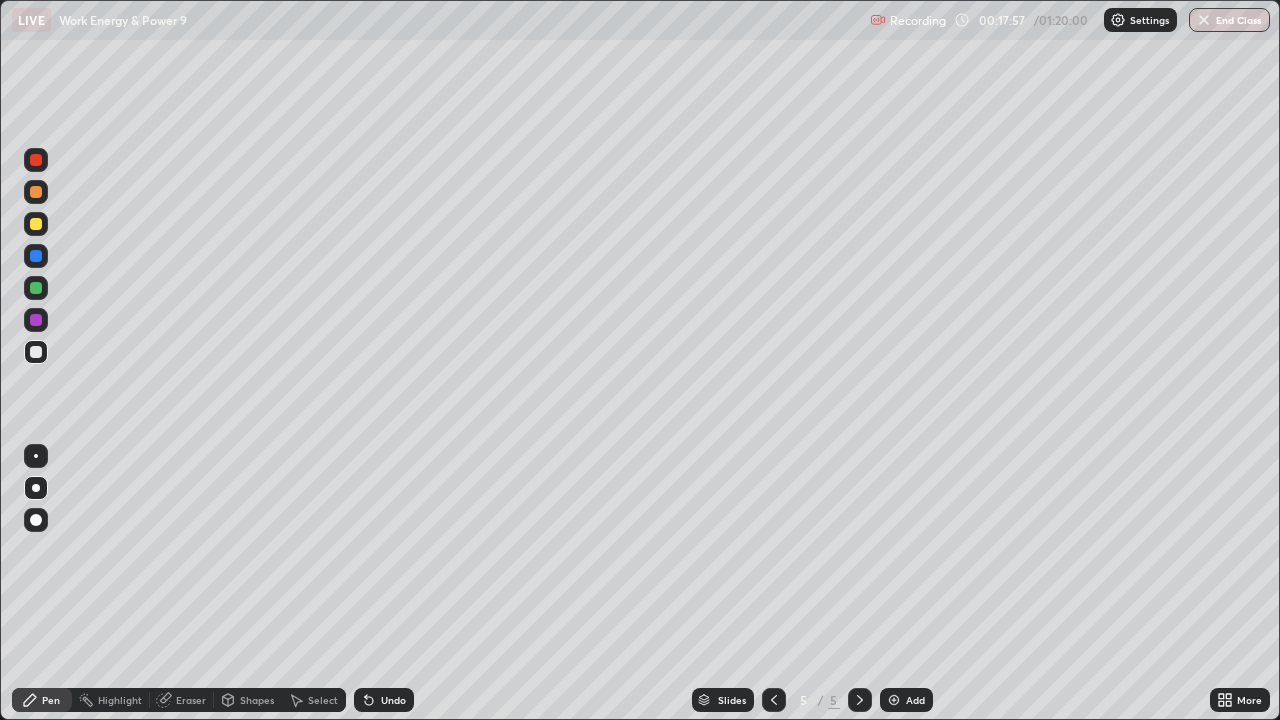 click on "Undo" at bounding box center [393, 700] 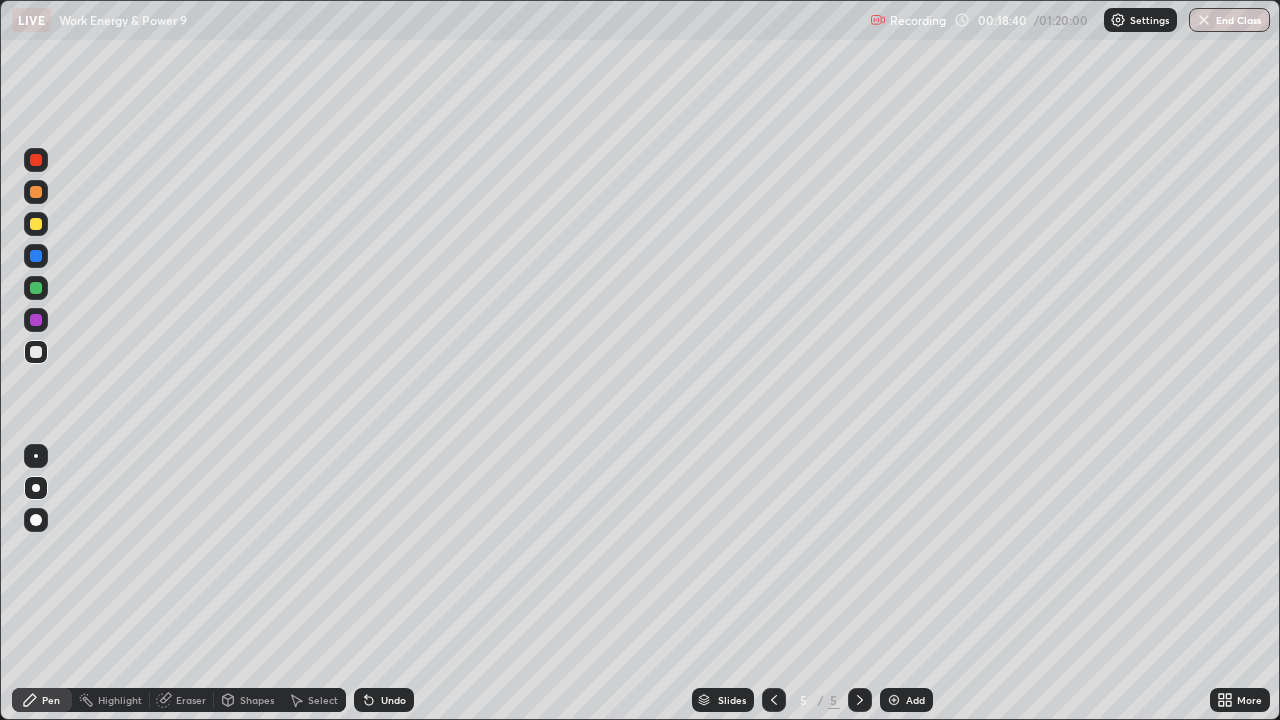 click at bounding box center (36, 256) 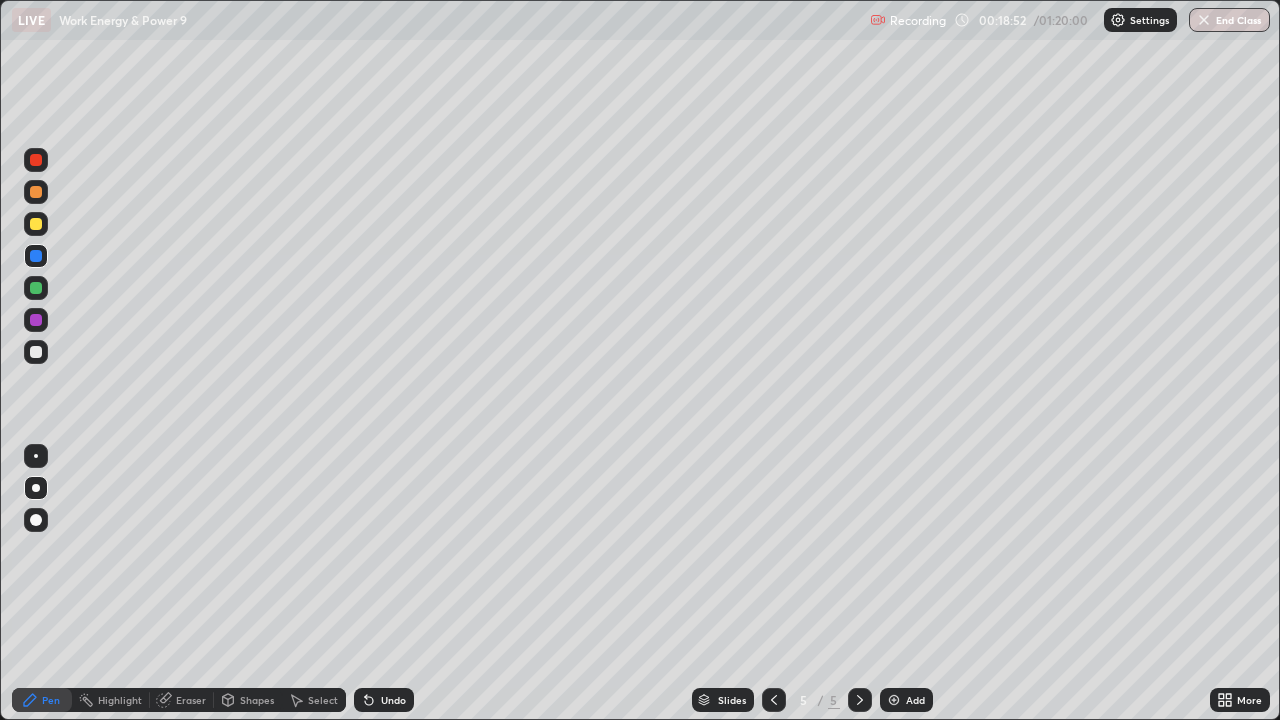 click at bounding box center [36, 224] 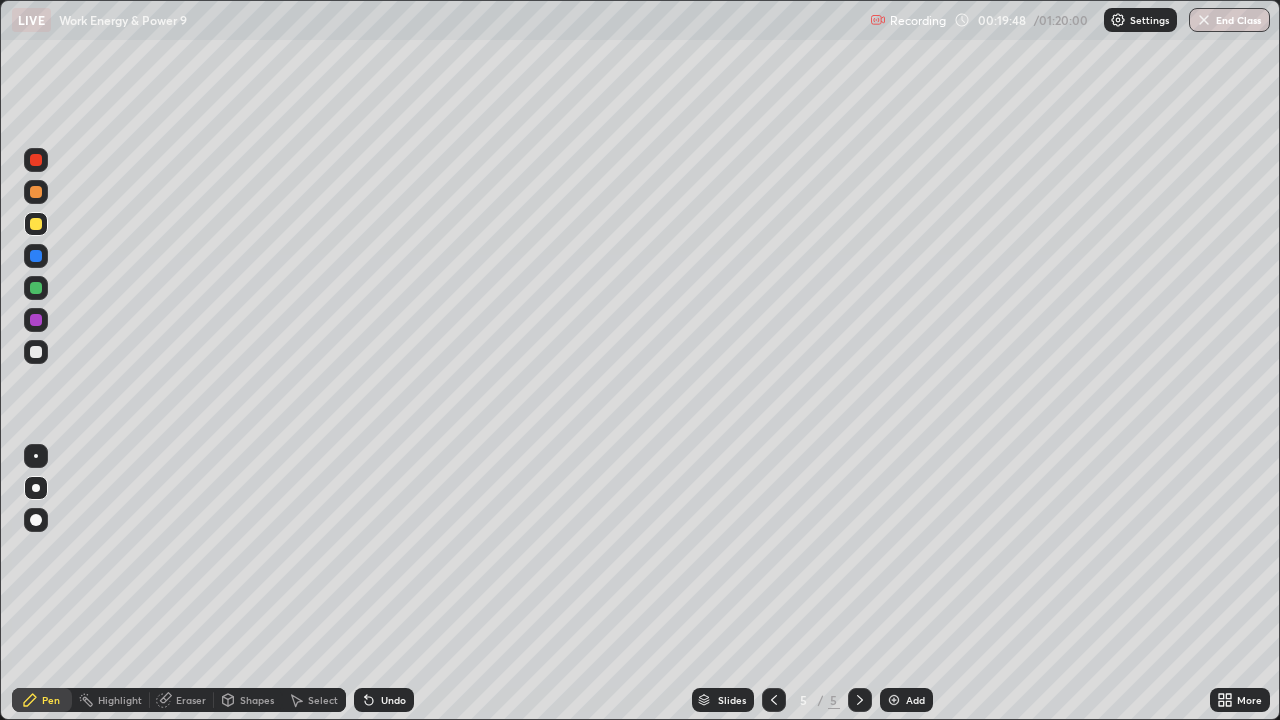 click at bounding box center [36, 256] 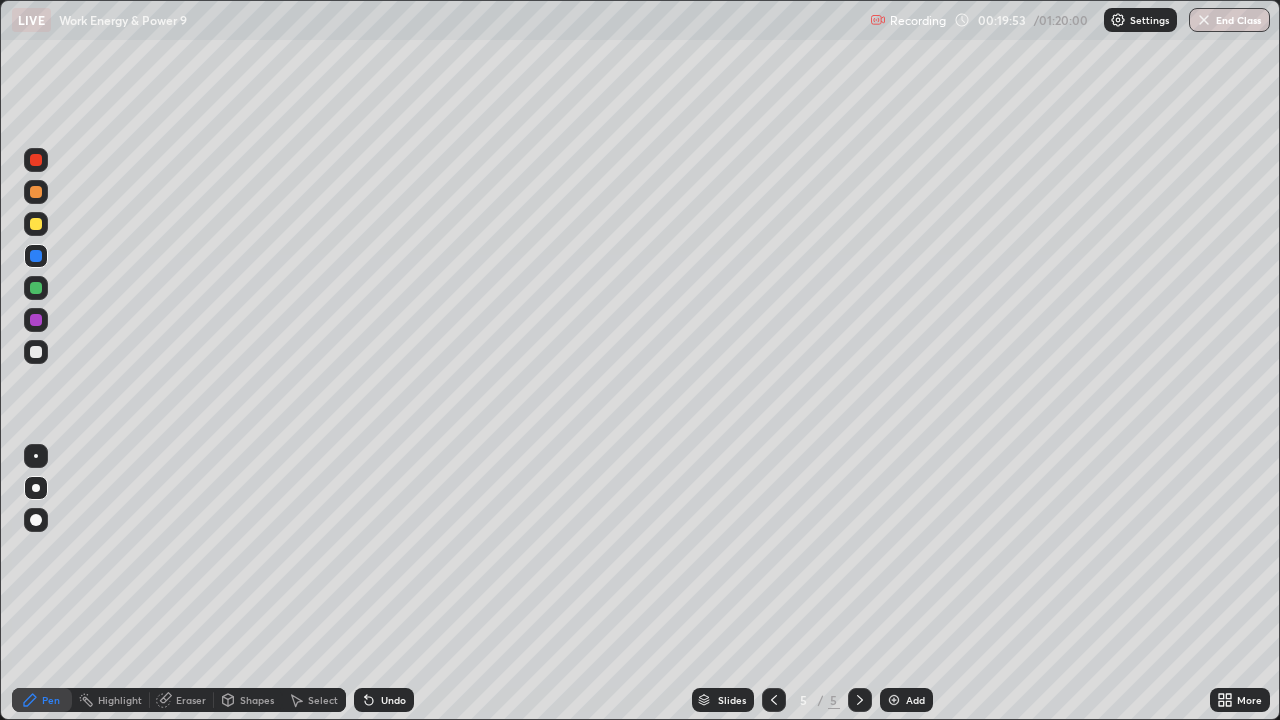 click at bounding box center [36, 224] 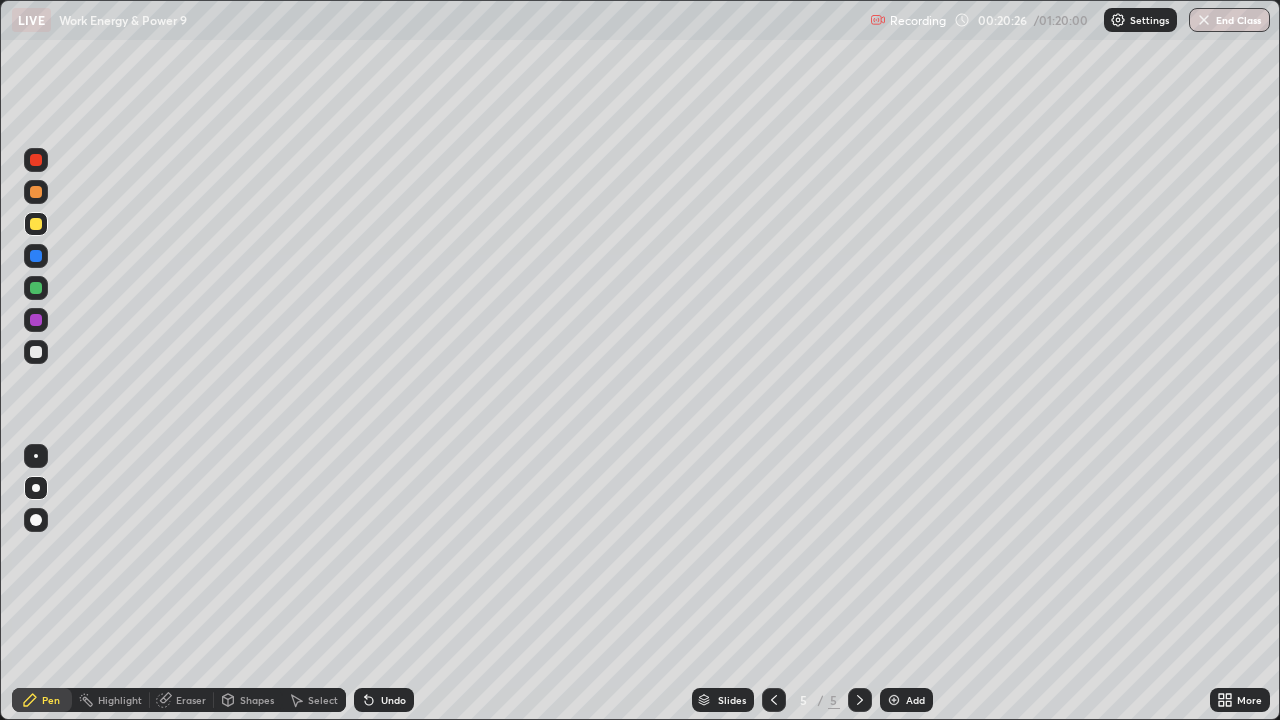 click at bounding box center [36, 352] 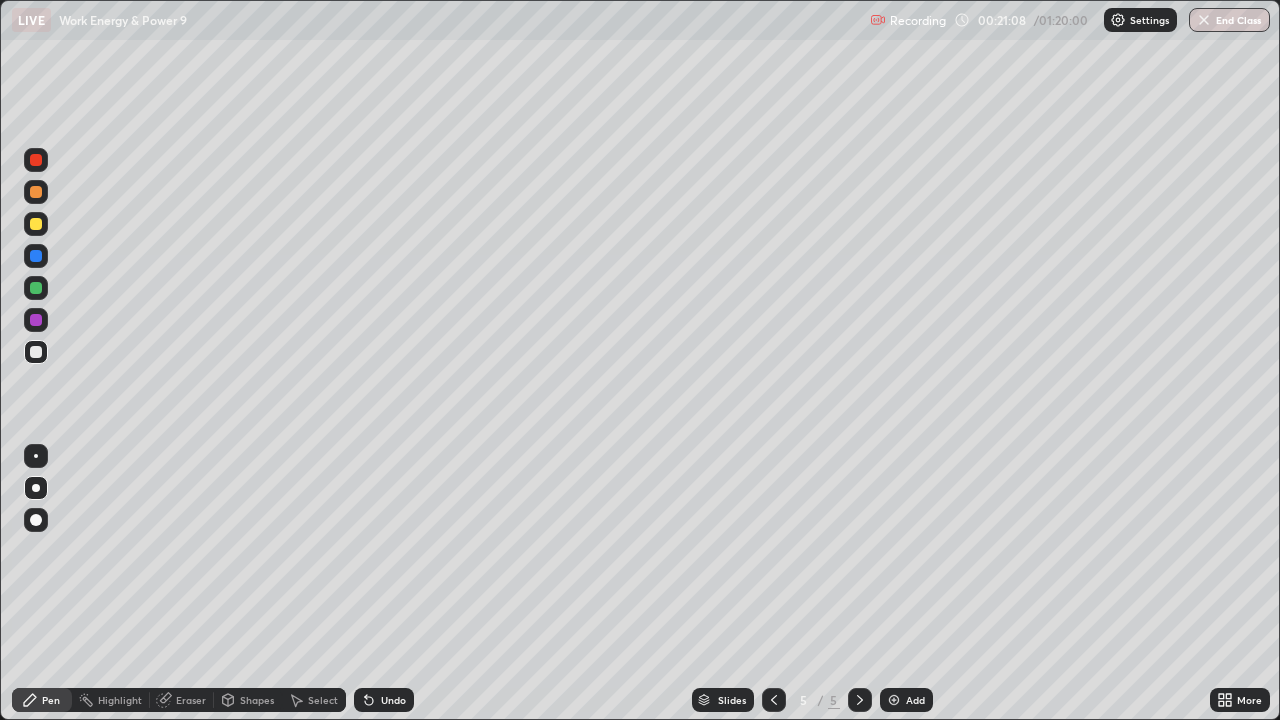 click at bounding box center [36, 288] 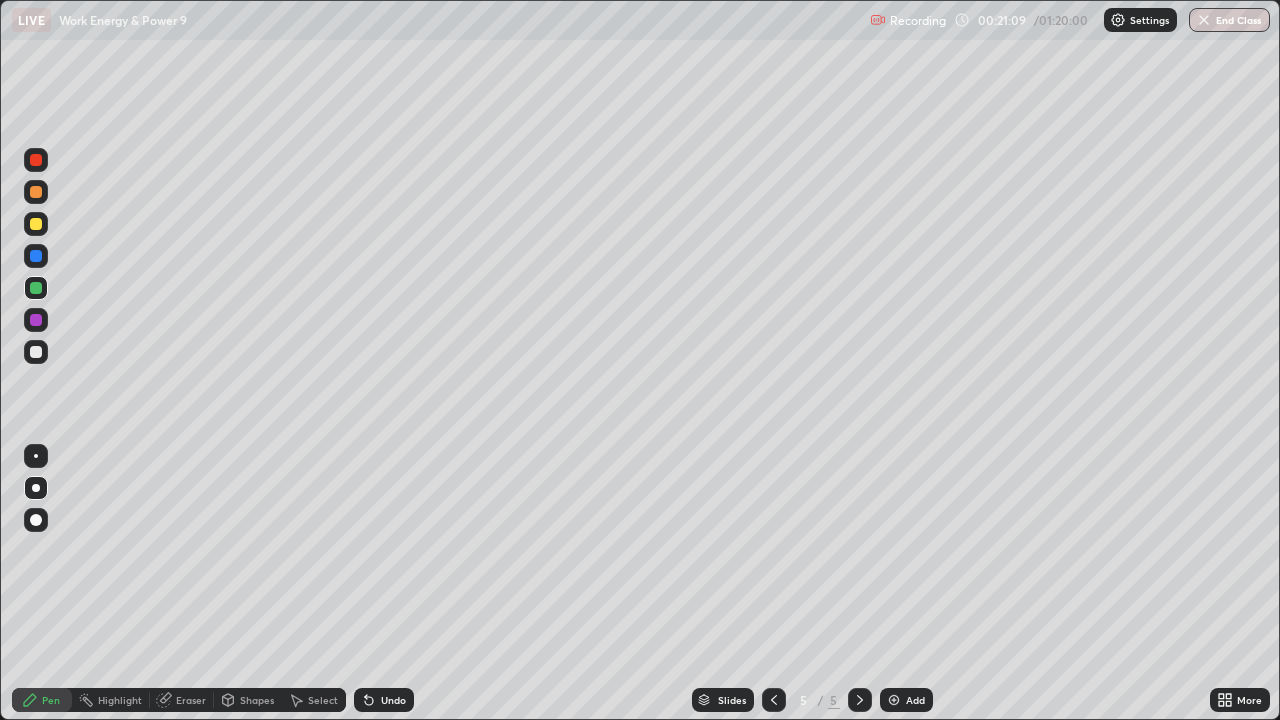 click at bounding box center [36, 192] 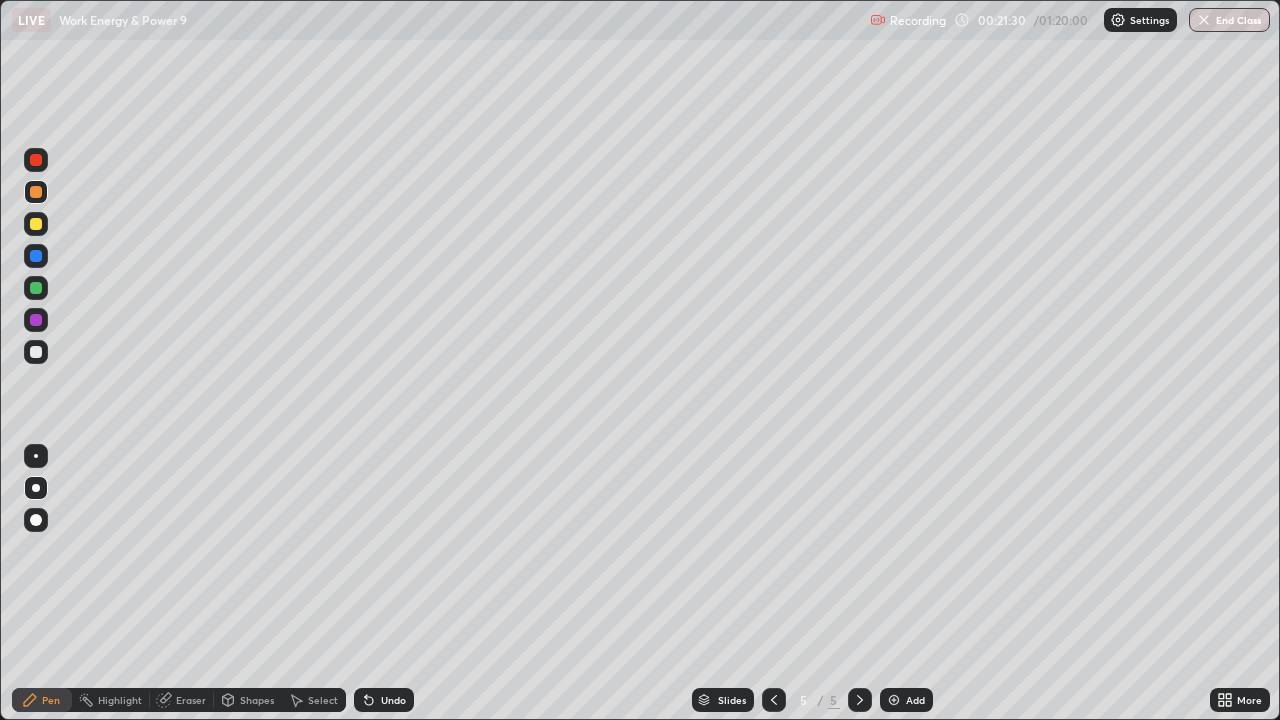 click 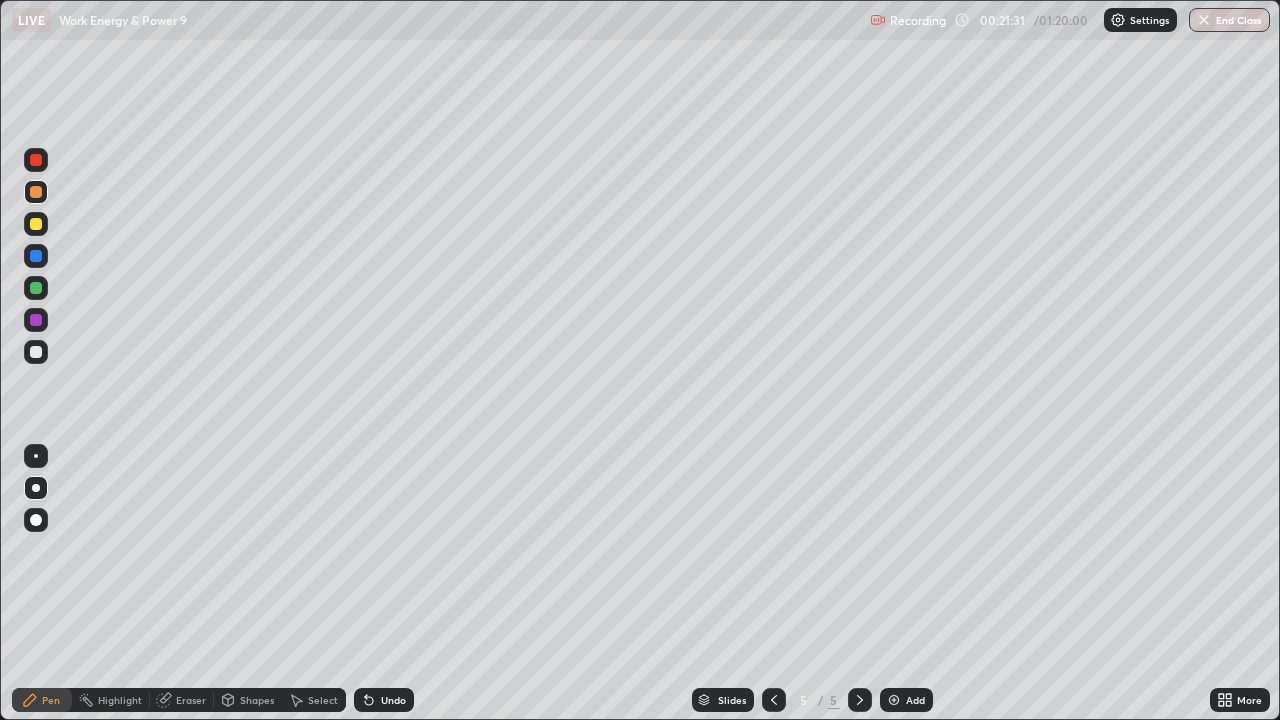 click on "Undo" at bounding box center (384, 700) 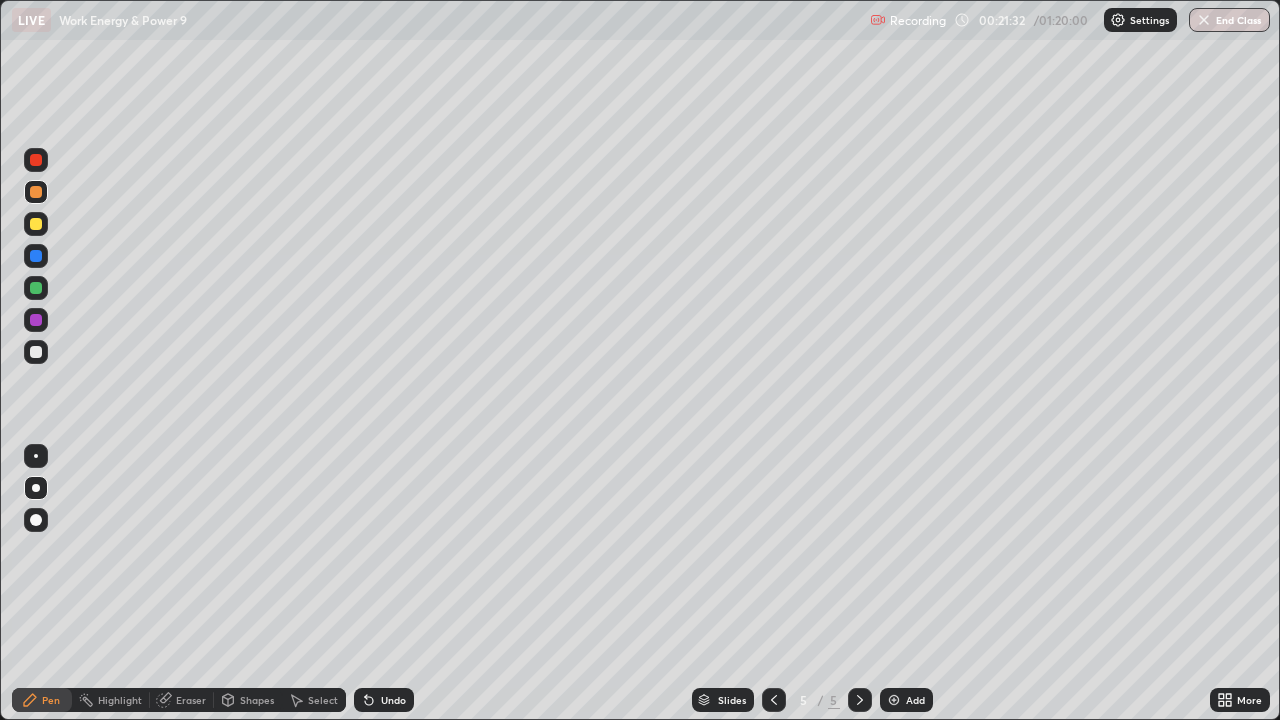 click 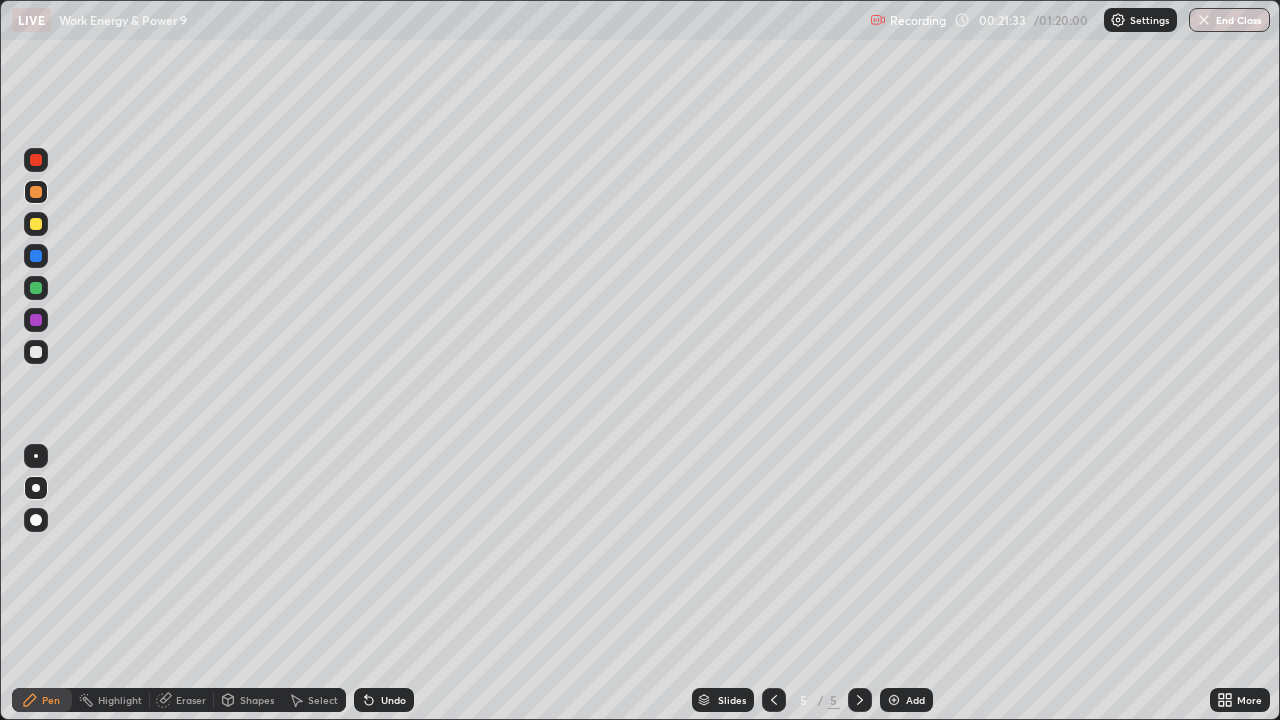 click 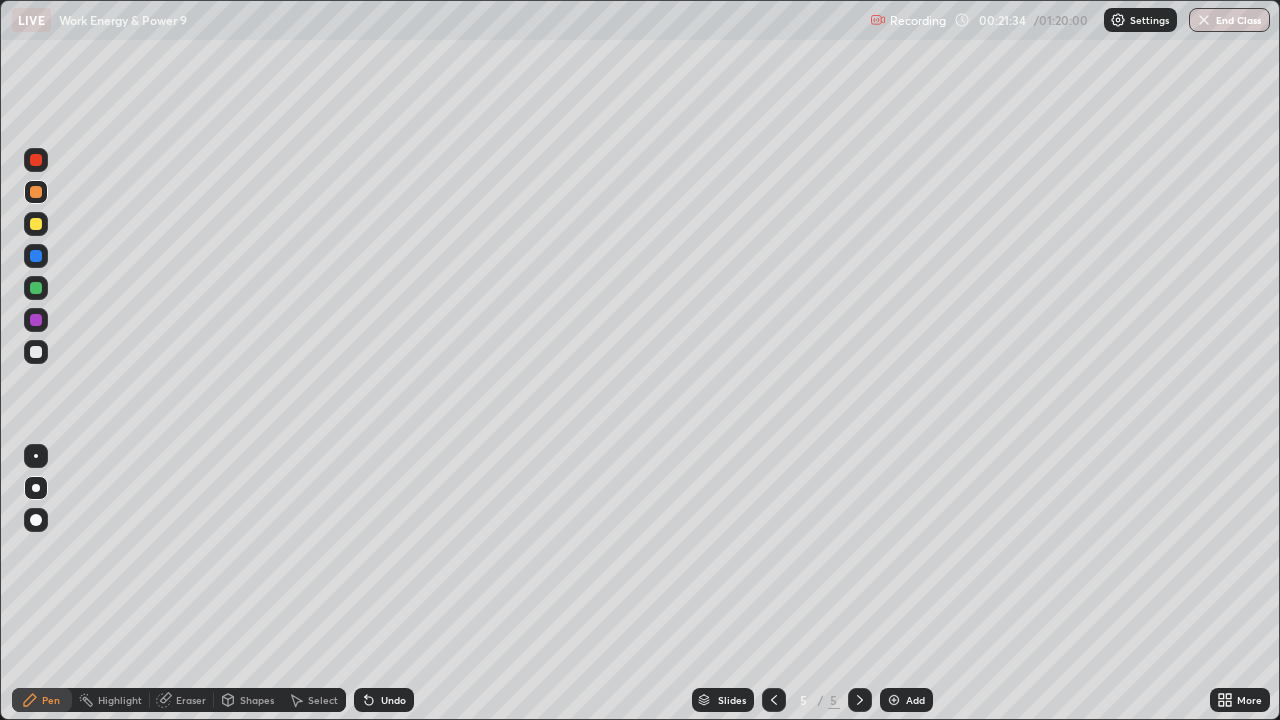 click 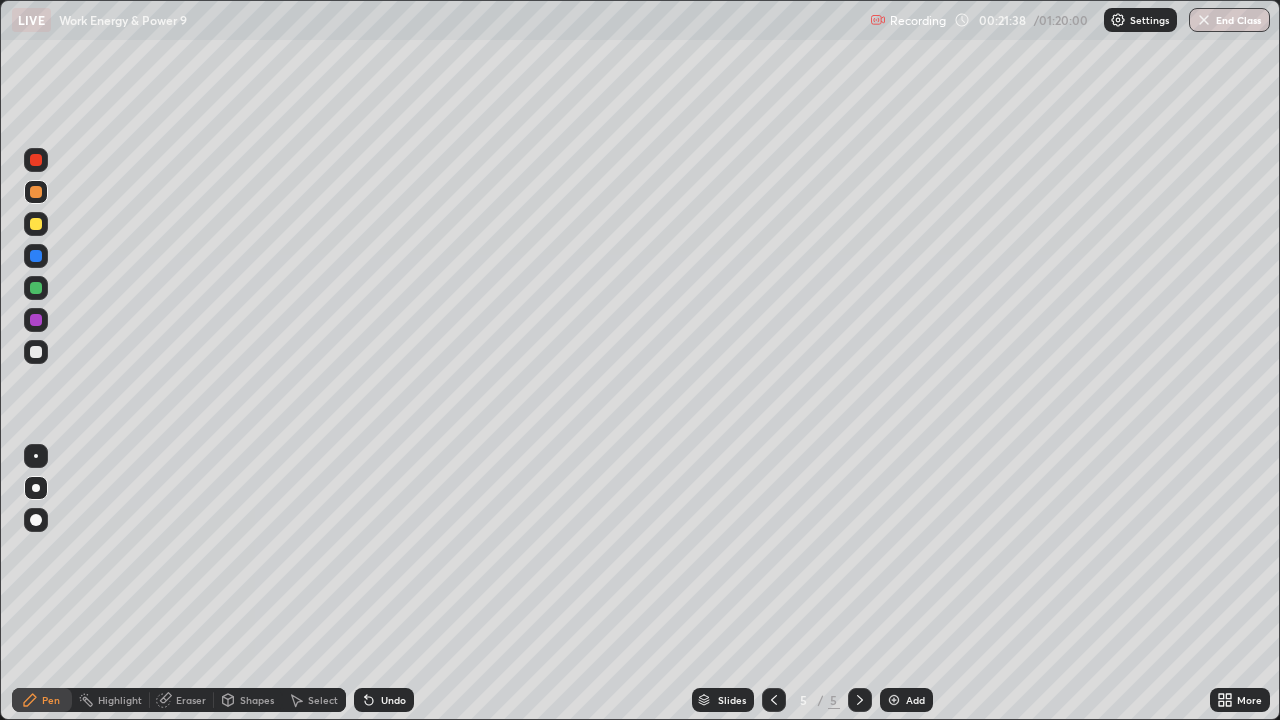 click on "Undo" at bounding box center [393, 700] 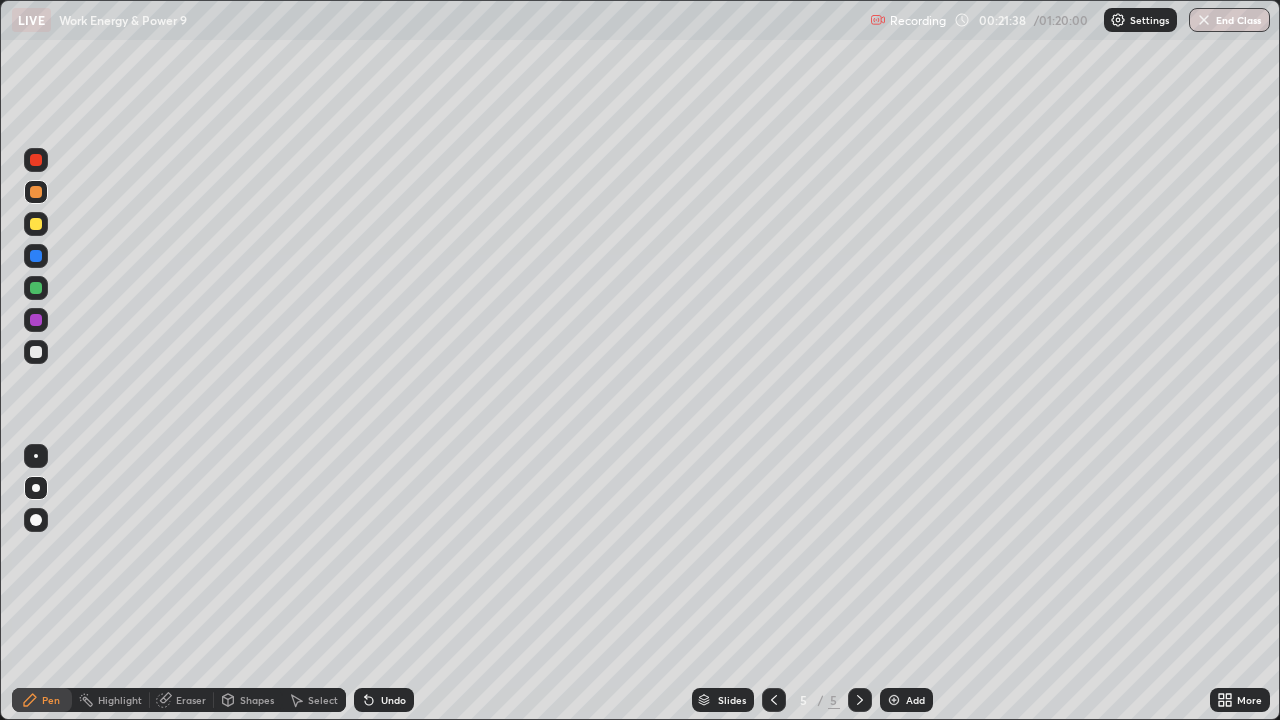 click on "Undo" at bounding box center (393, 700) 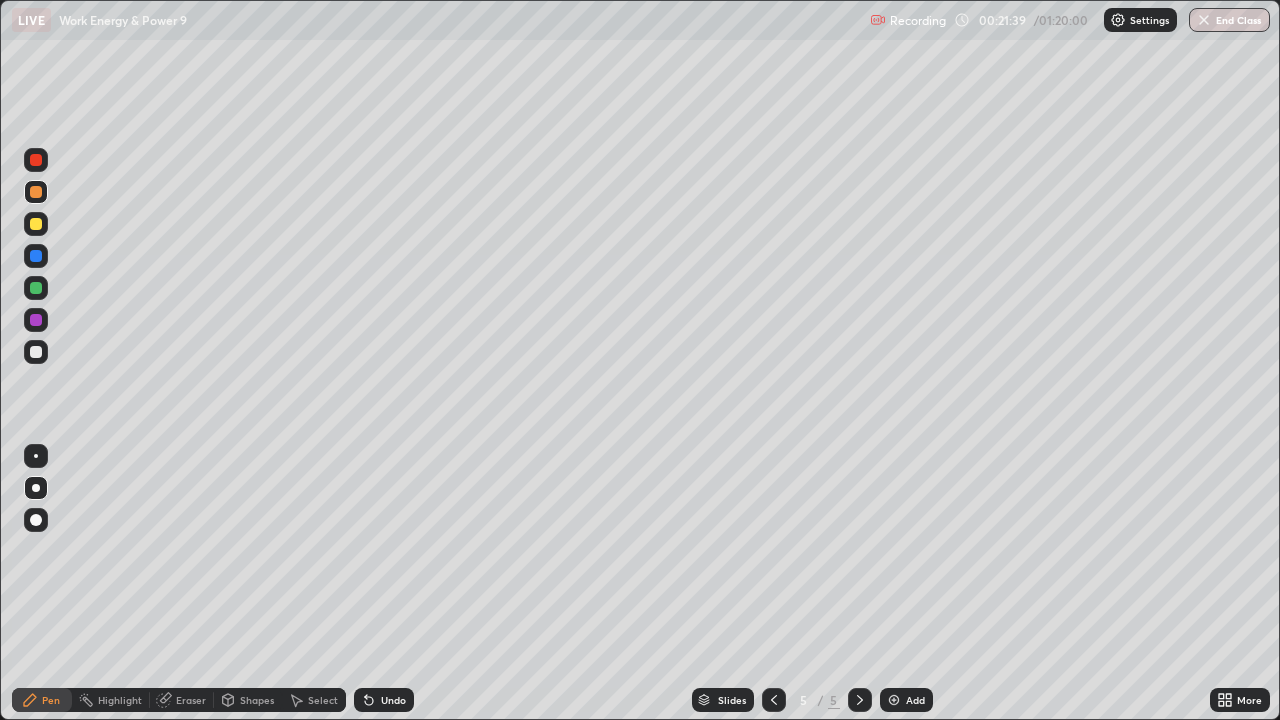 click on "Undo" at bounding box center (393, 700) 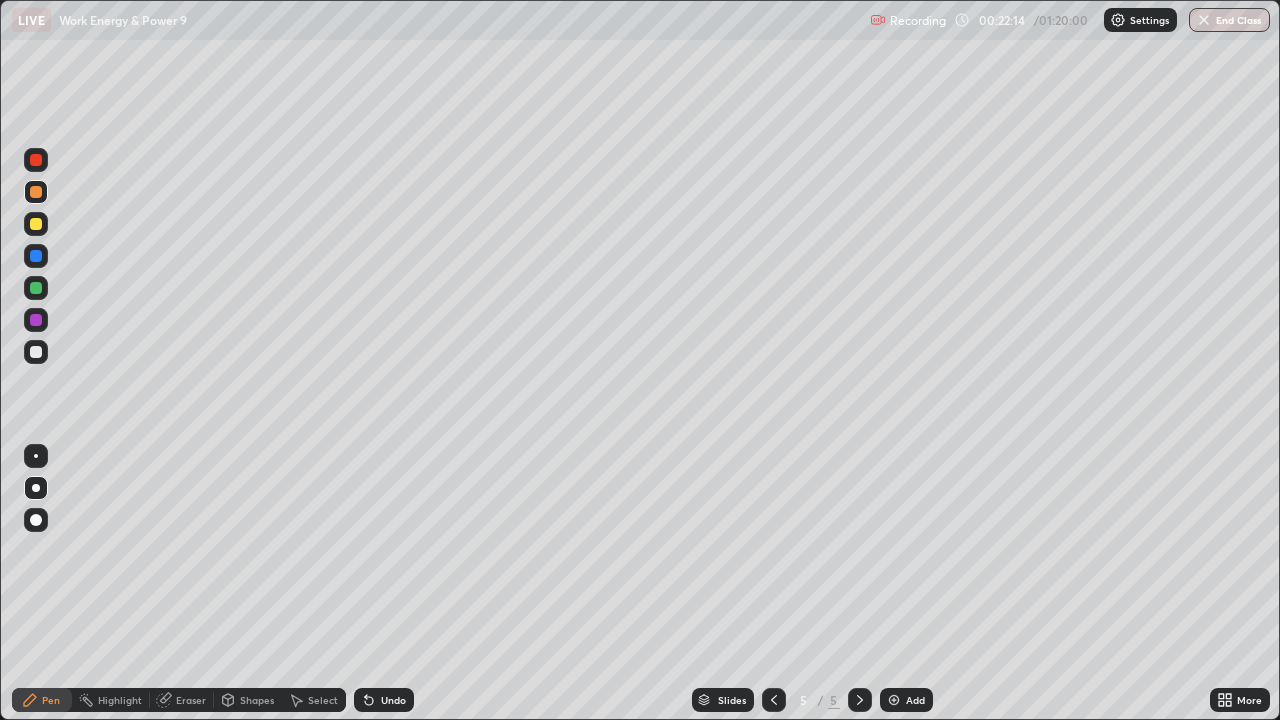 click at bounding box center (36, 224) 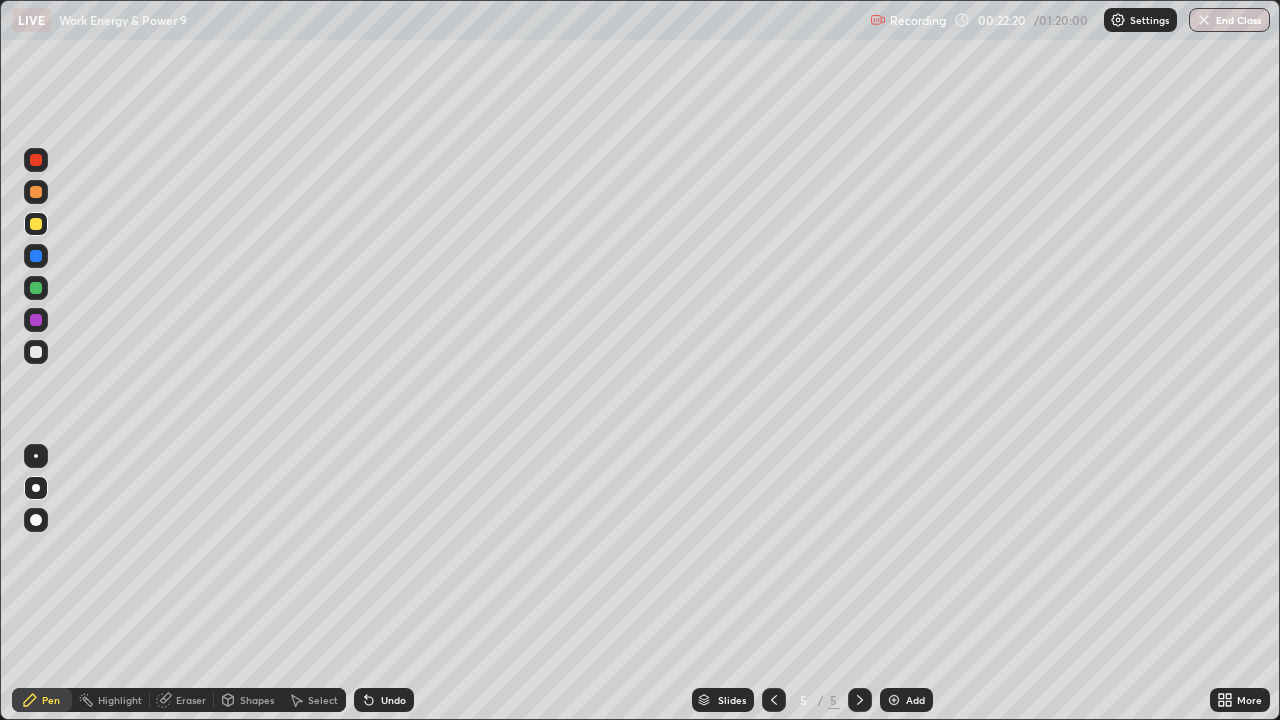 click at bounding box center [36, 224] 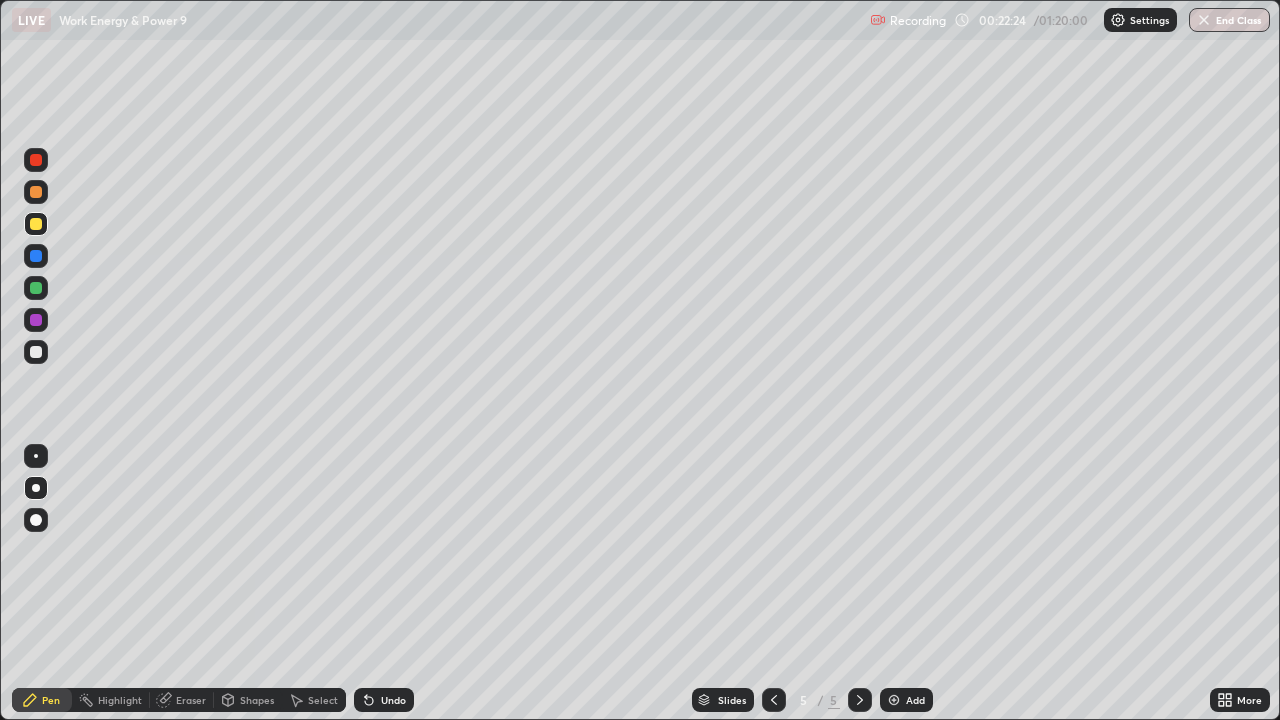 click at bounding box center (36, 256) 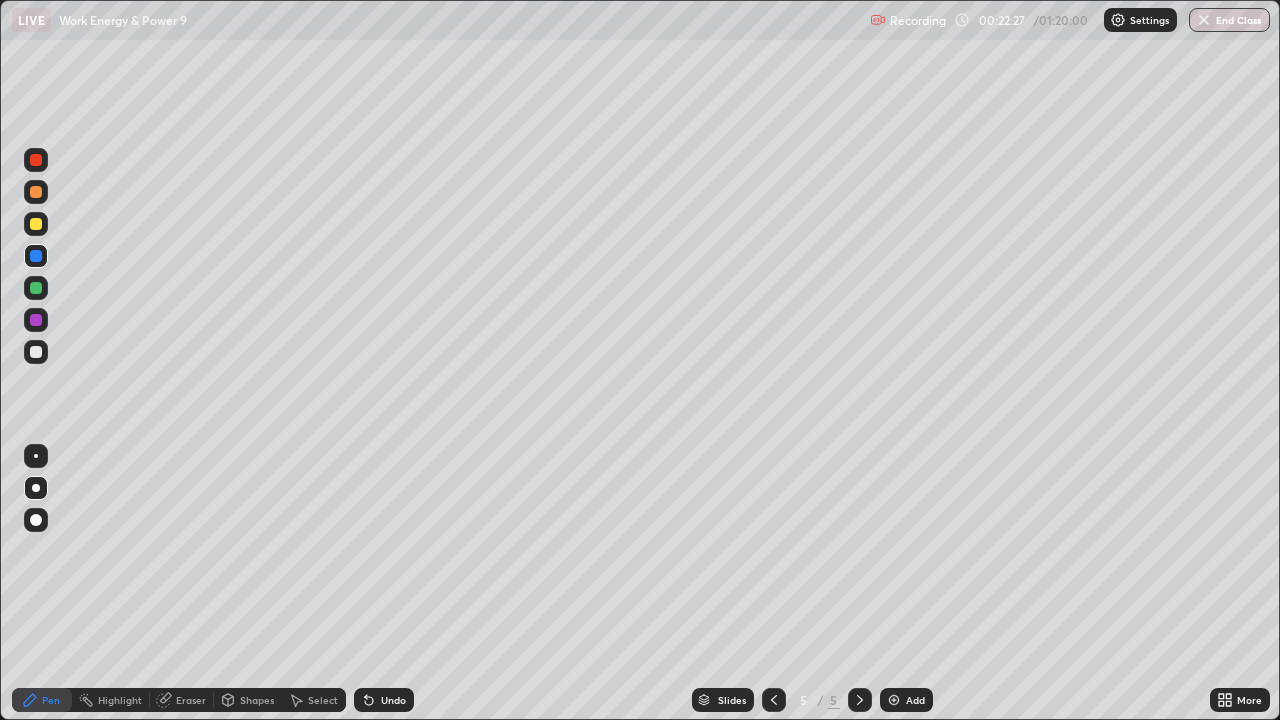 click at bounding box center (36, 224) 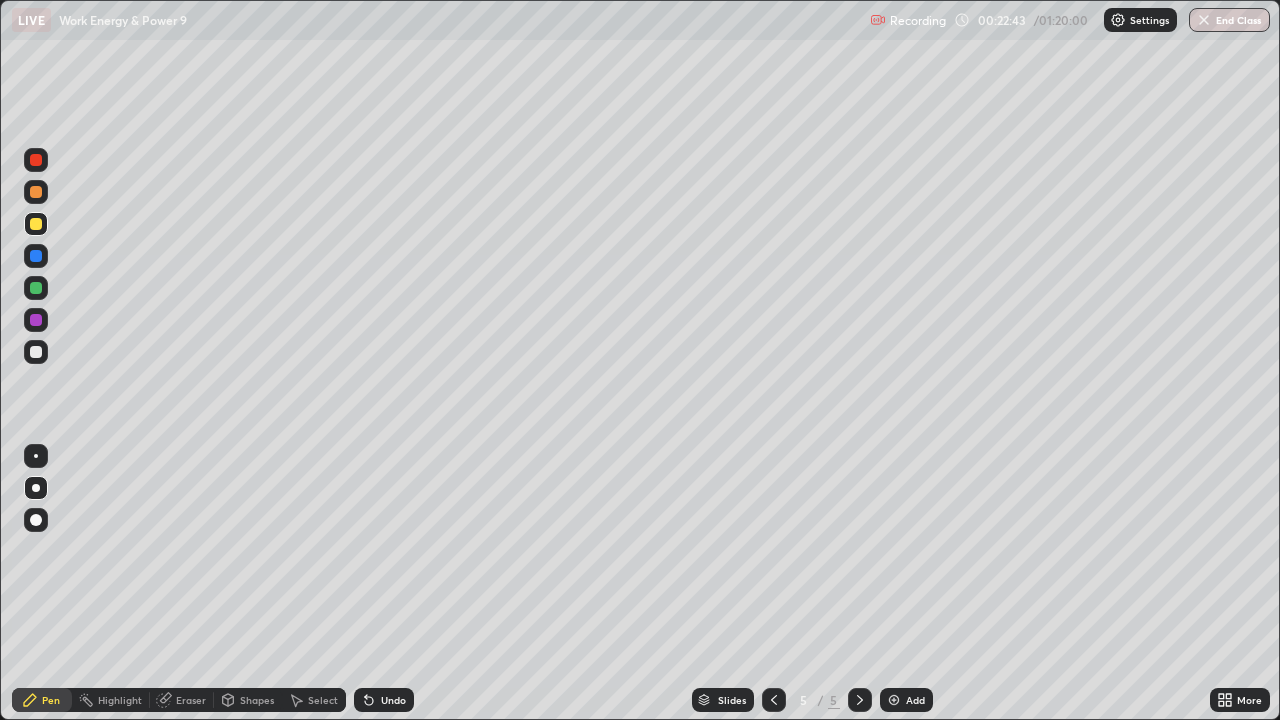 click at bounding box center [36, 352] 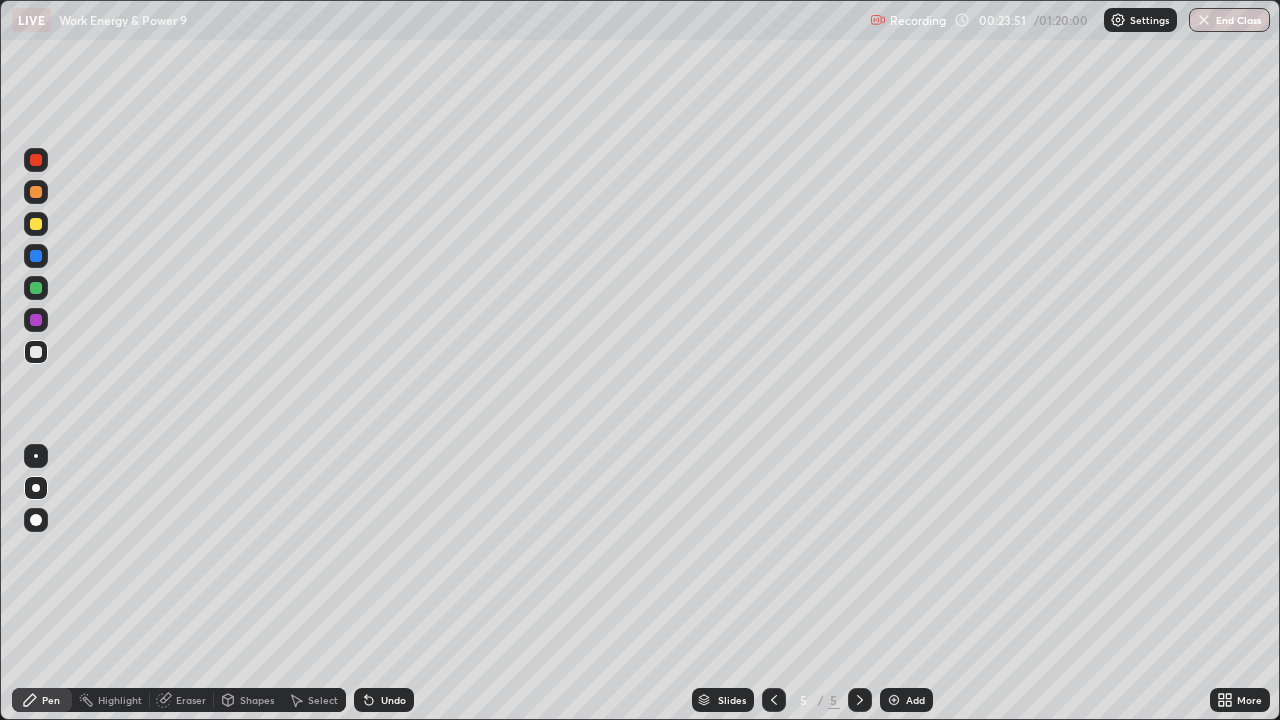 click at bounding box center [36, 288] 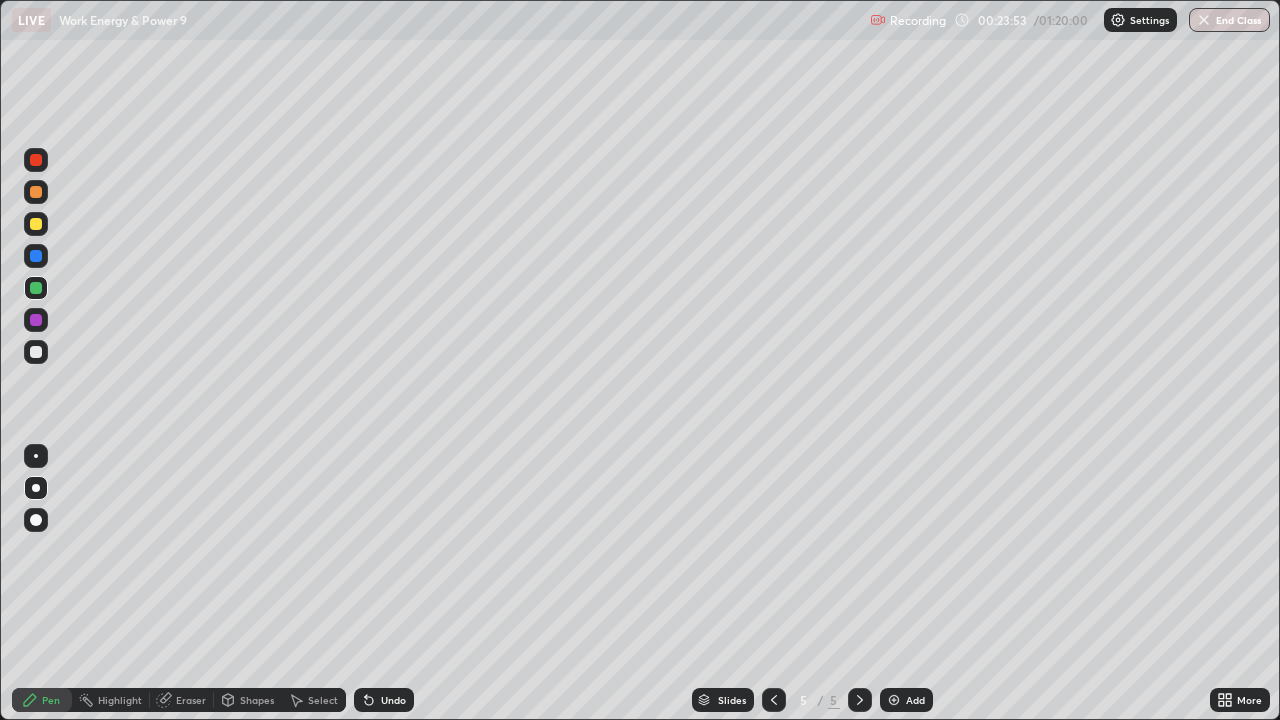 click at bounding box center [36, 352] 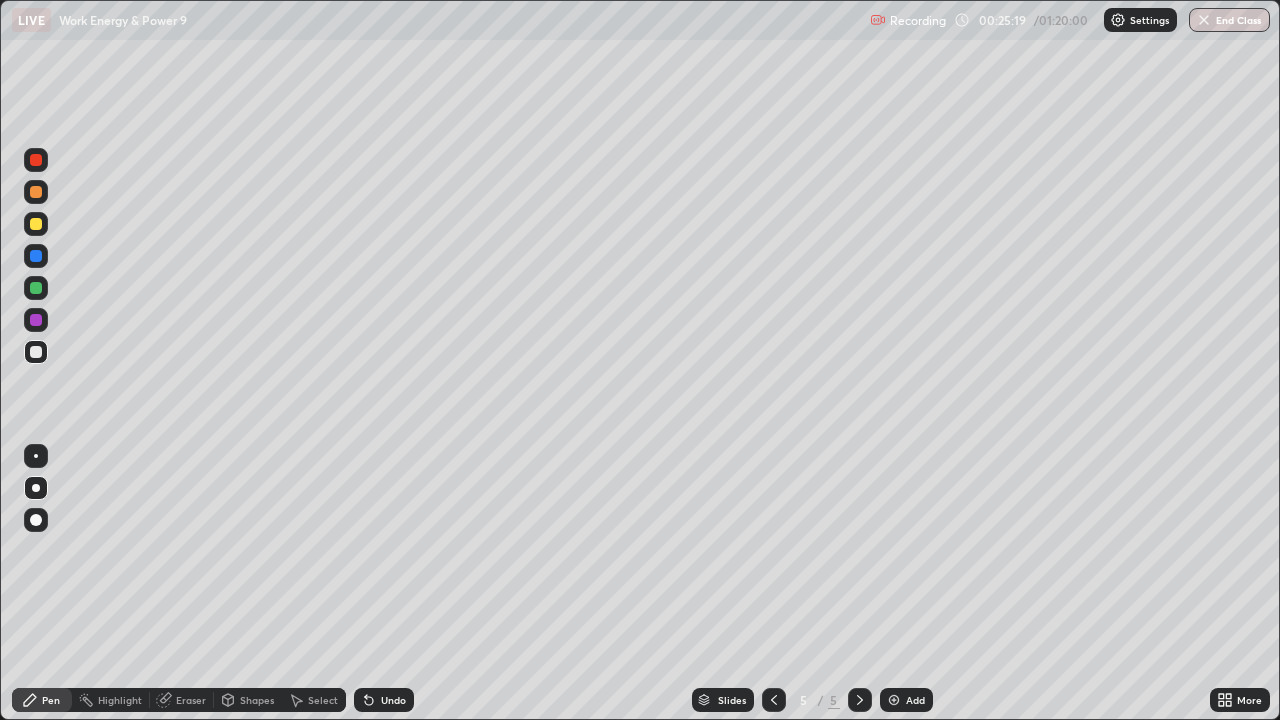 click at bounding box center (36, 192) 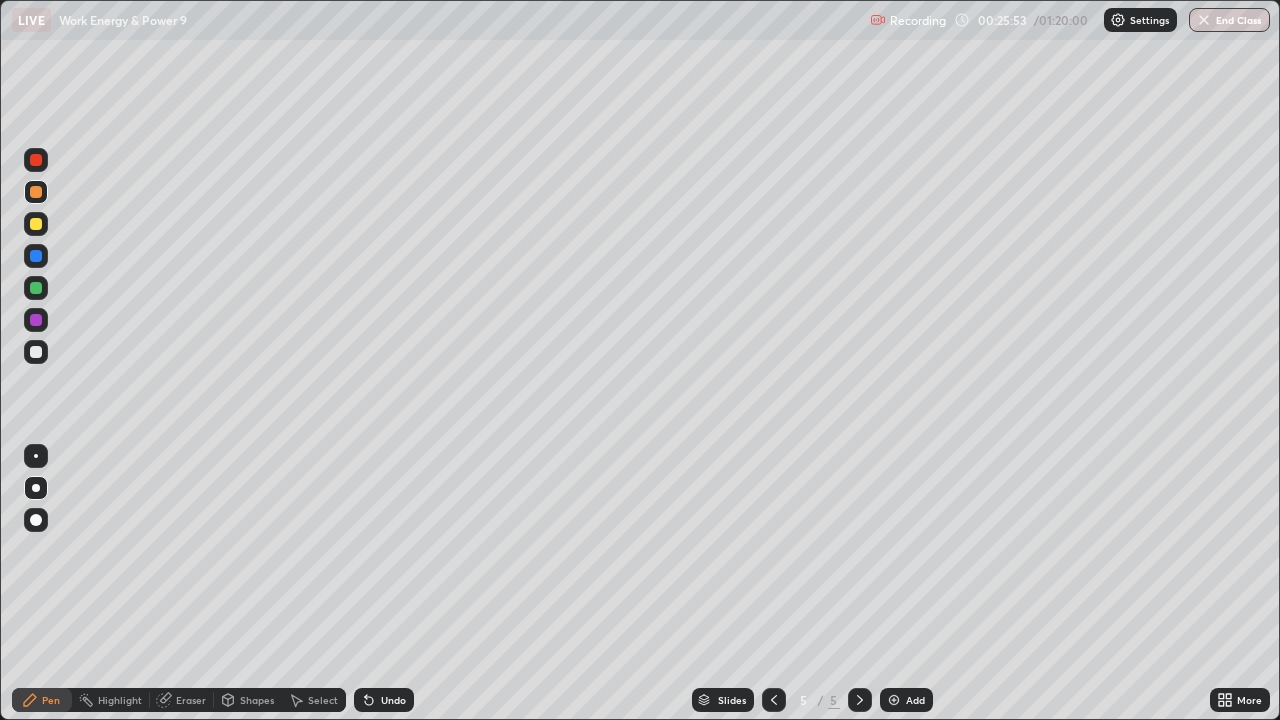 click at bounding box center (36, 352) 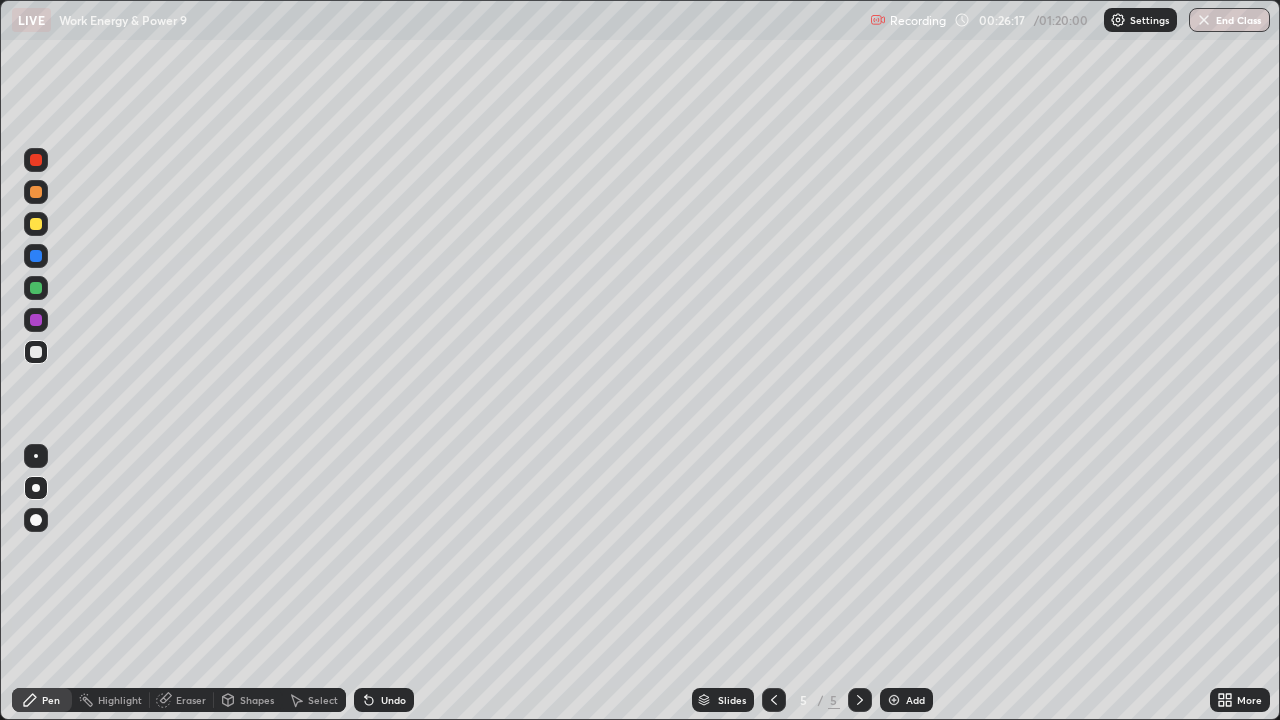 click on "Slides 5 / 5 Add" at bounding box center (812, 700) 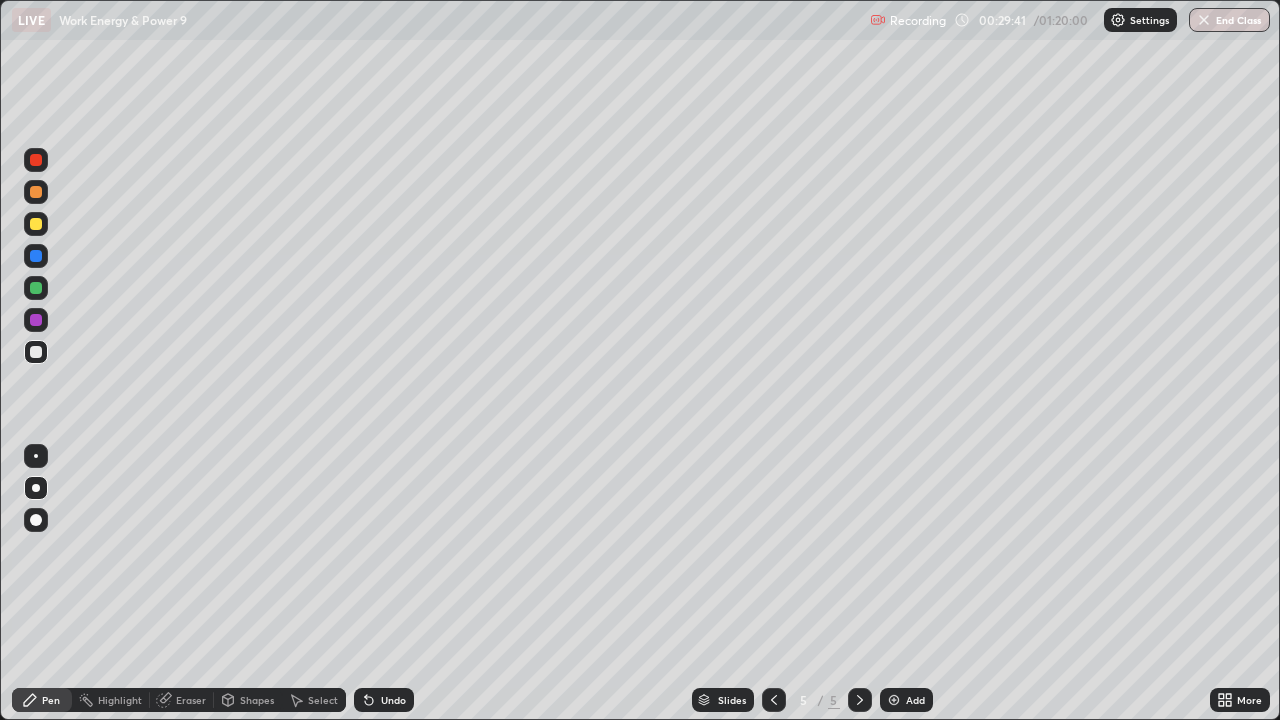click at bounding box center (36, 352) 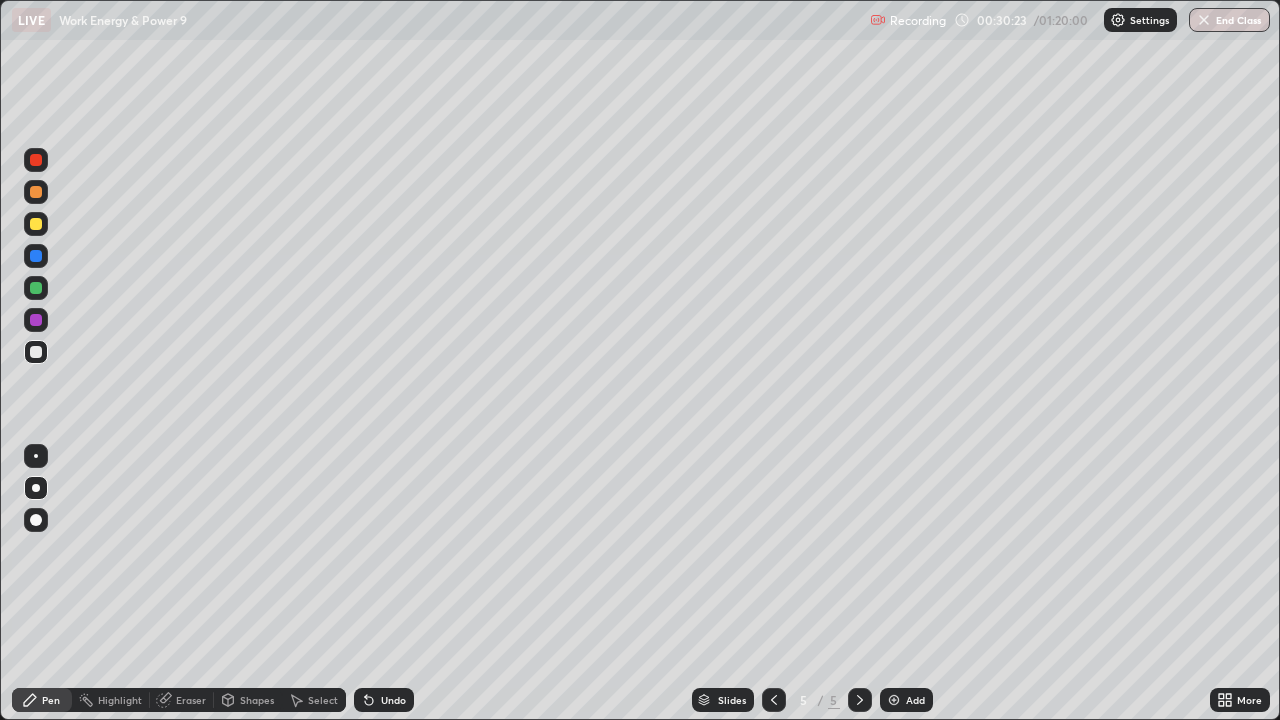 click at bounding box center (36, 288) 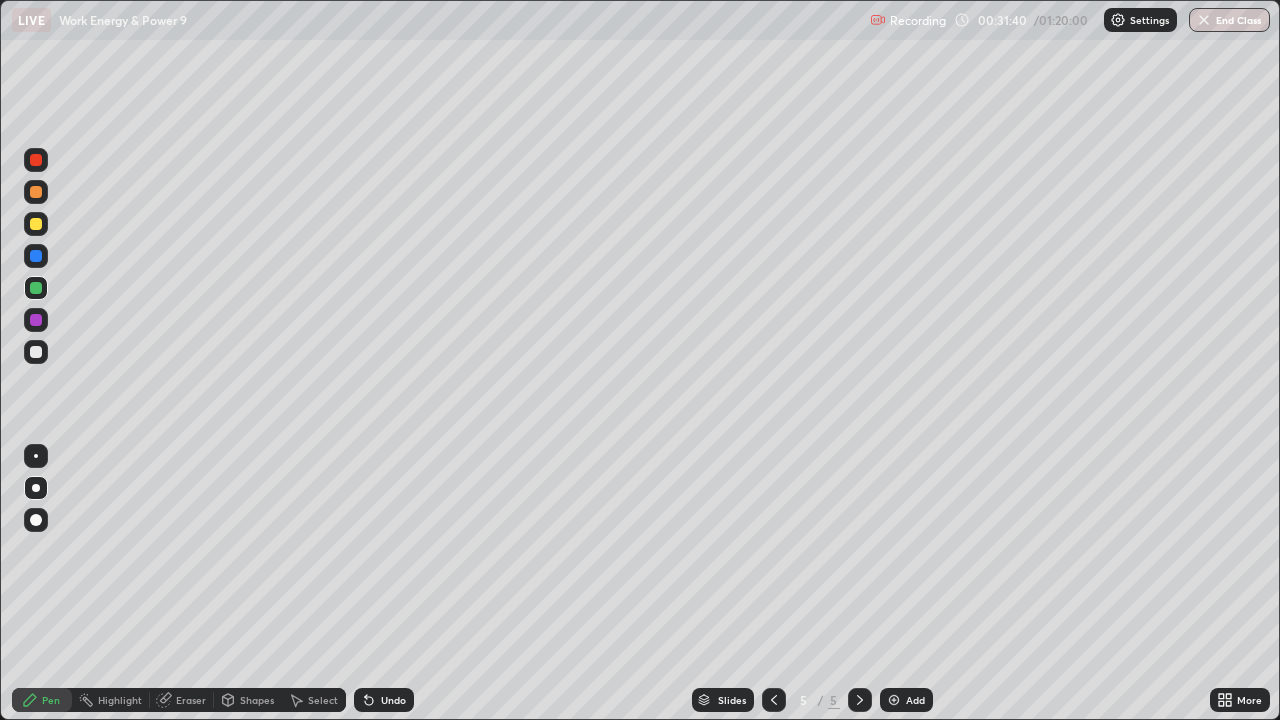 click at bounding box center (894, 700) 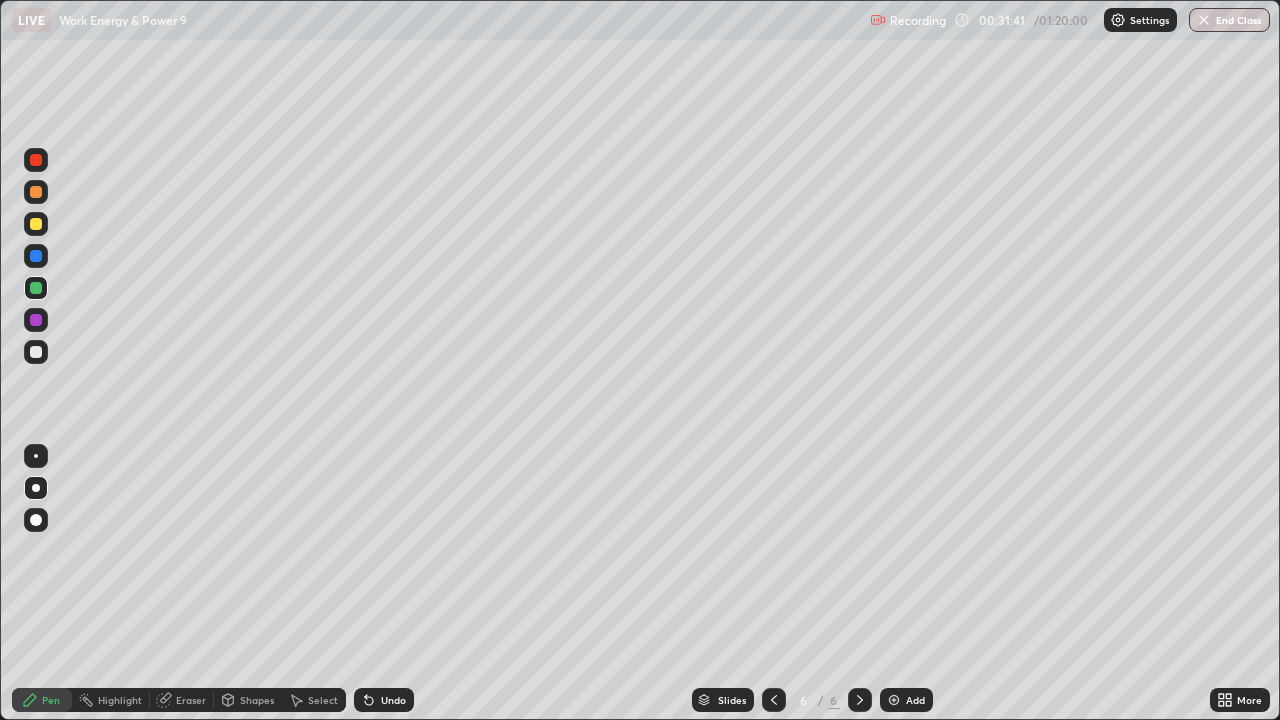 click at bounding box center [36, 488] 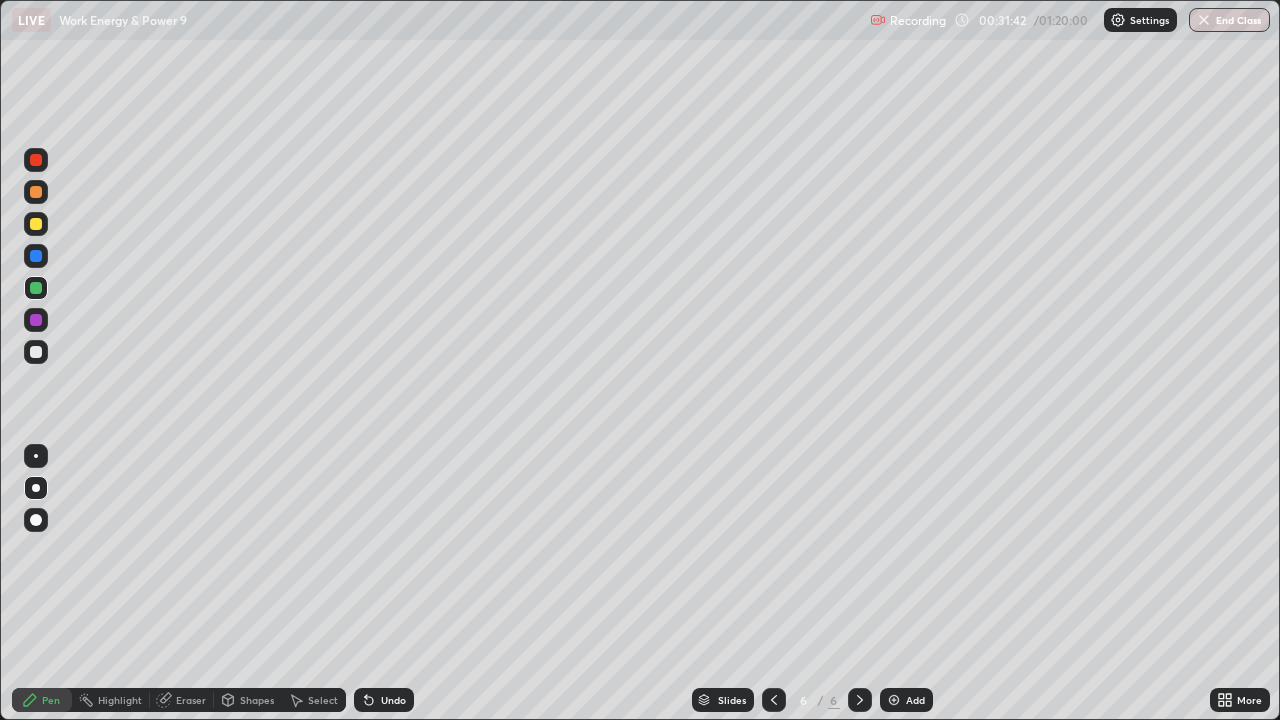 click at bounding box center (36, 352) 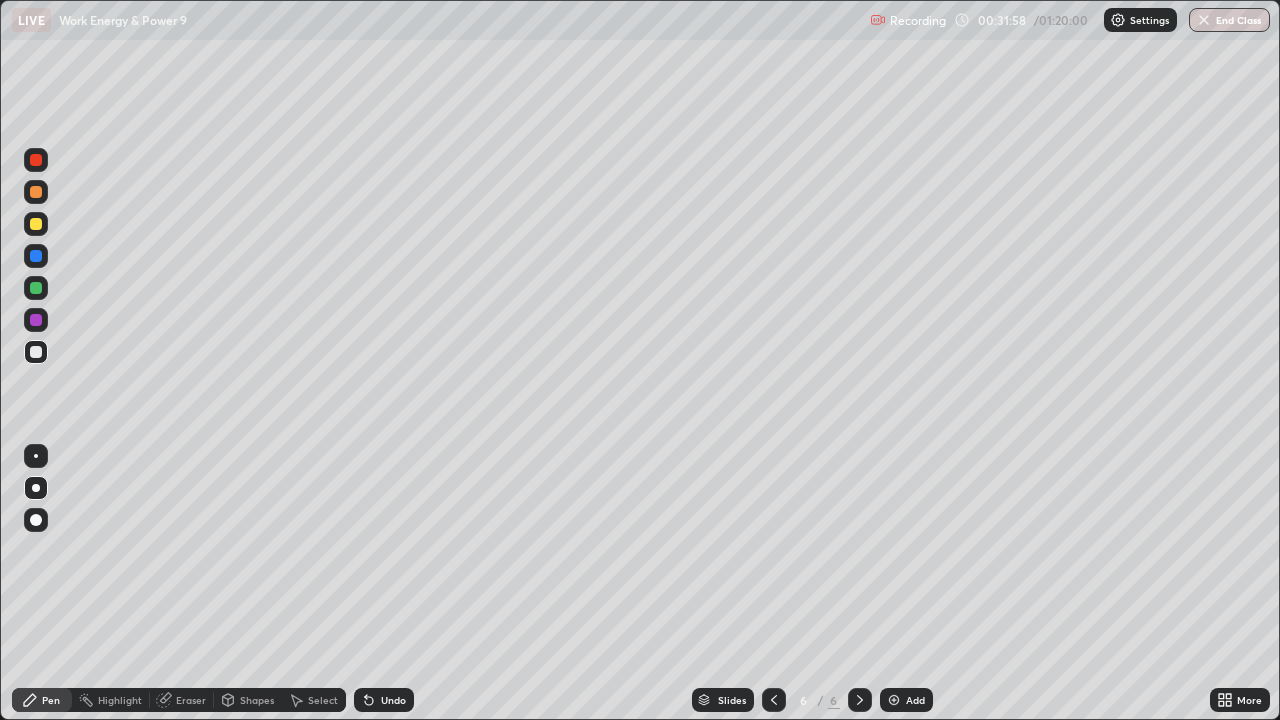 click at bounding box center [36, 488] 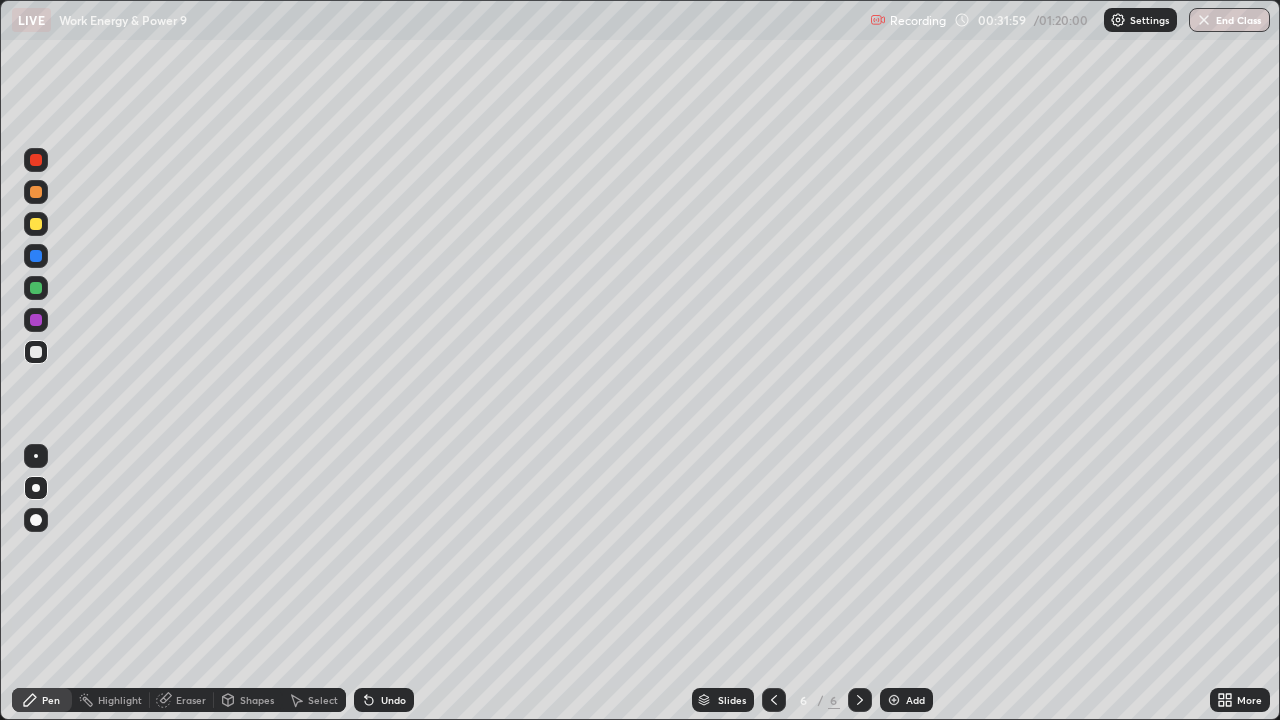 click at bounding box center [36, 352] 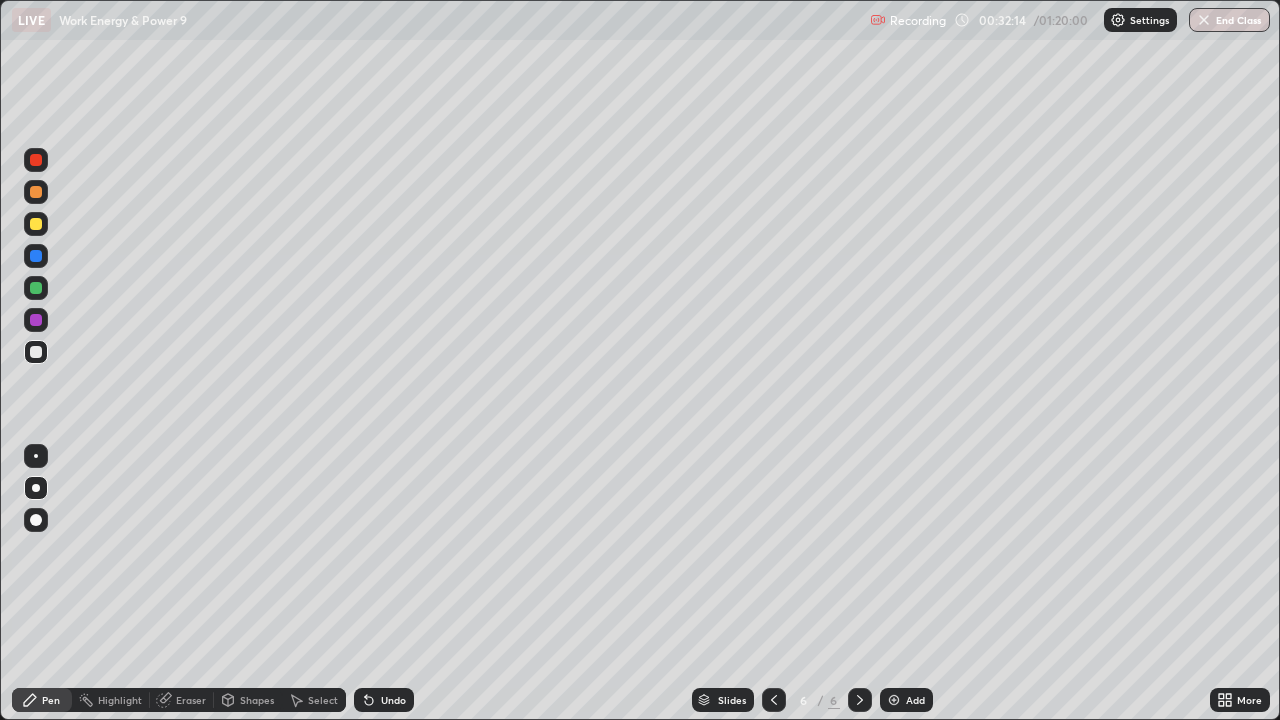 click at bounding box center [36, 224] 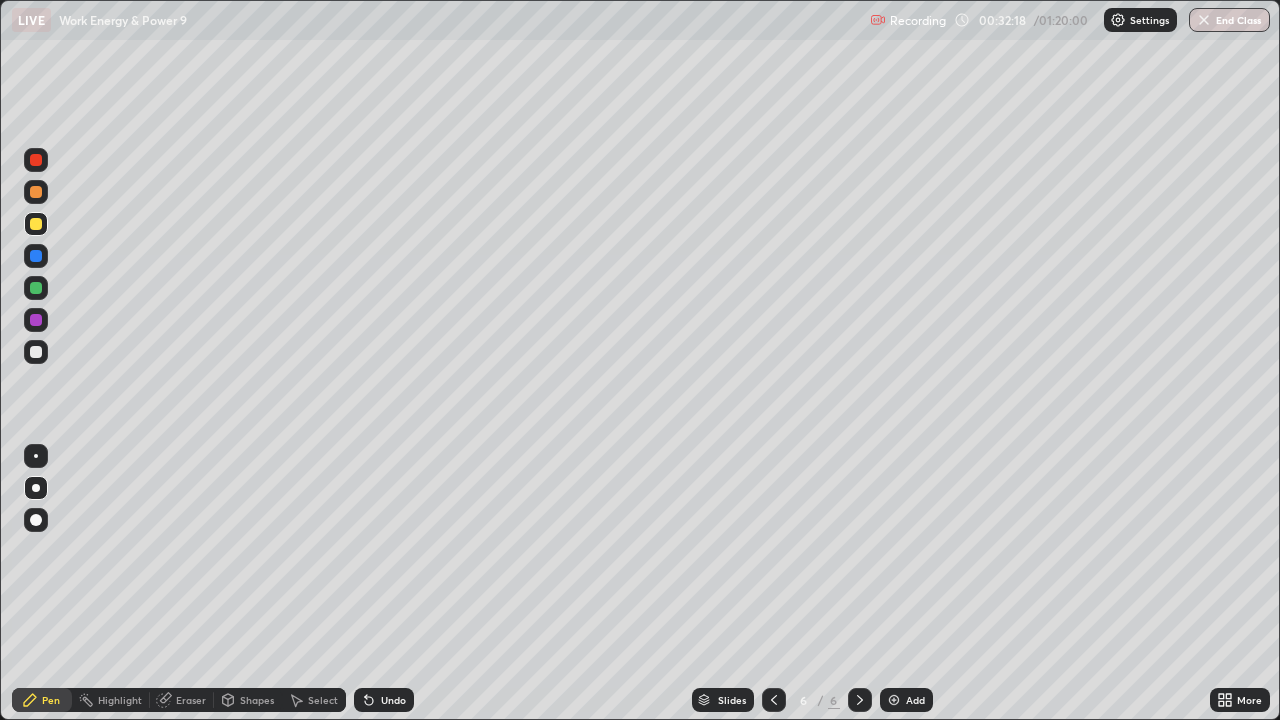 click at bounding box center (36, 352) 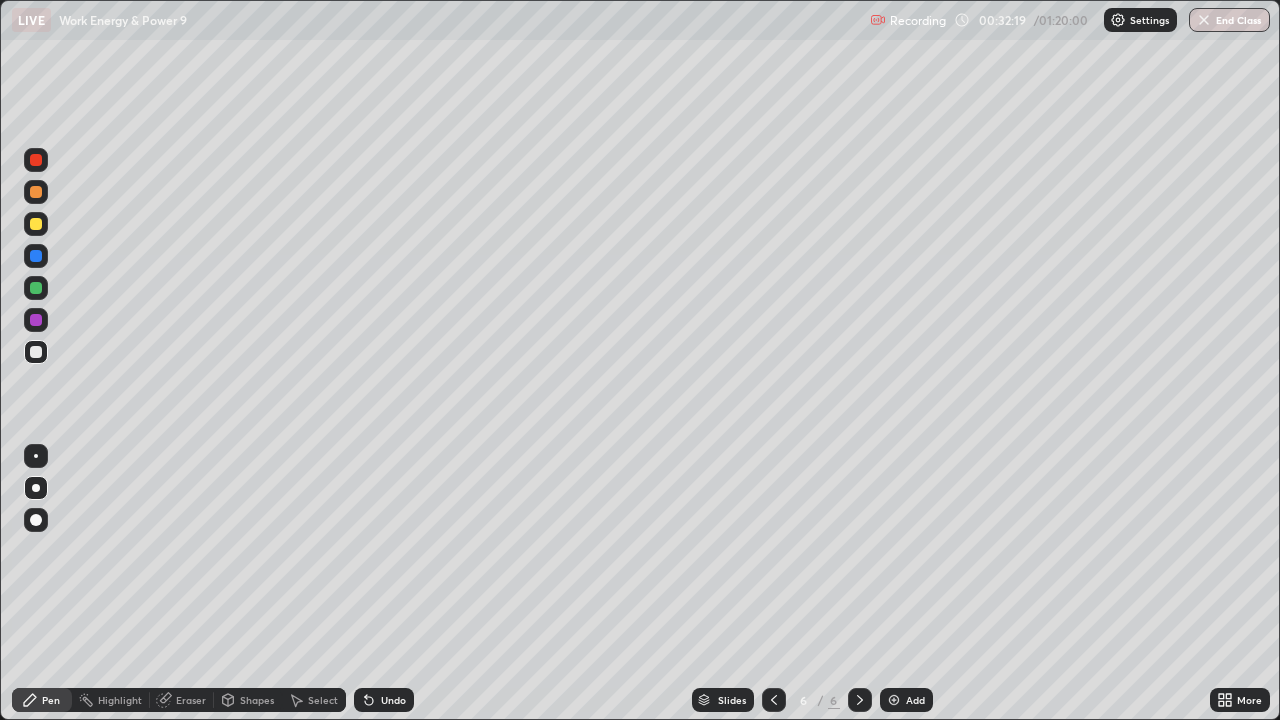 click on "Shapes" at bounding box center (248, 700) 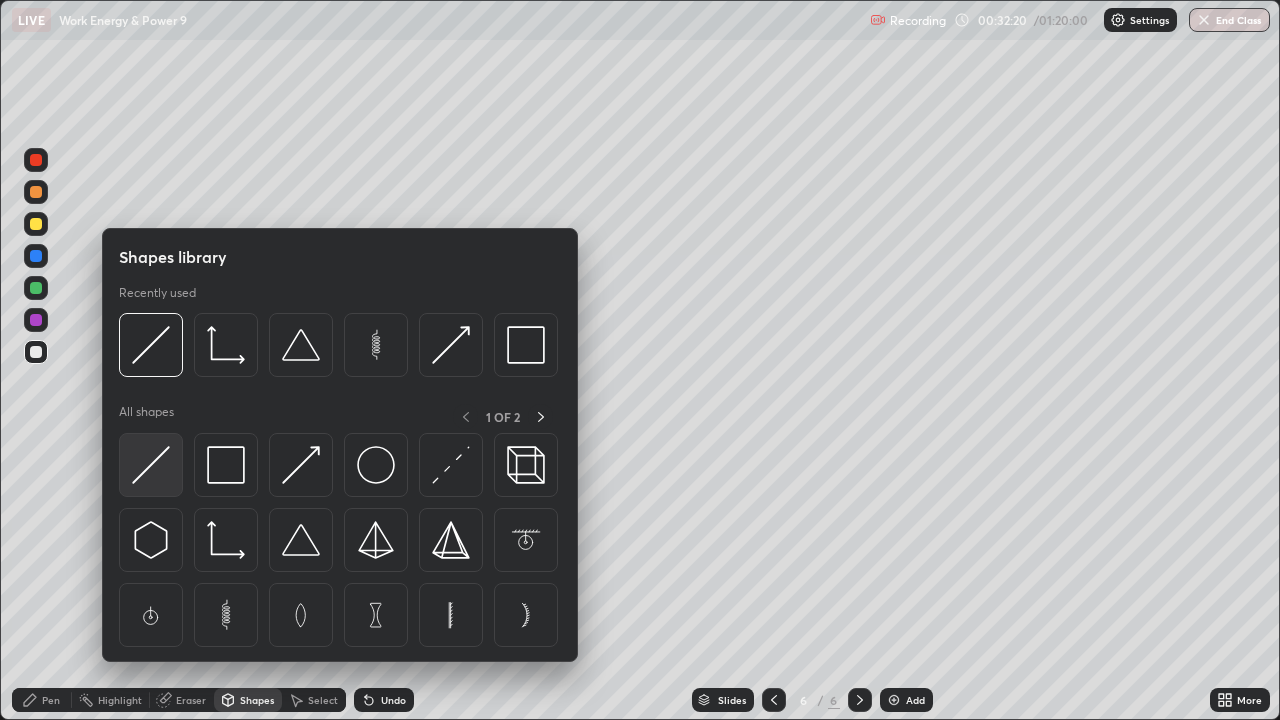 click at bounding box center (151, 465) 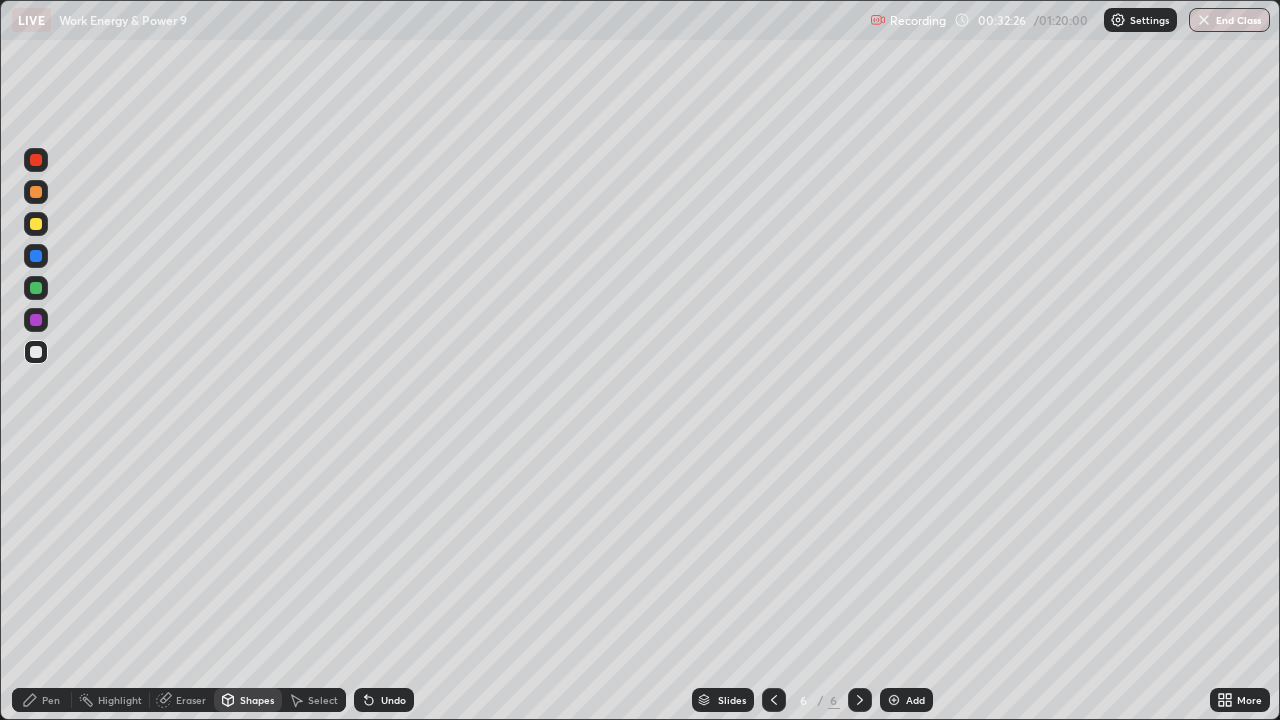 click 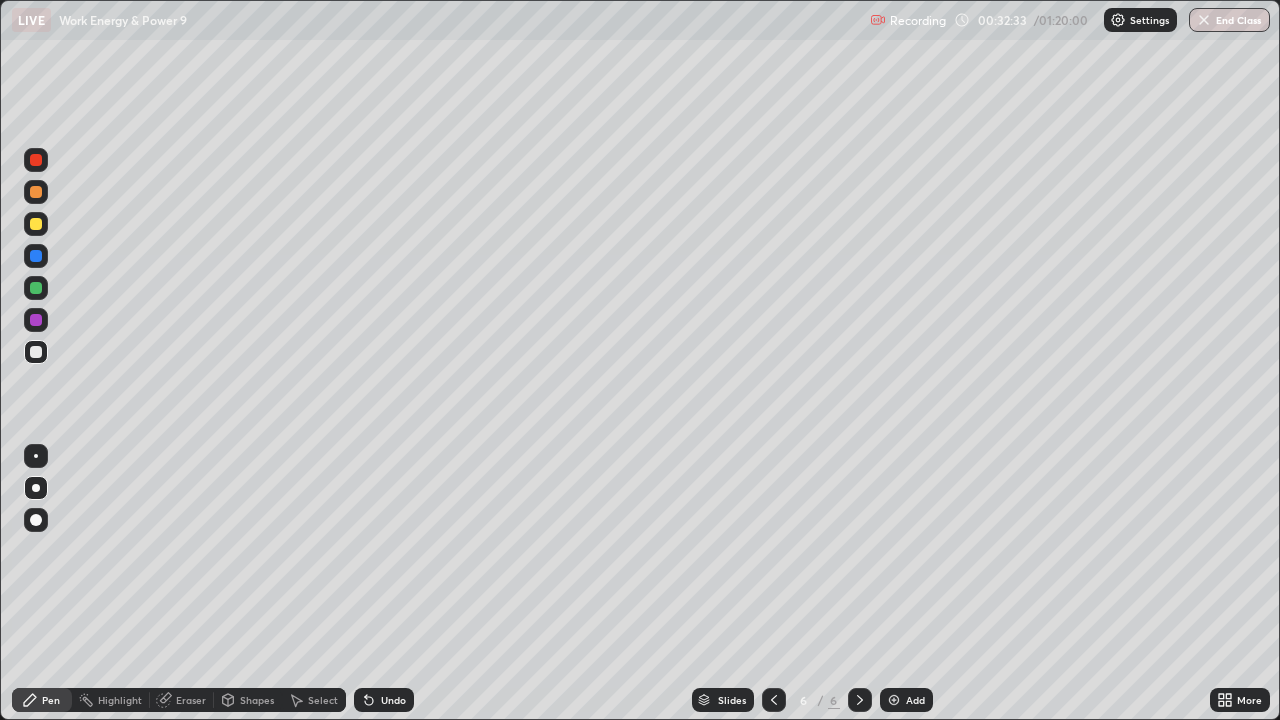 click at bounding box center [36, 224] 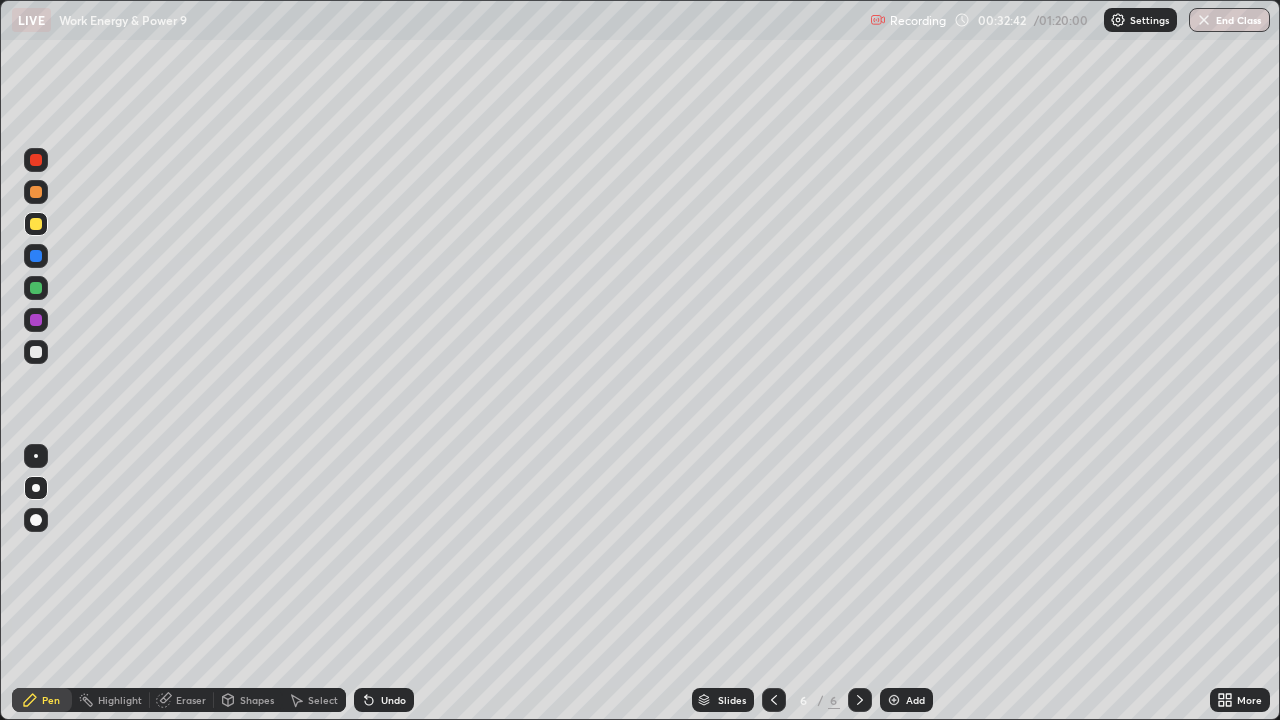 click at bounding box center (36, 352) 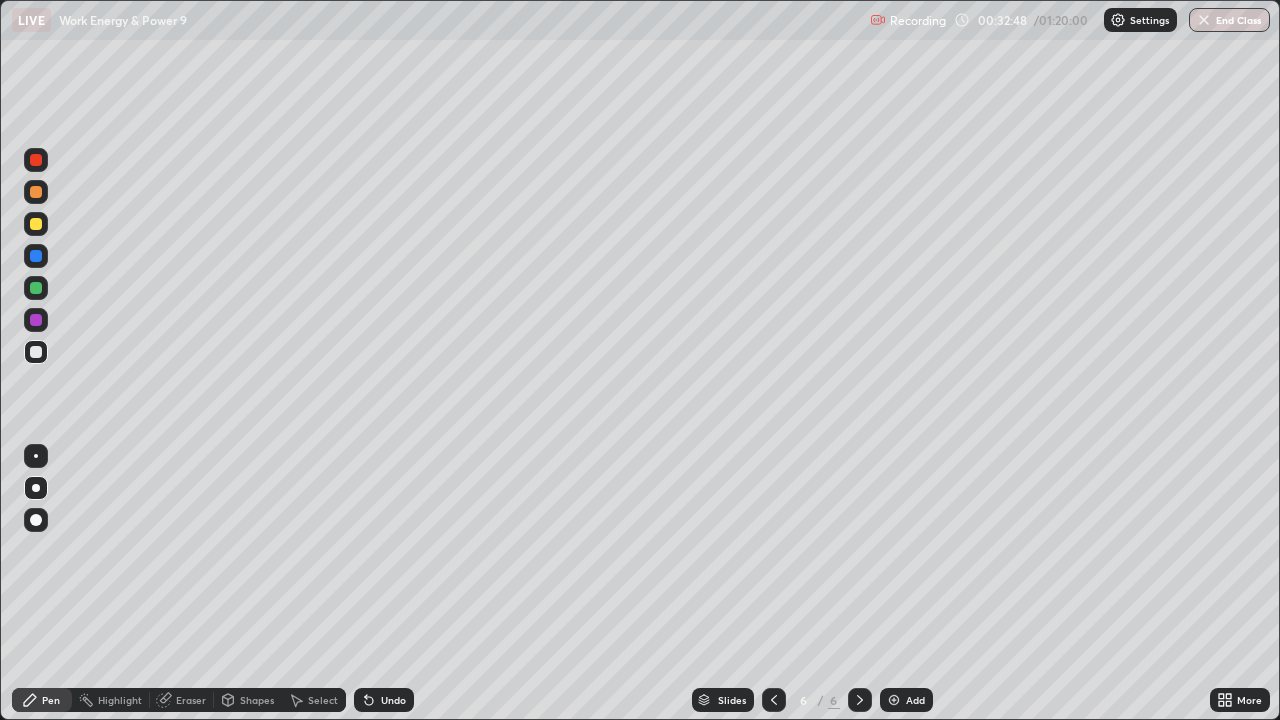 click at bounding box center (36, 320) 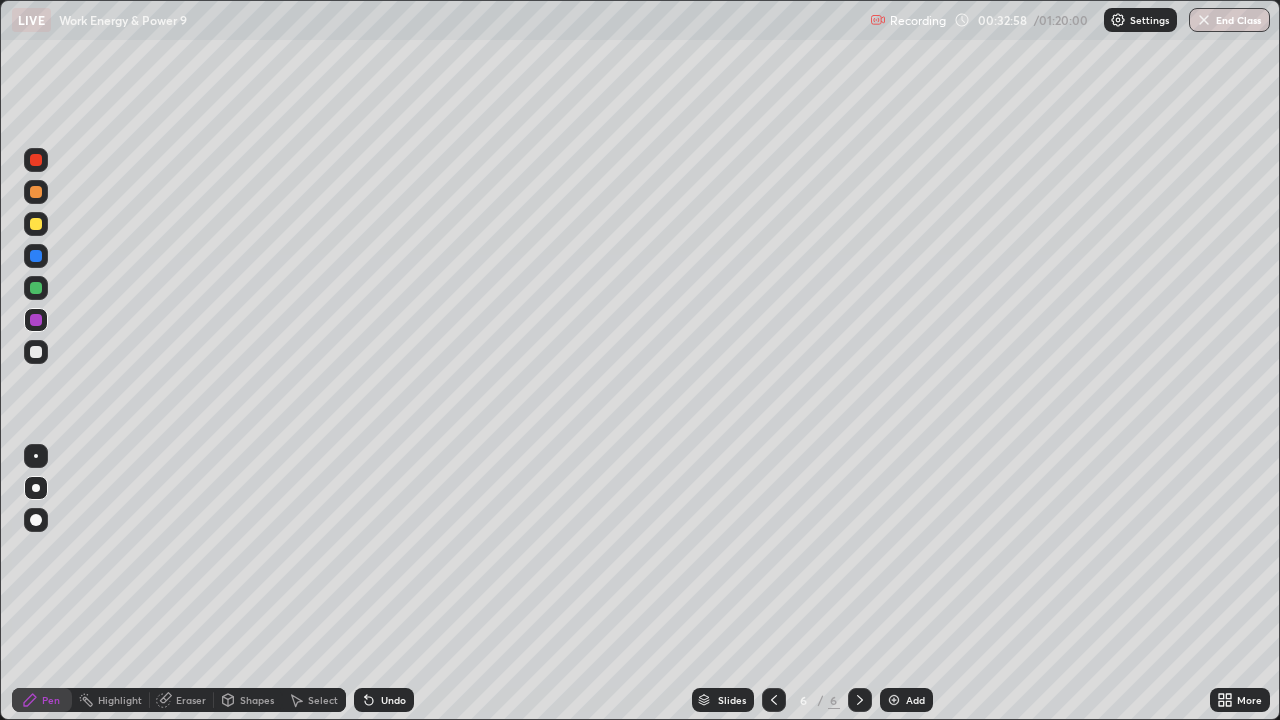 click on "Shapes" at bounding box center [257, 700] 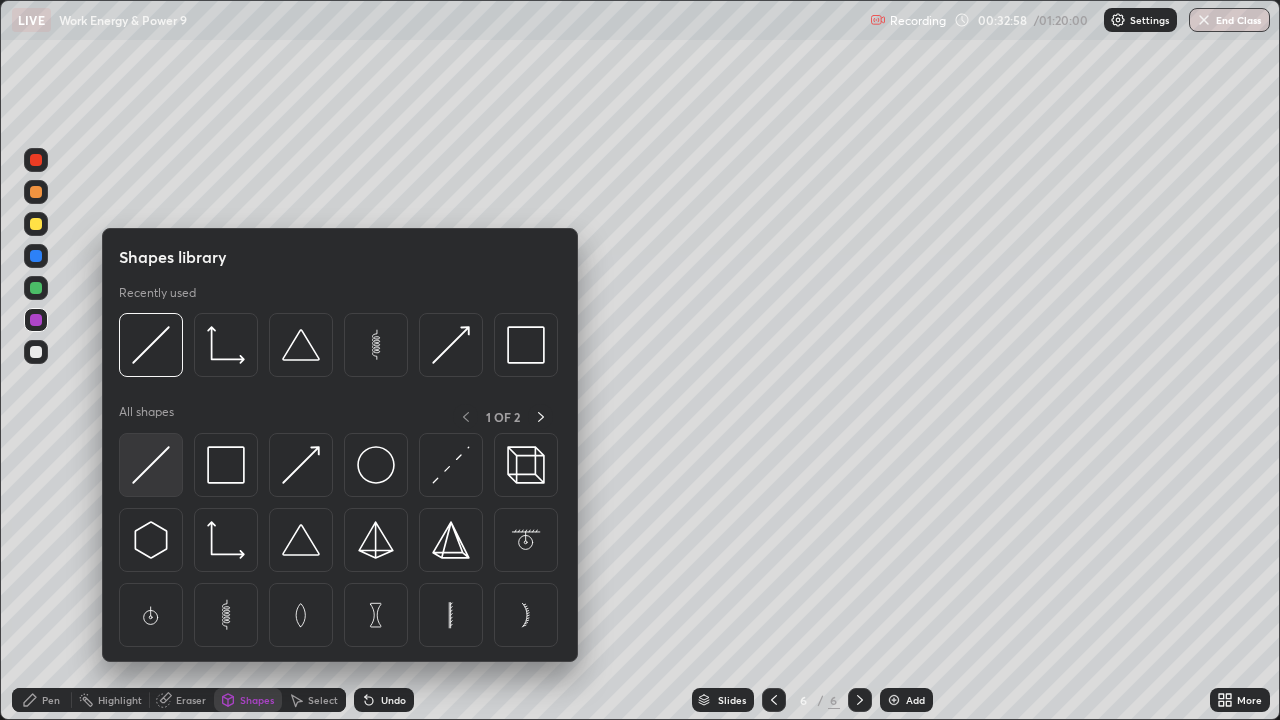 click at bounding box center (151, 465) 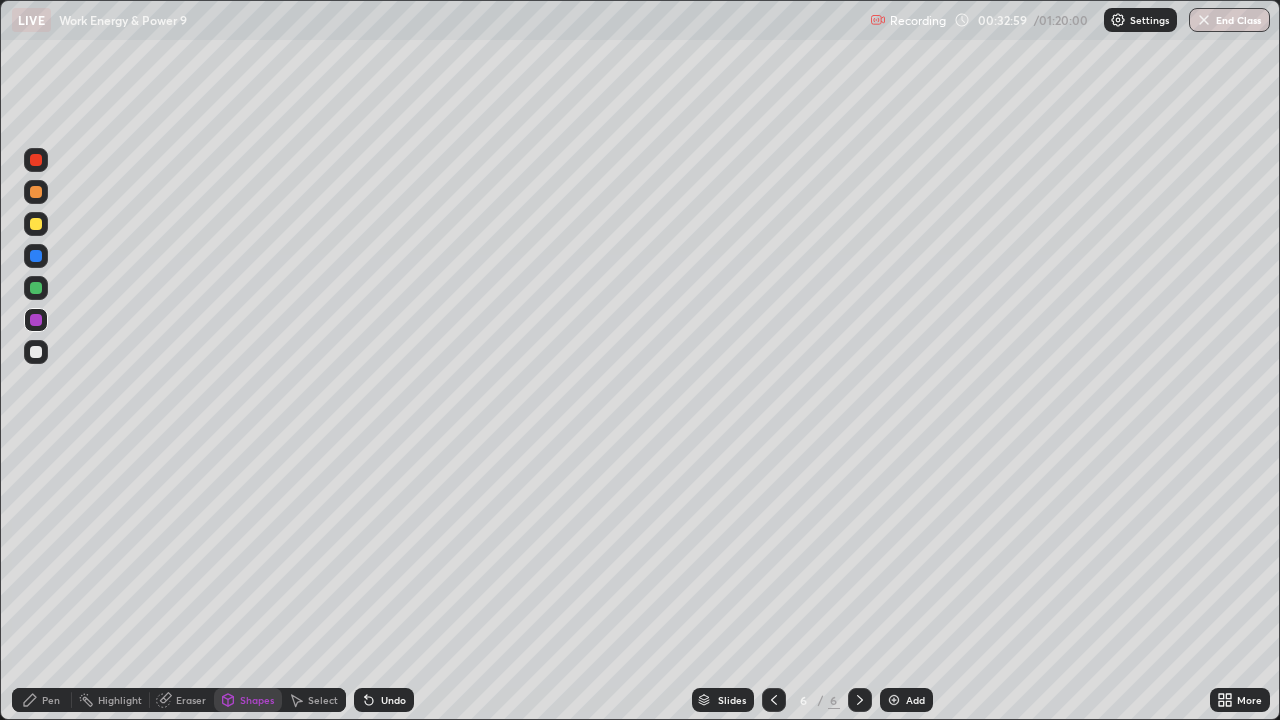 click at bounding box center [36, 352] 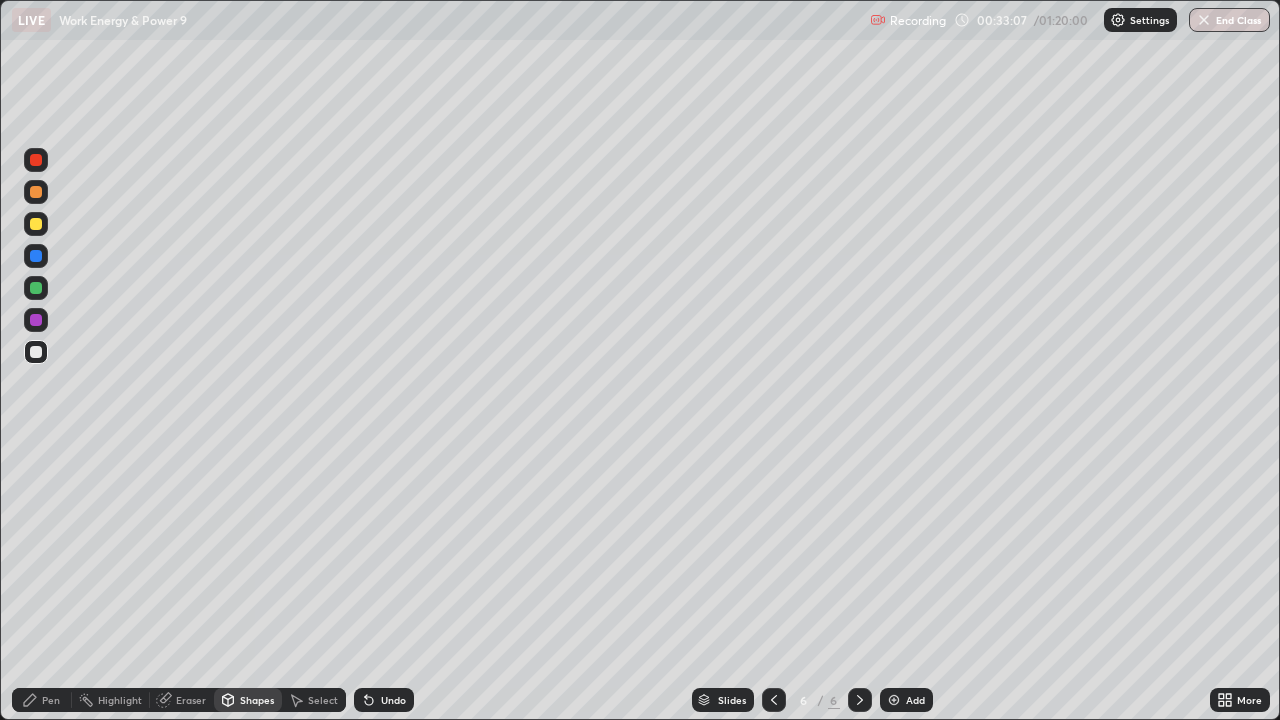 click at bounding box center [36, 224] 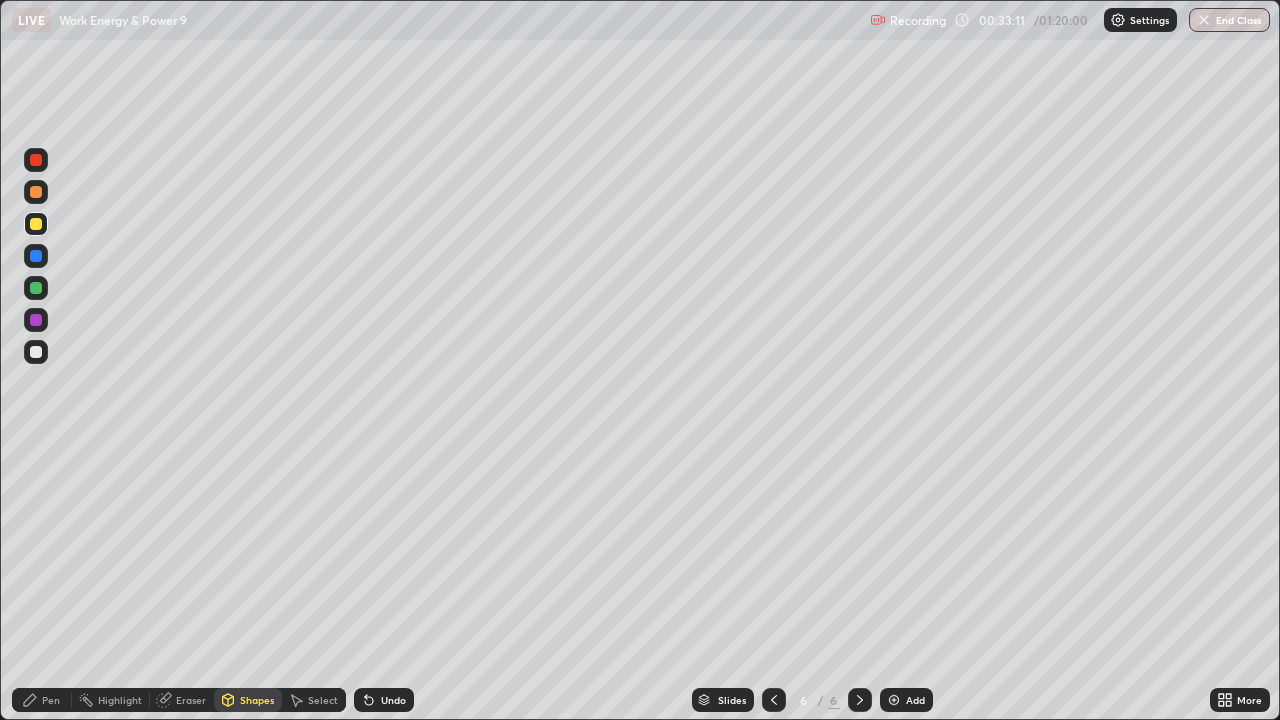 click on "Undo" at bounding box center [393, 700] 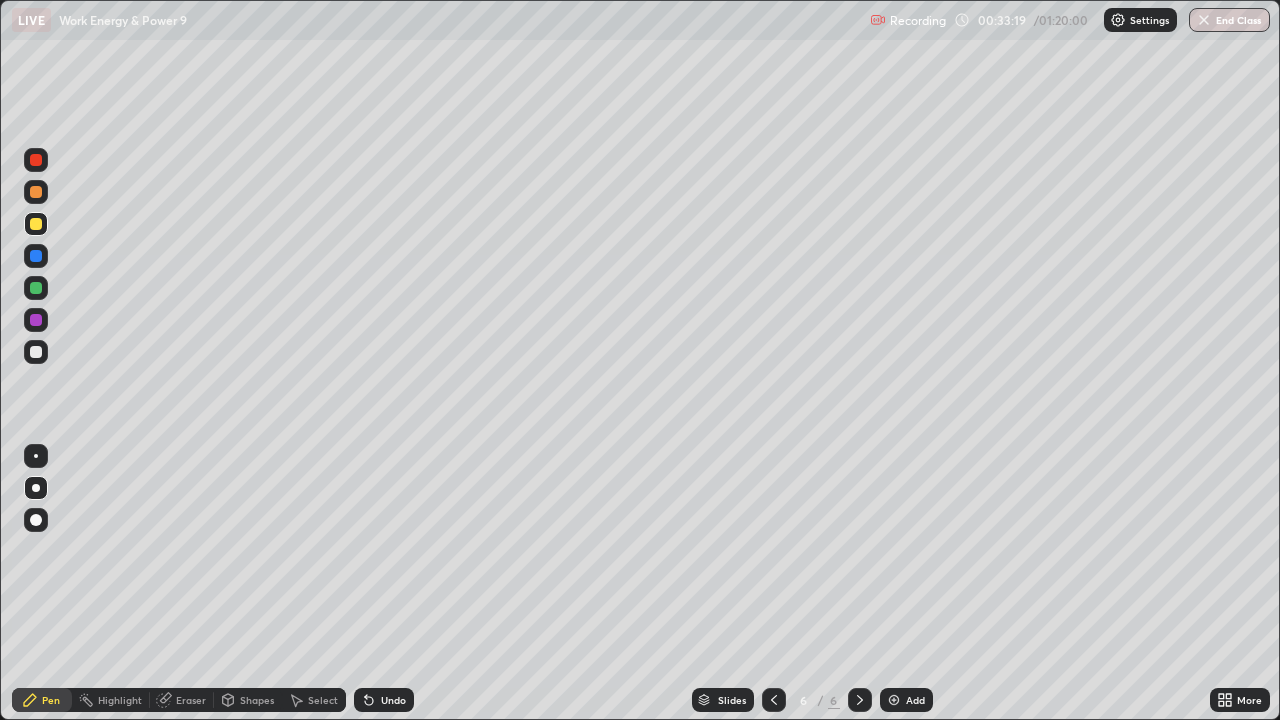 click at bounding box center (36, 320) 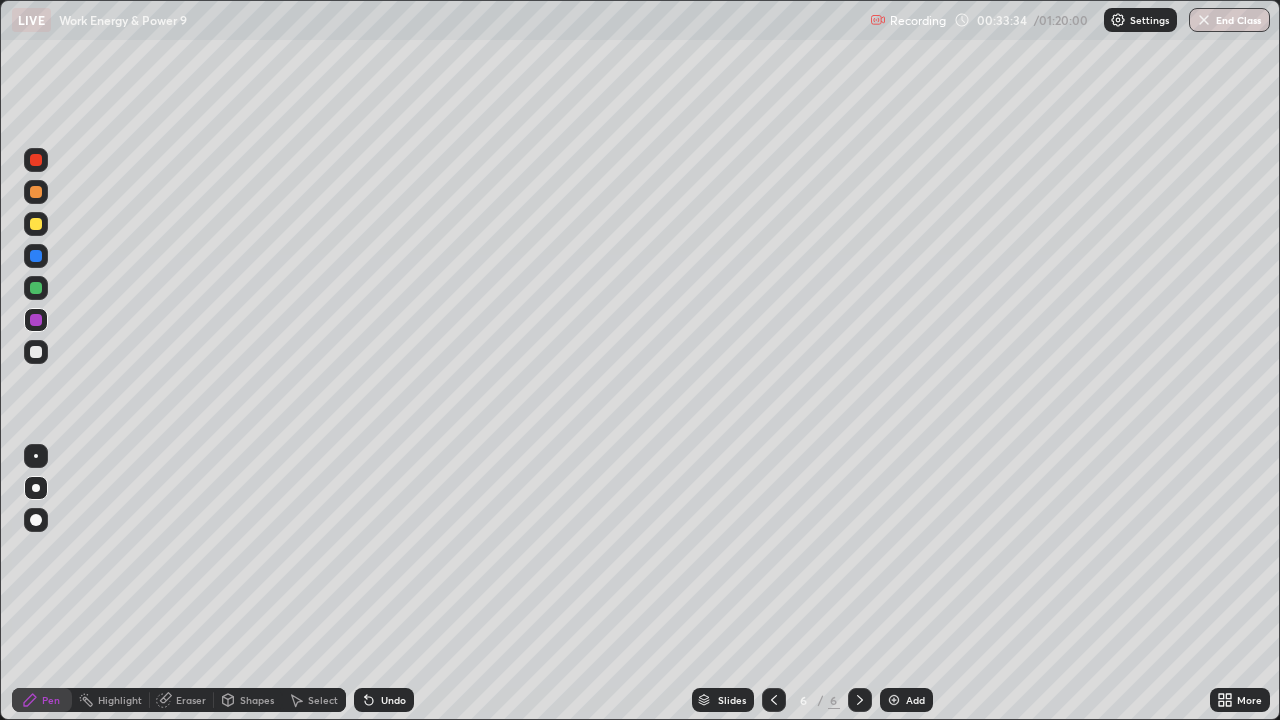 click at bounding box center (36, 352) 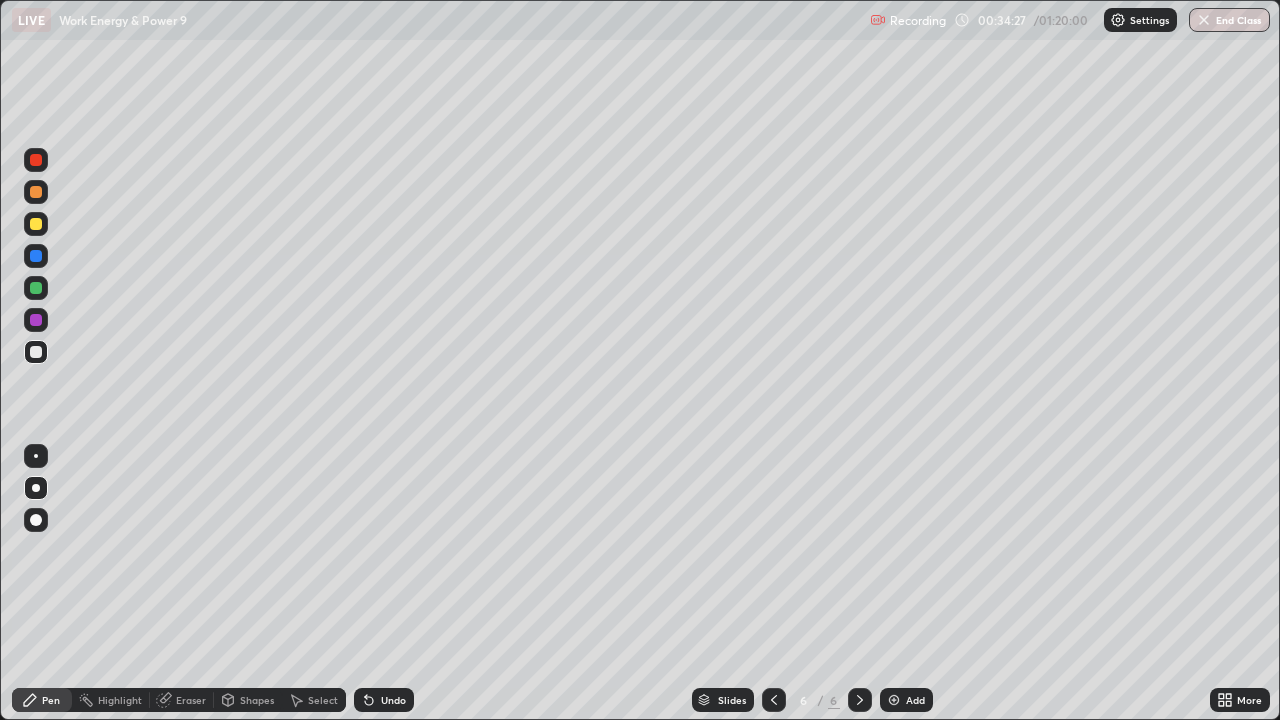 click at bounding box center [36, 352] 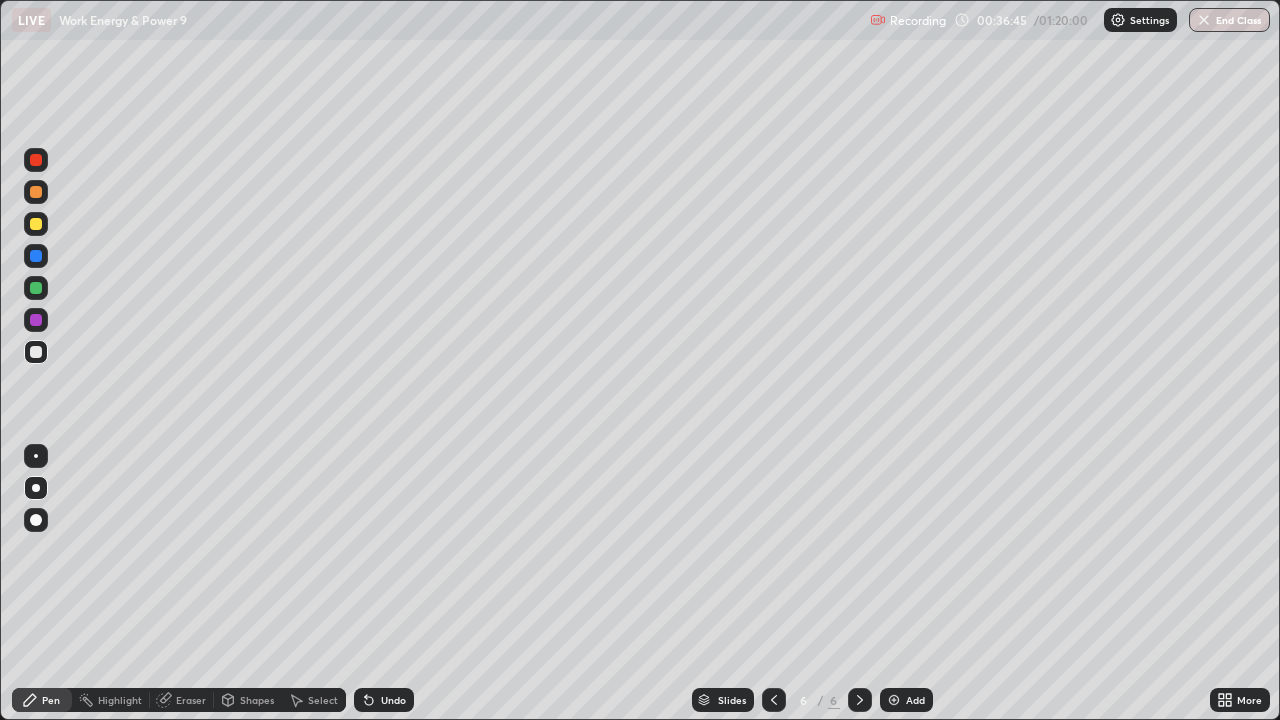 click at bounding box center [36, 224] 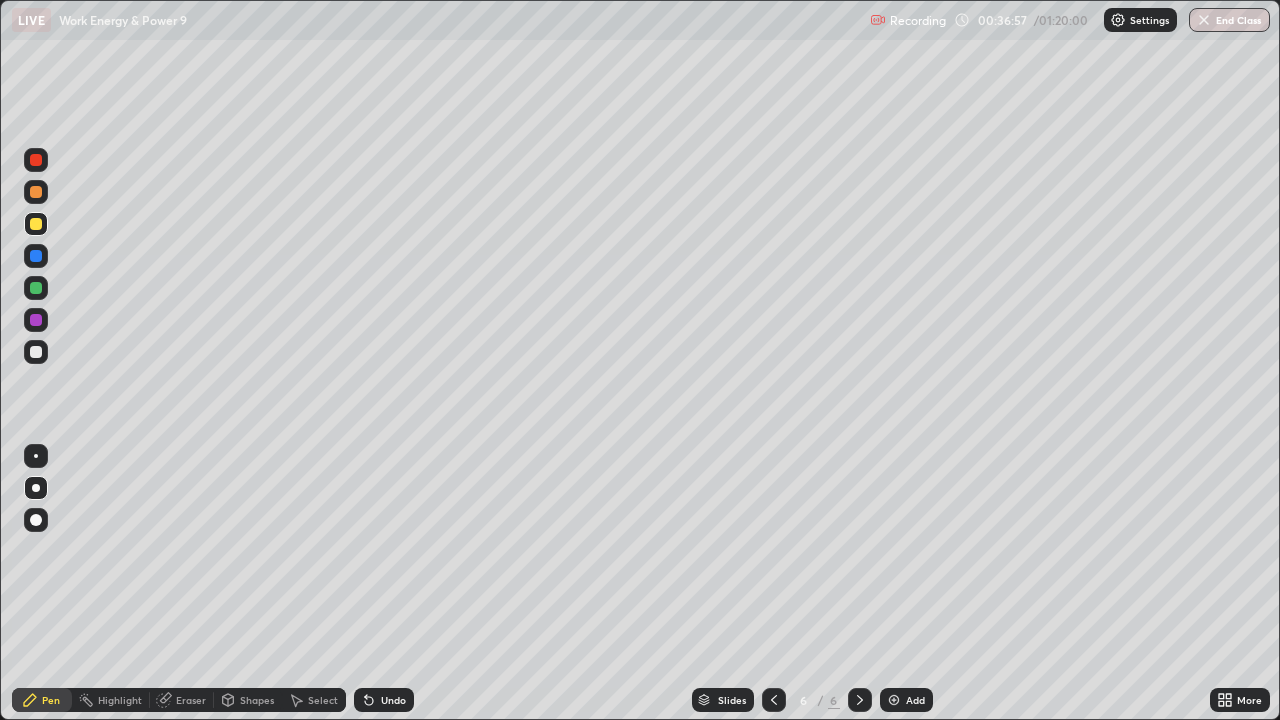 click 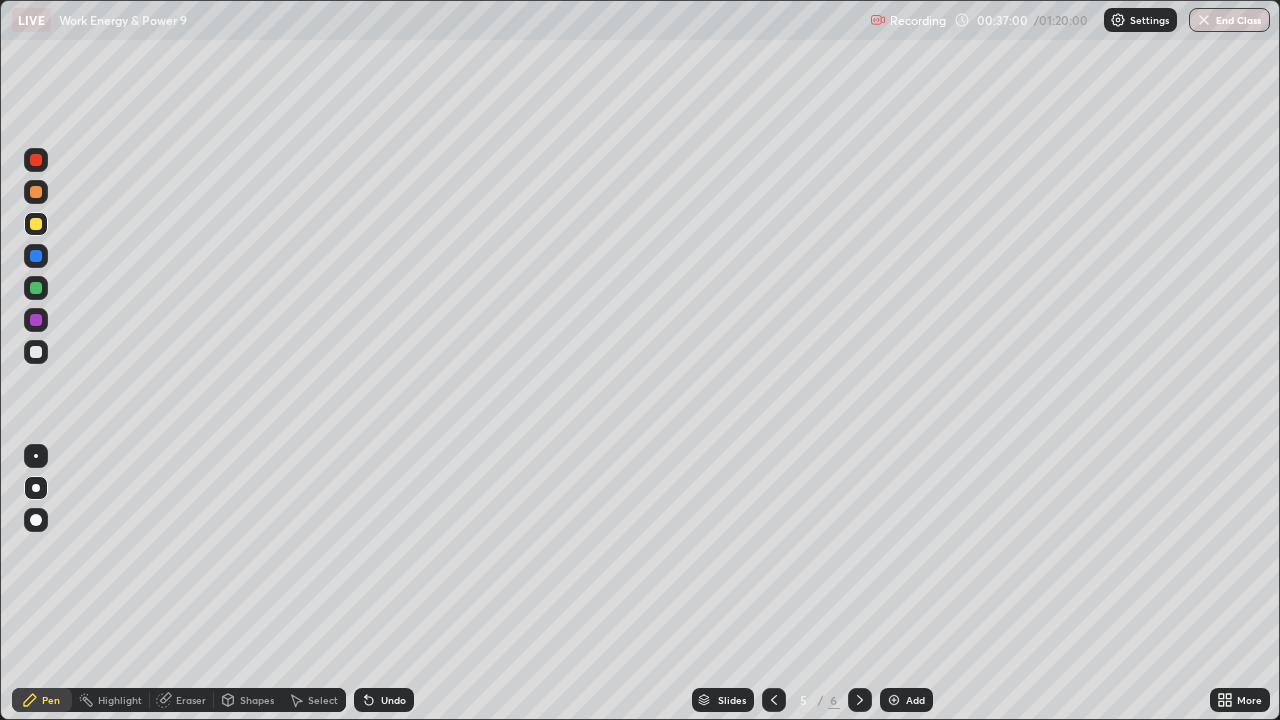 click 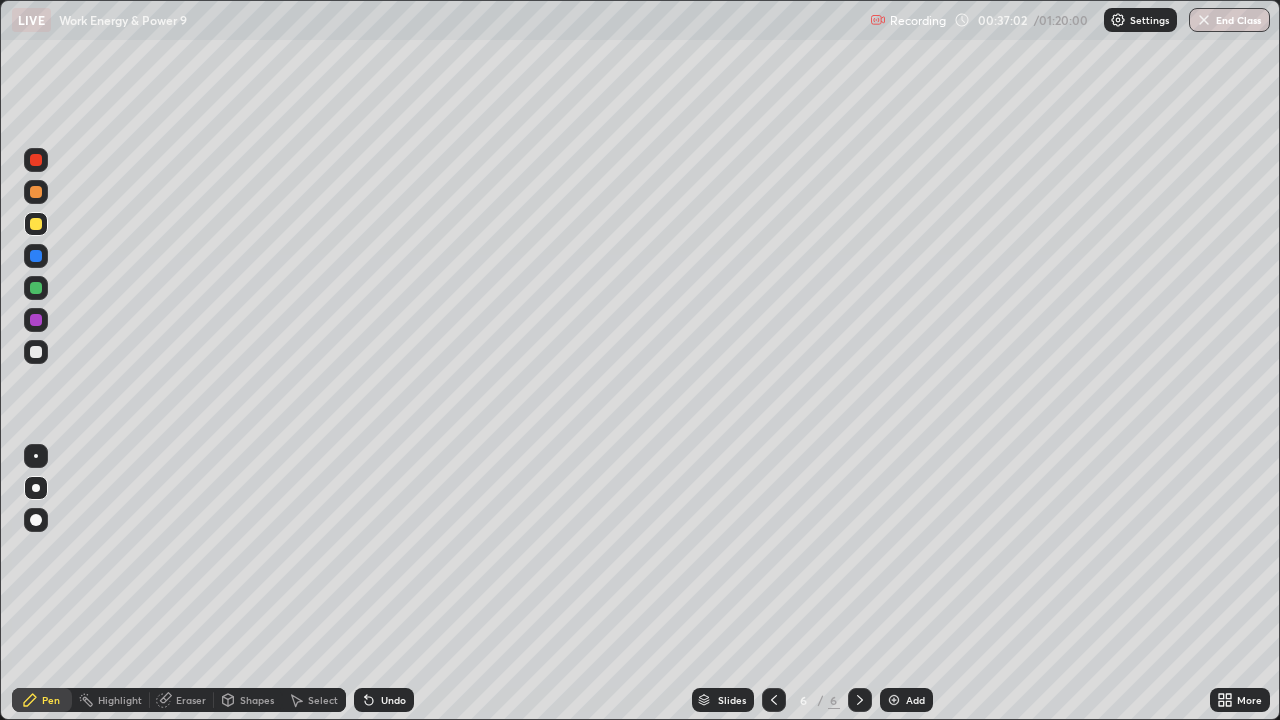 click at bounding box center (36, 224) 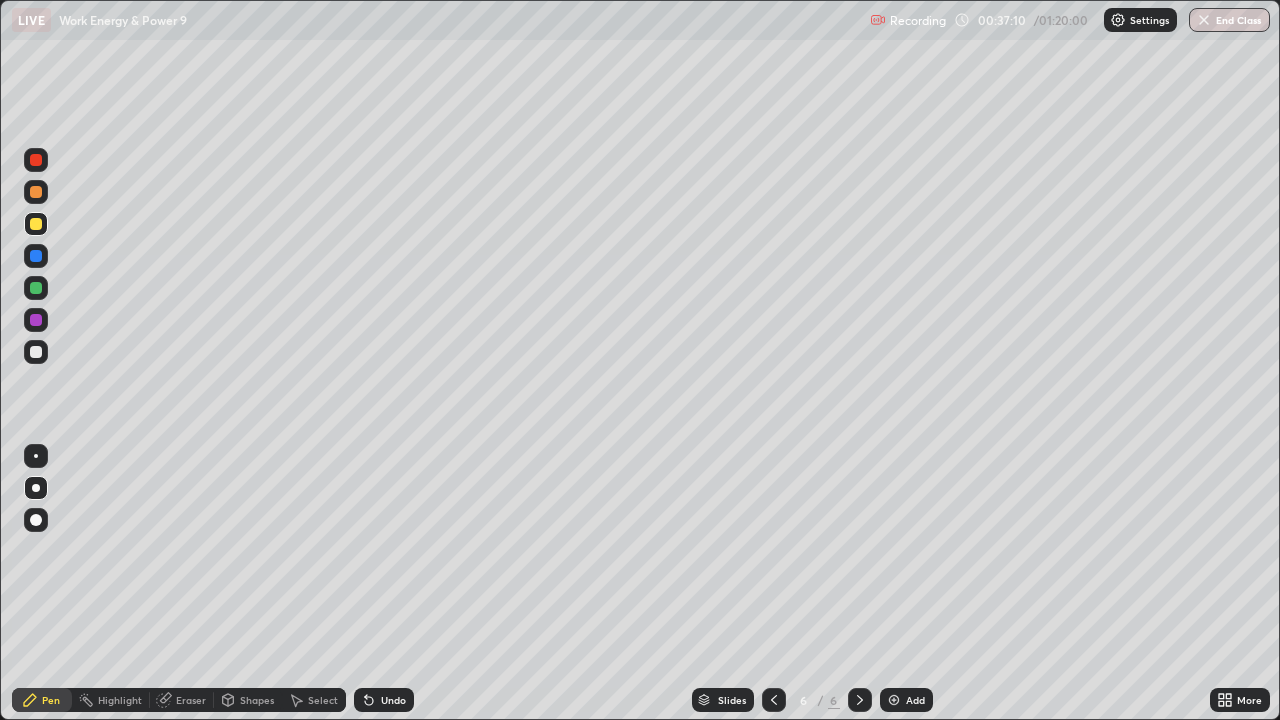 click at bounding box center [36, 320] 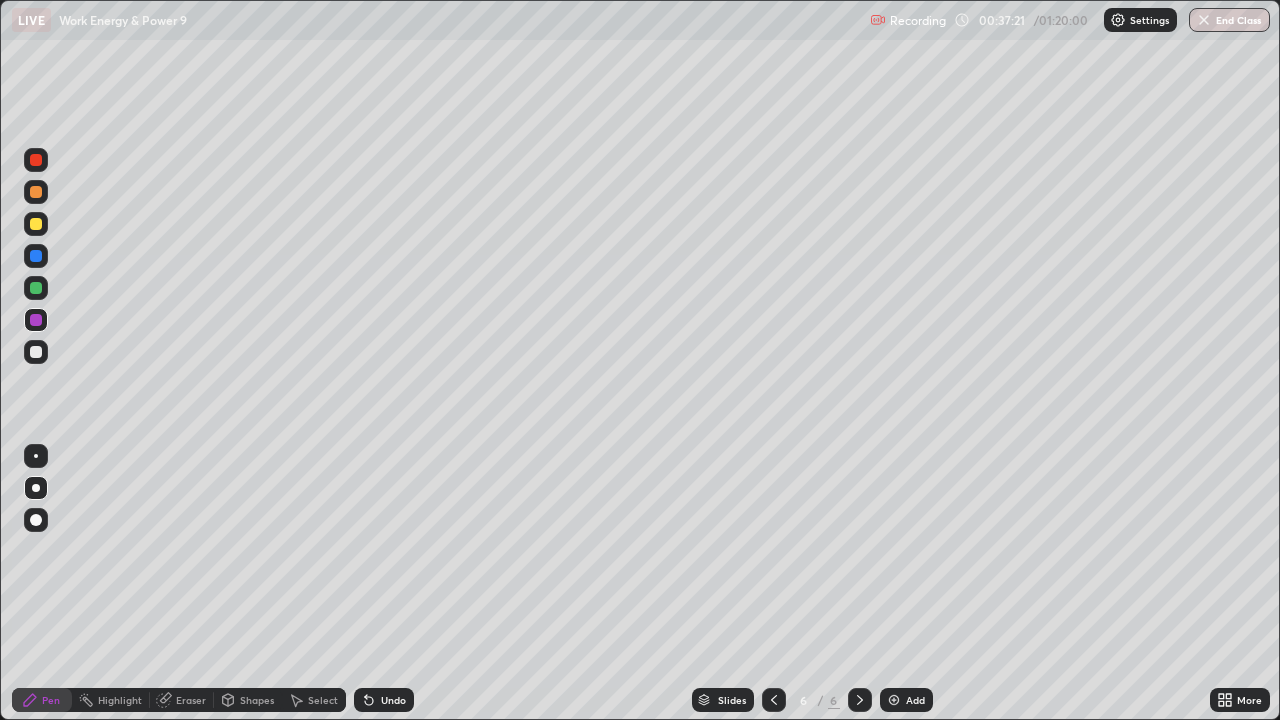 click on "Eraser" at bounding box center [191, 700] 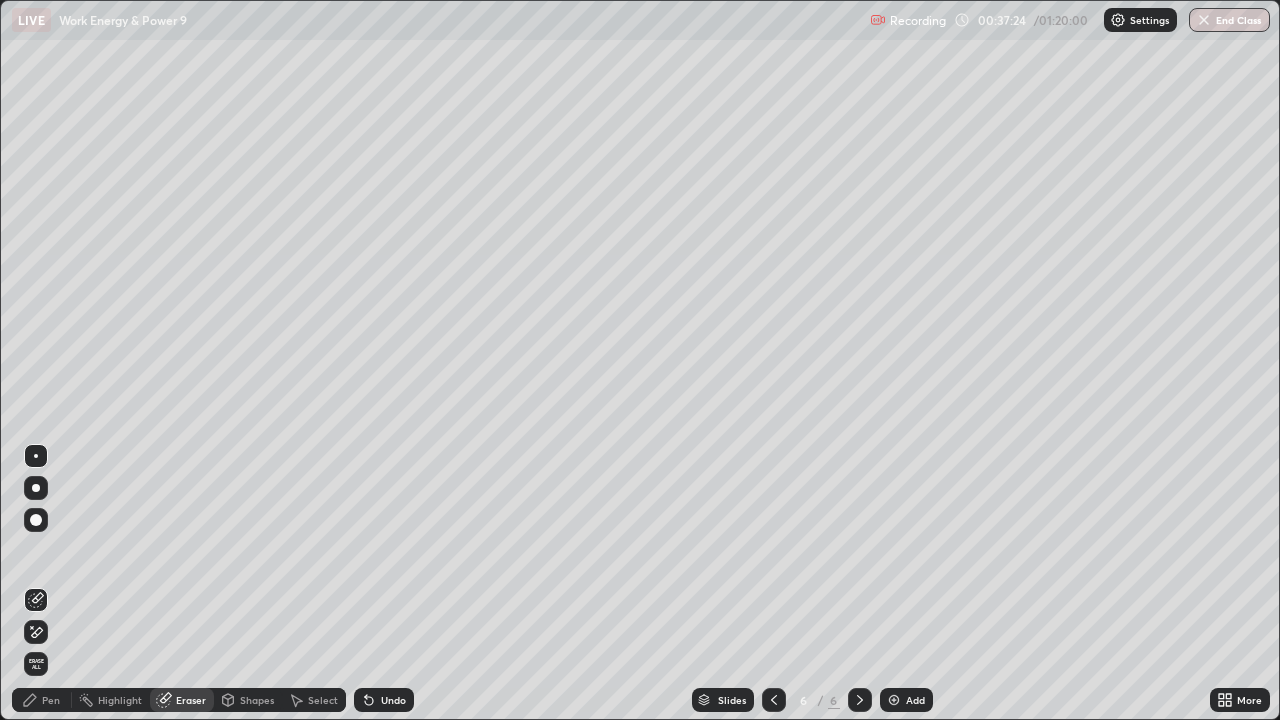 click on "Pen" at bounding box center [51, 700] 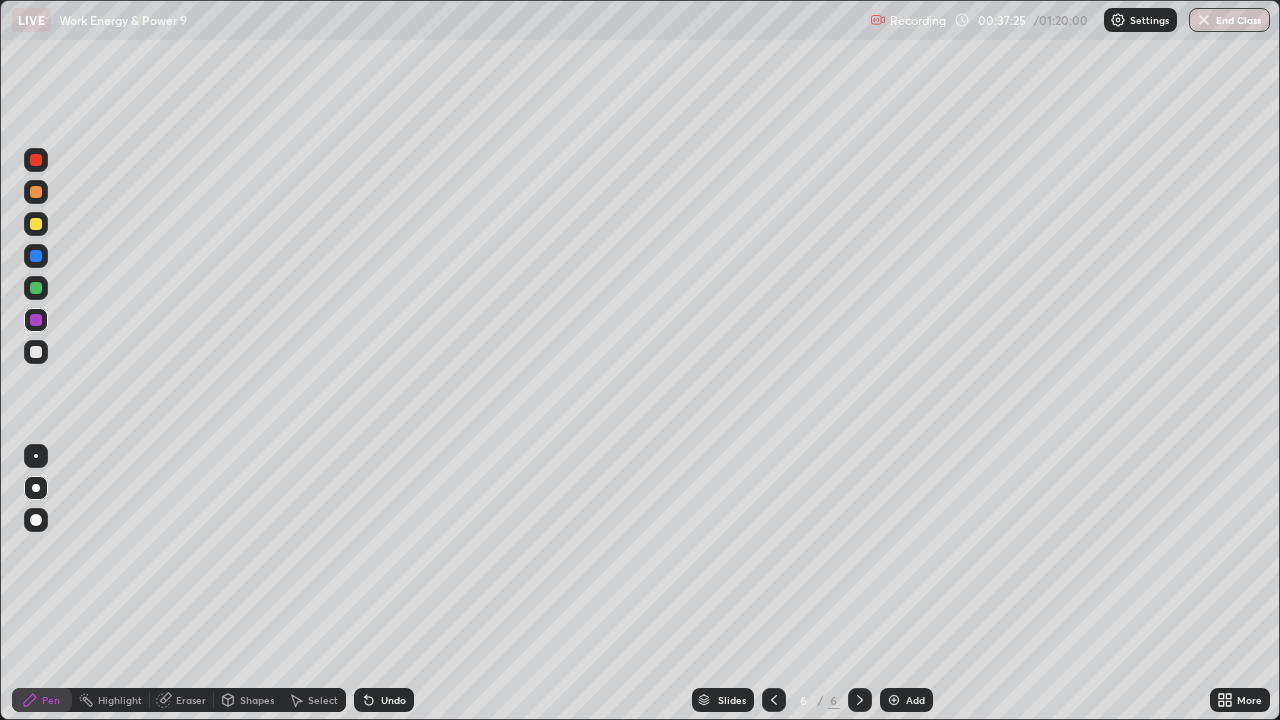 click at bounding box center [36, 352] 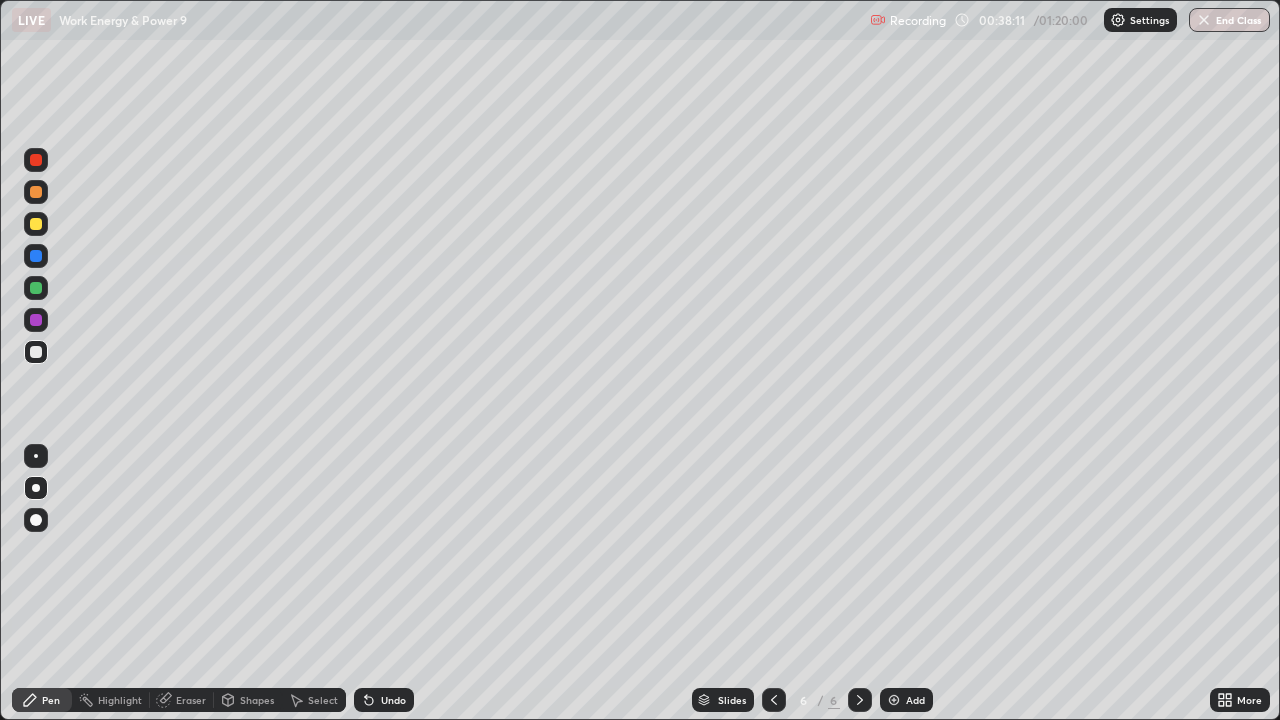 click 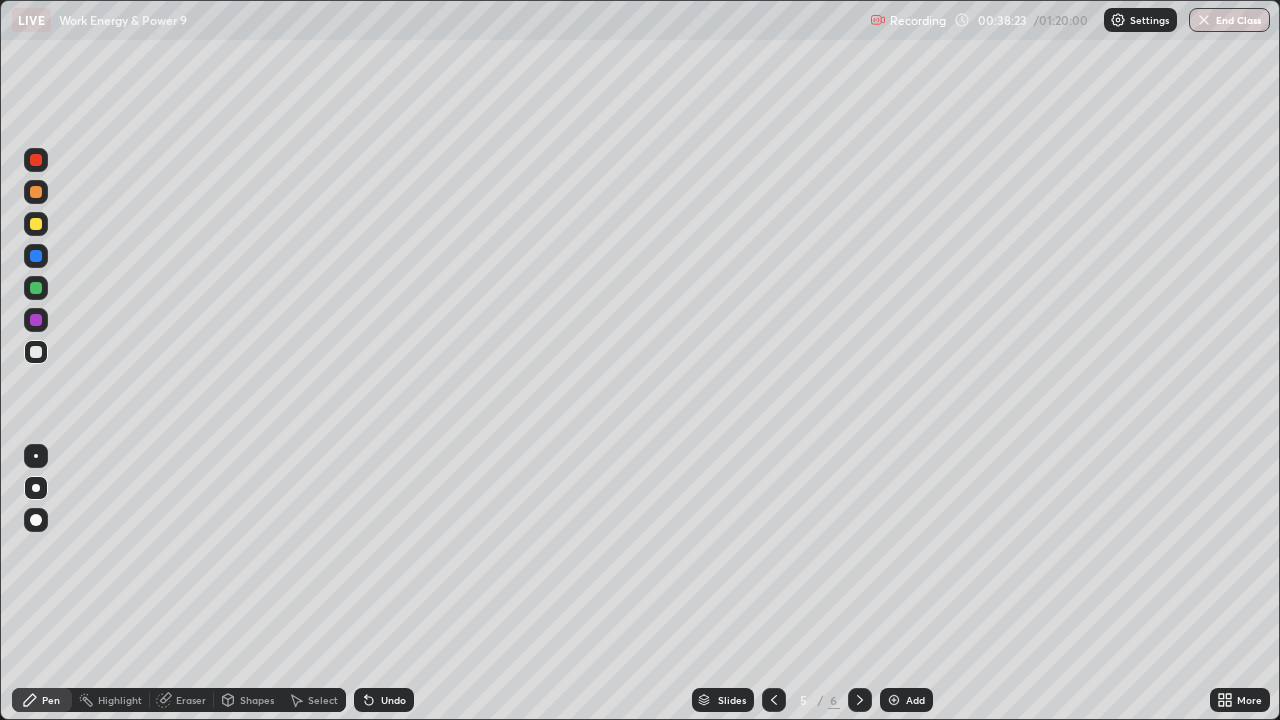 click 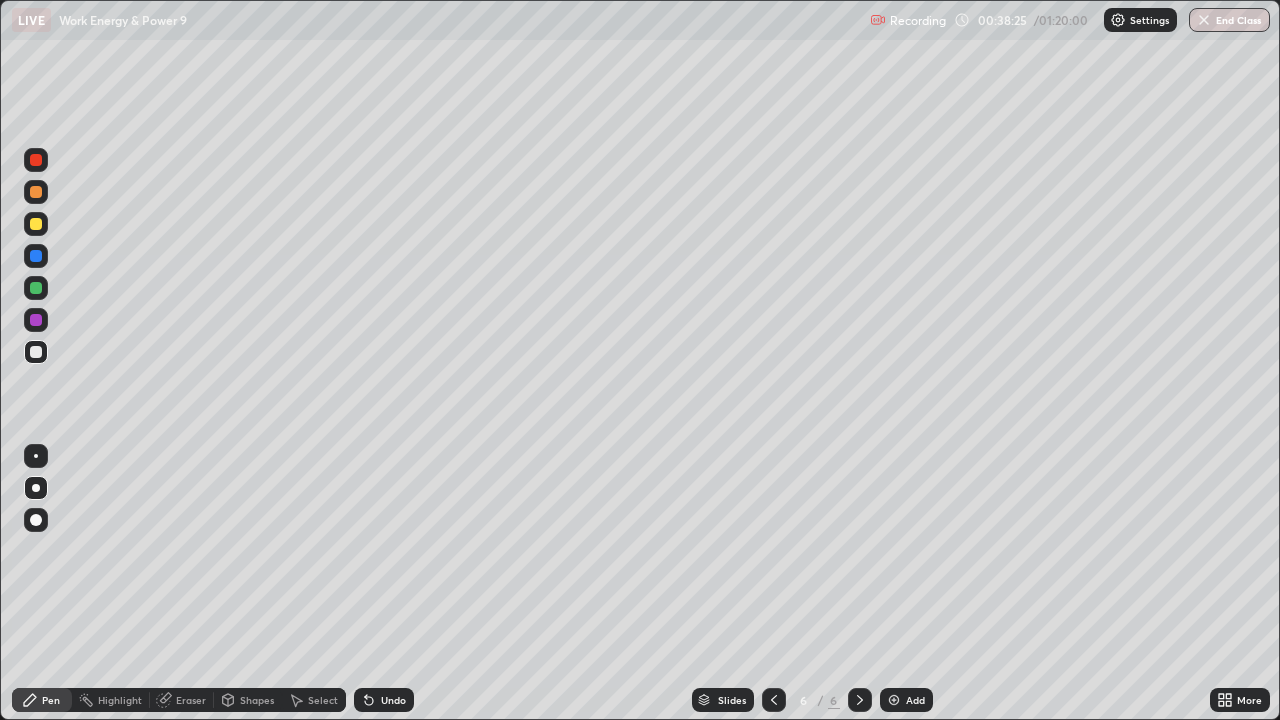 click at bounding box center (36, 288) 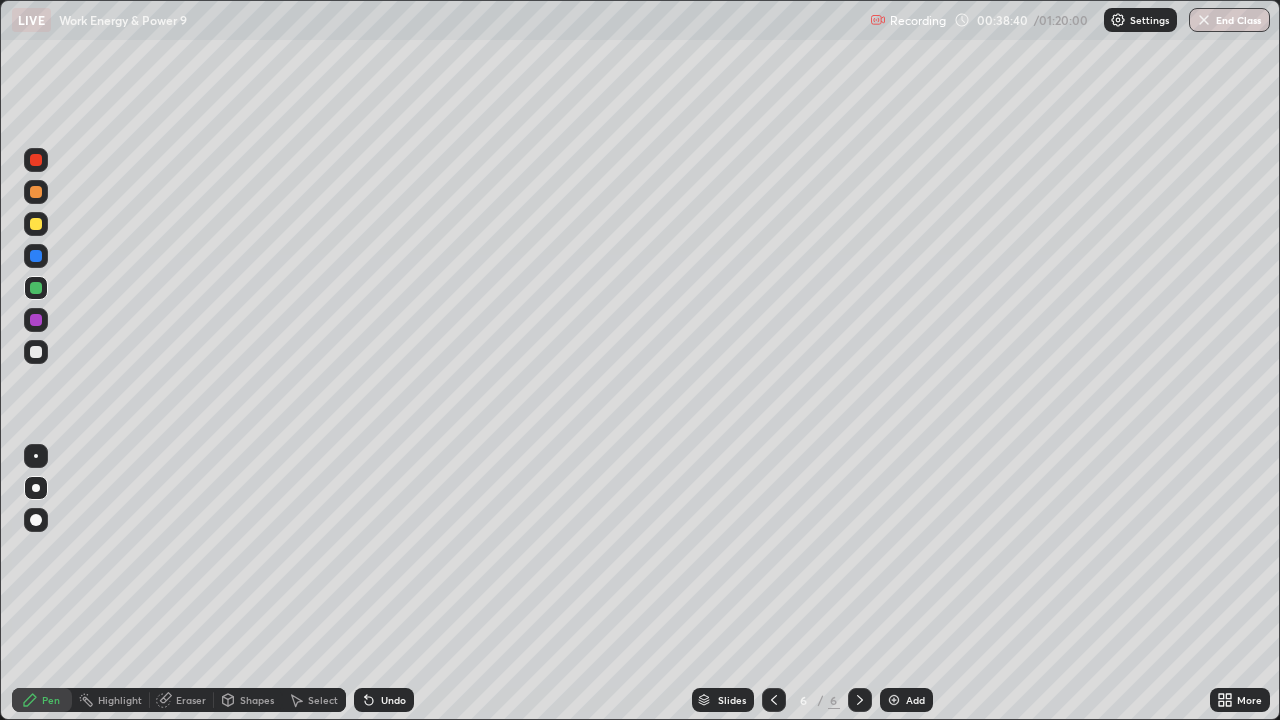 click at bounding box center [36, 320] 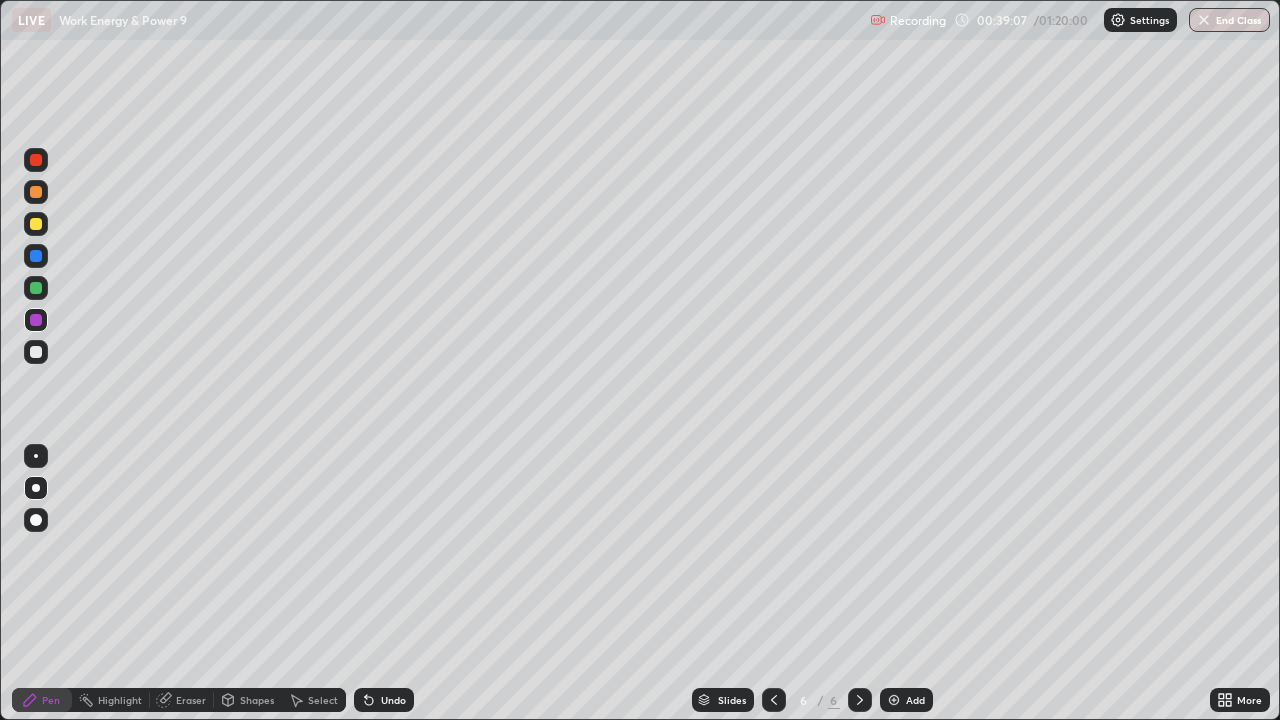 click on "Undo" at bounding box center [393, 700] 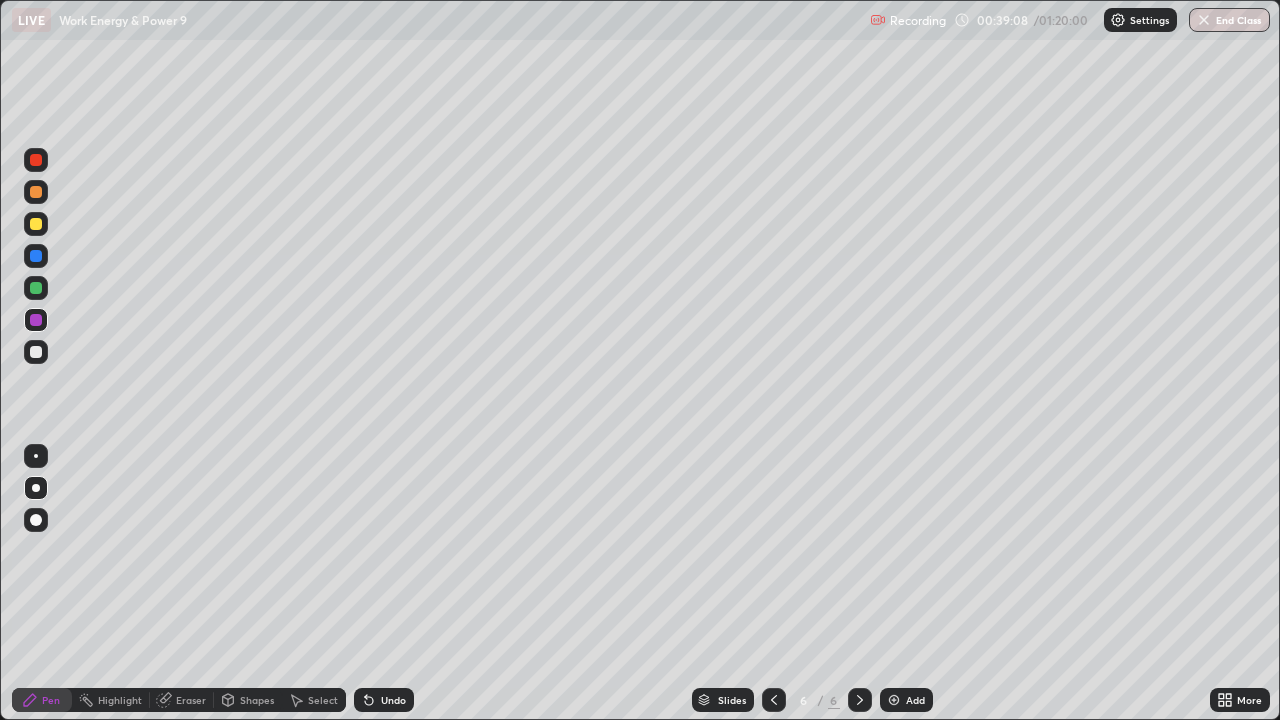 click at bounding box center (36, 288) 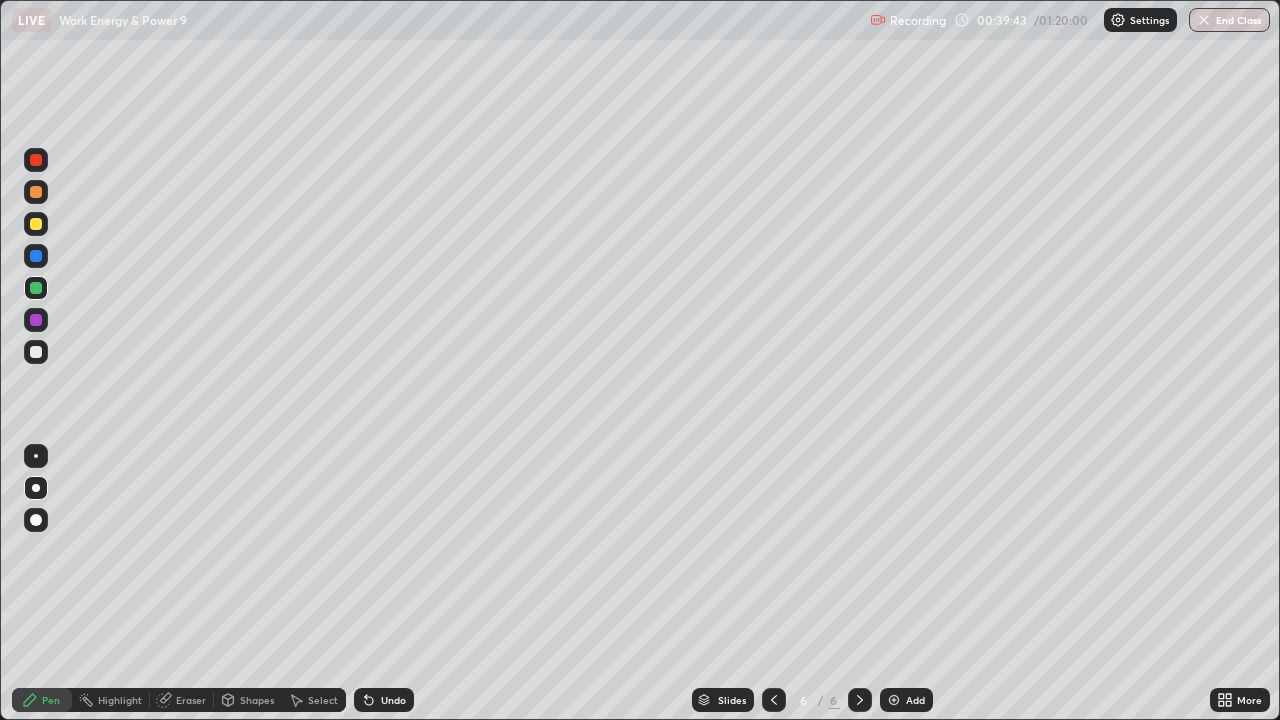 click 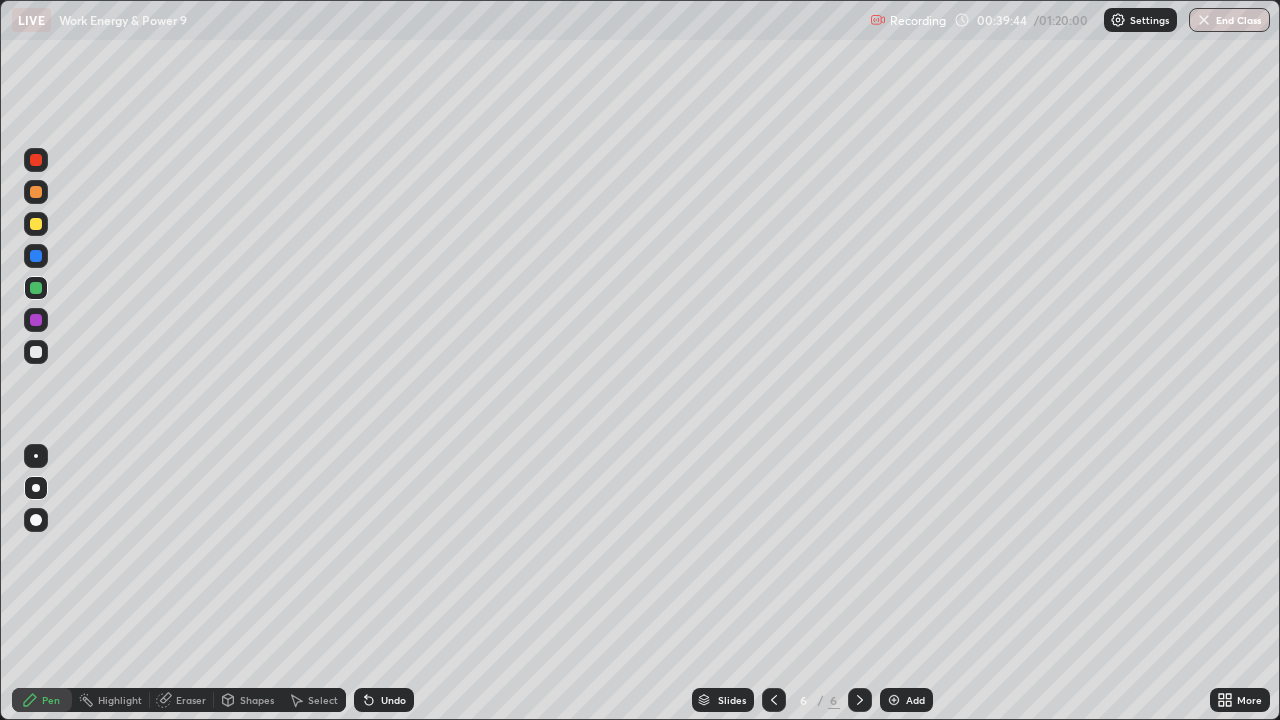 click 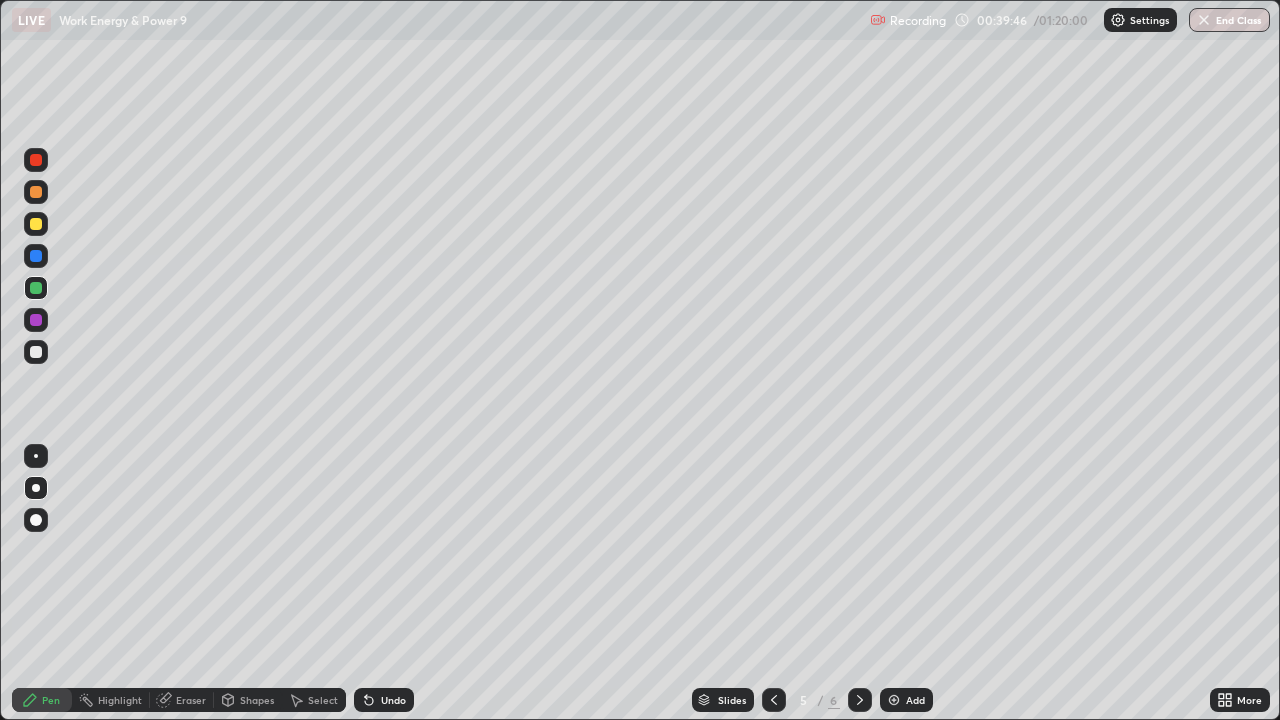 click 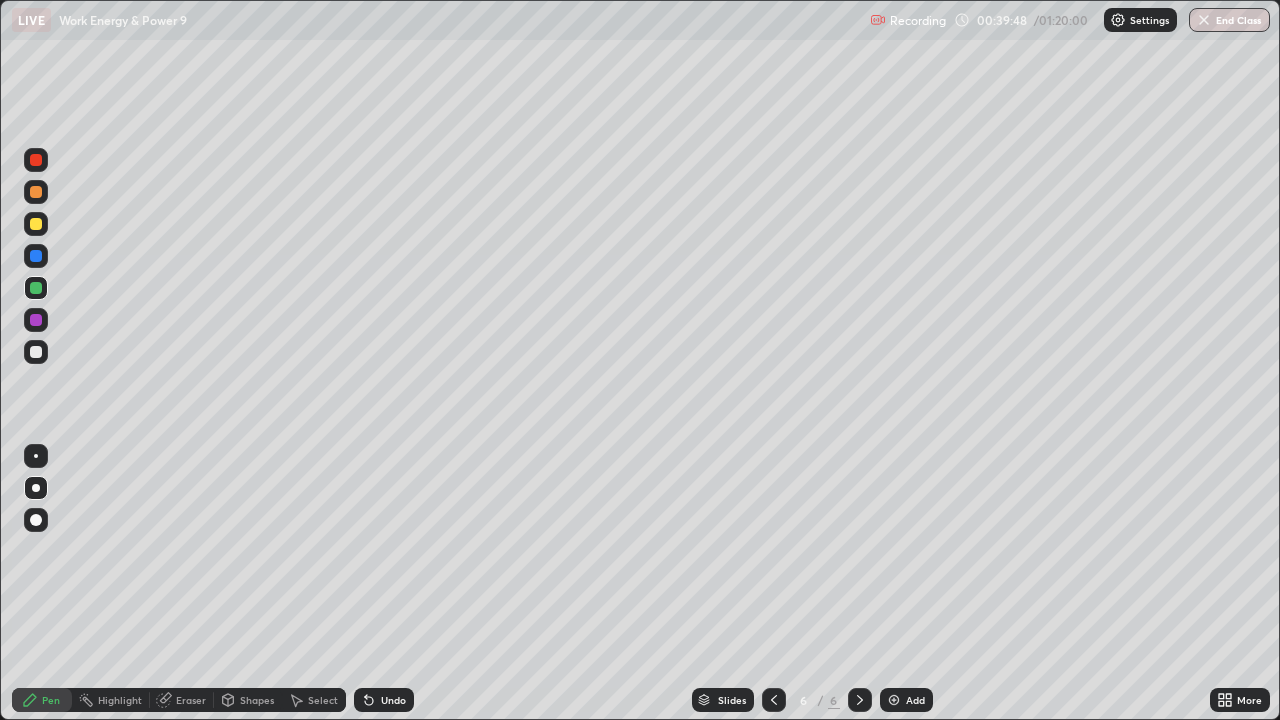 click at bounding box center (36, 352) 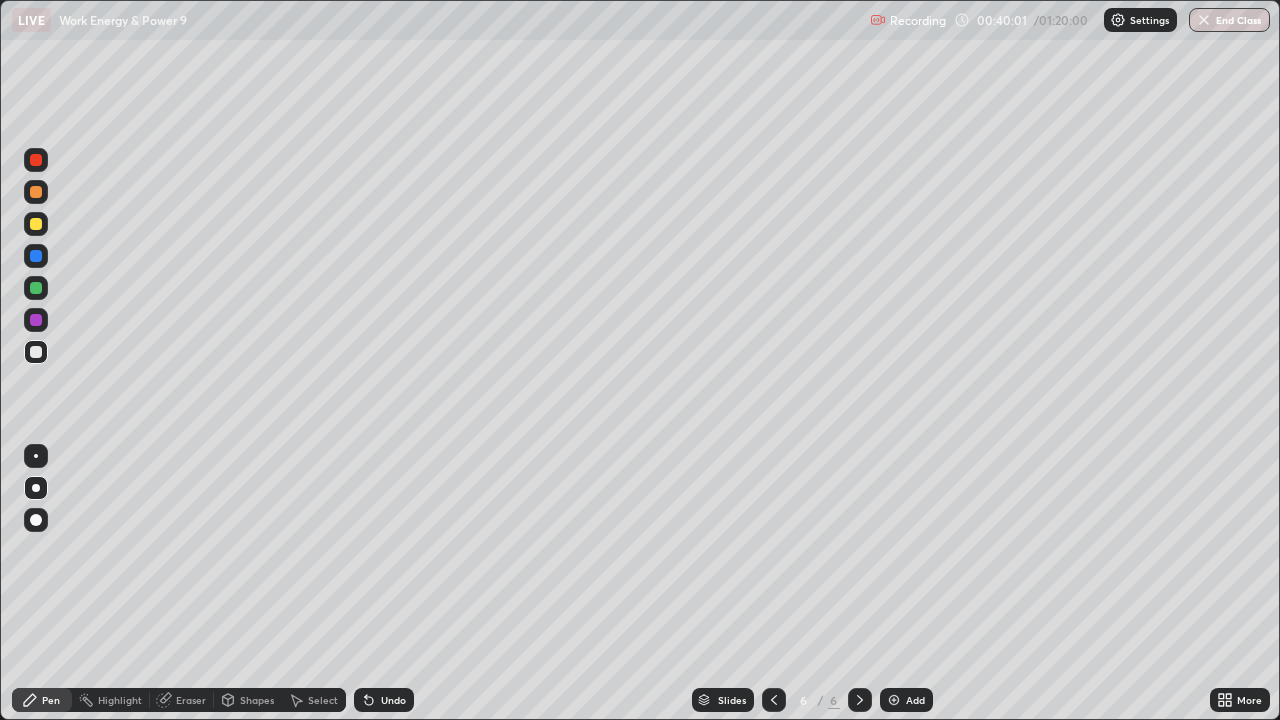 click at bounding box center (36, 288) 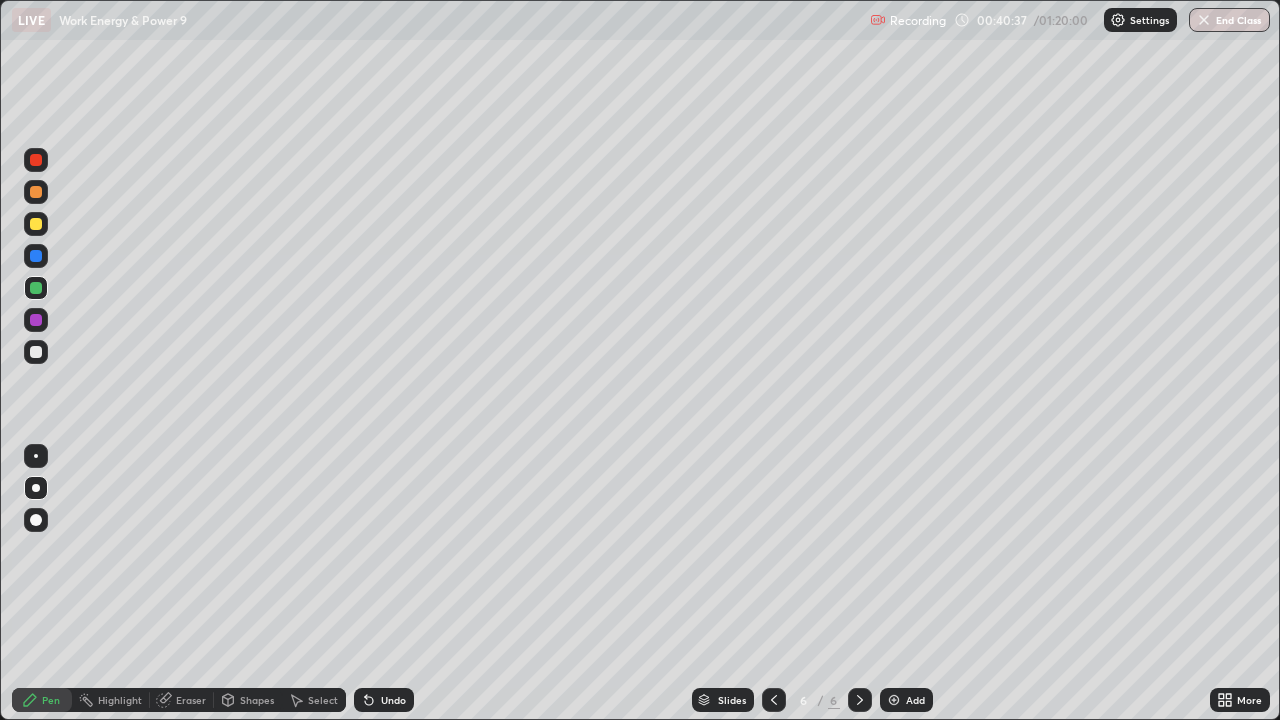 click at bounding box center [36, 352] 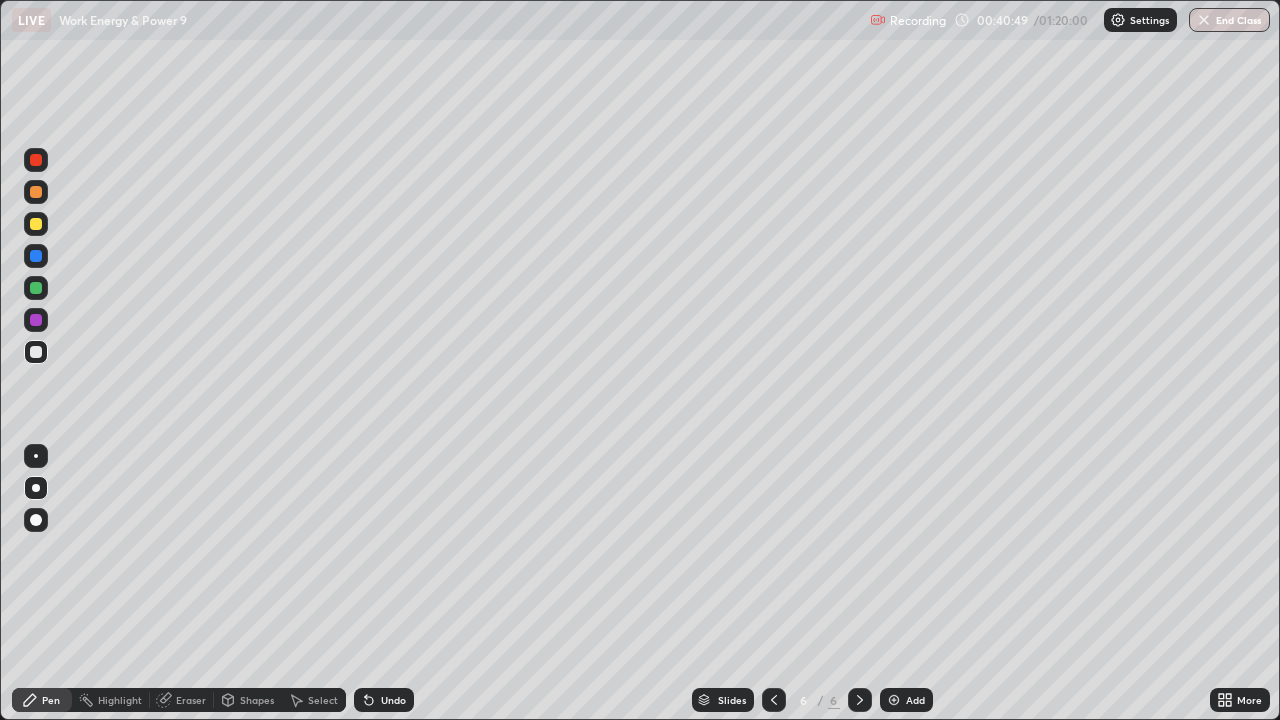 click 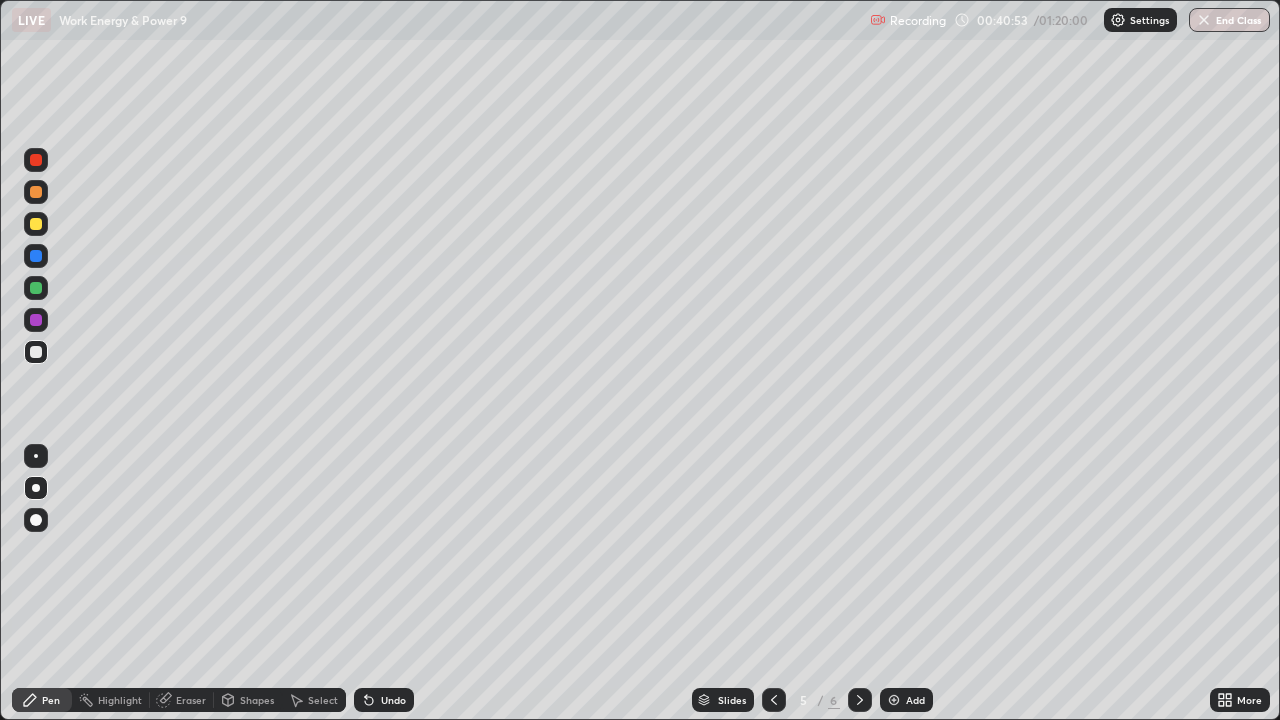 click 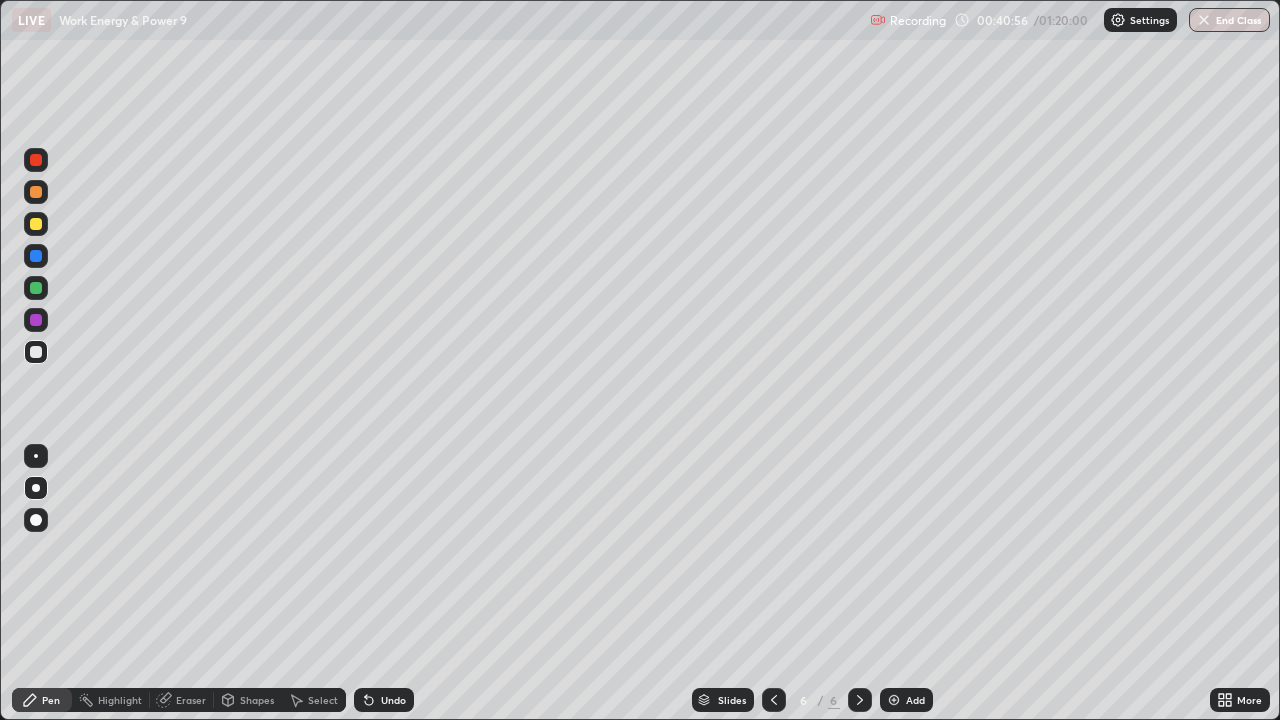 click at bounding box center (36, 352) 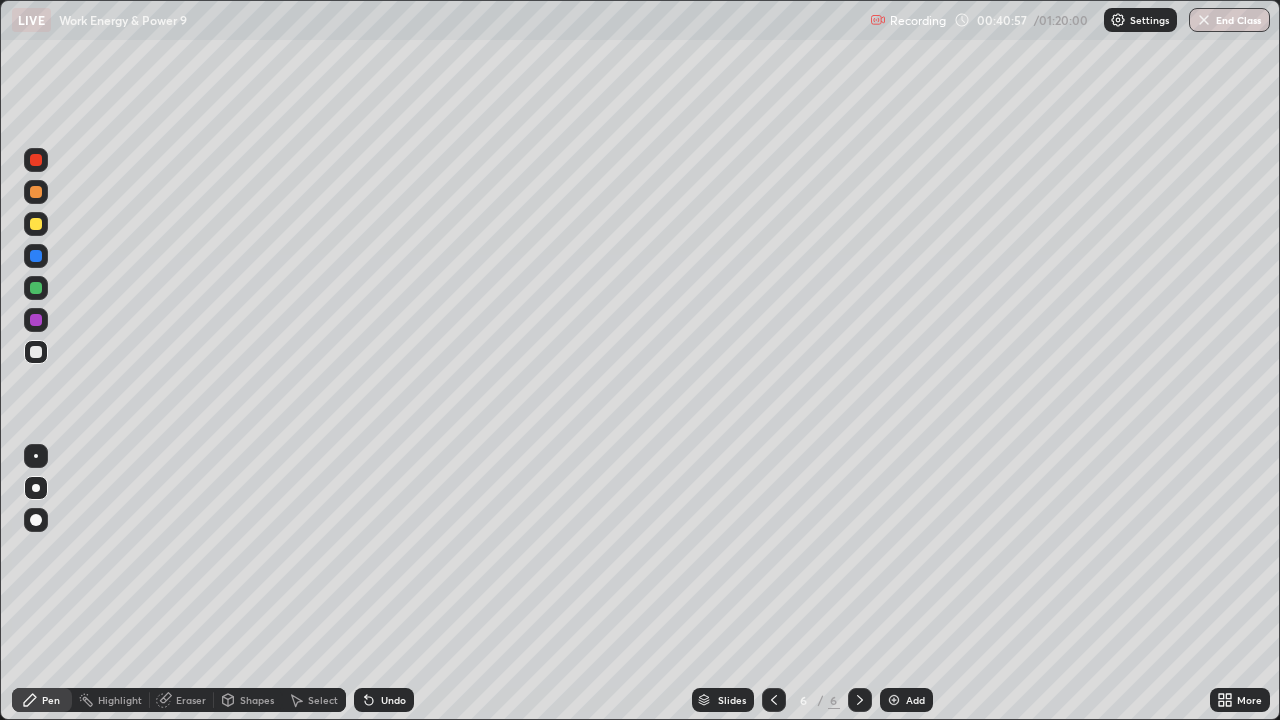 click at bounding box center (36, 488) 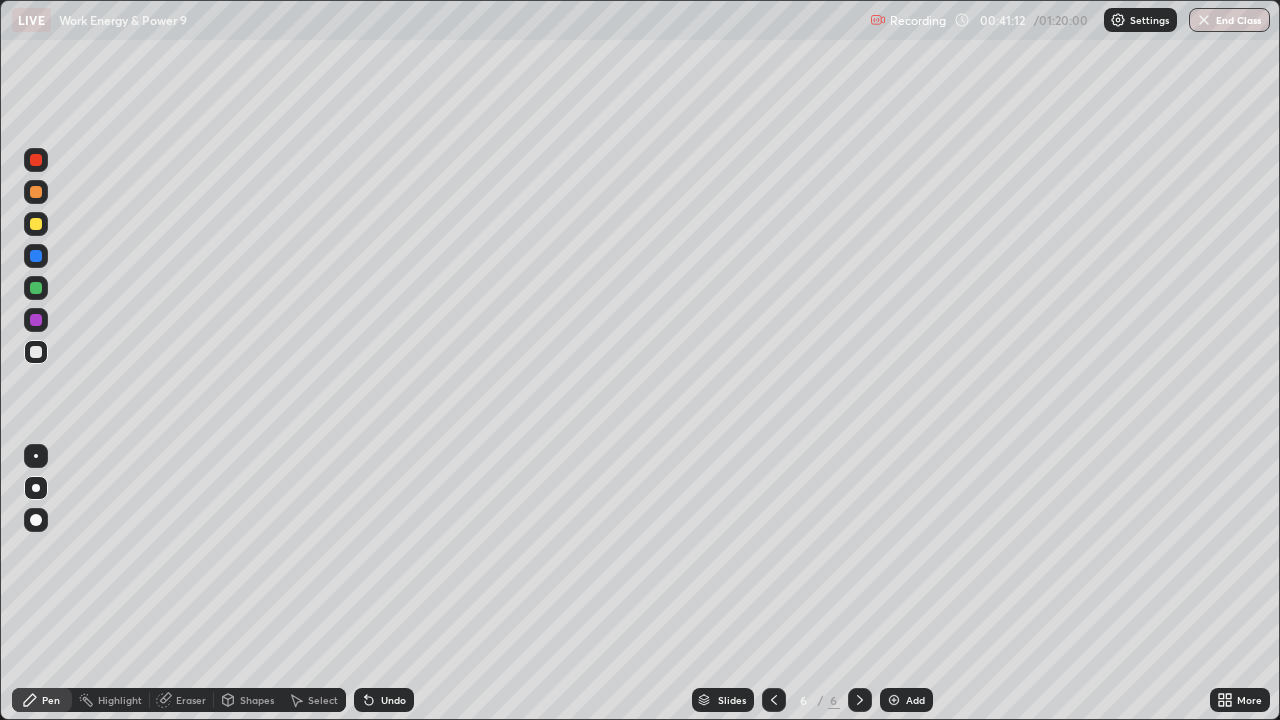 click at bounding box center [36, 288] 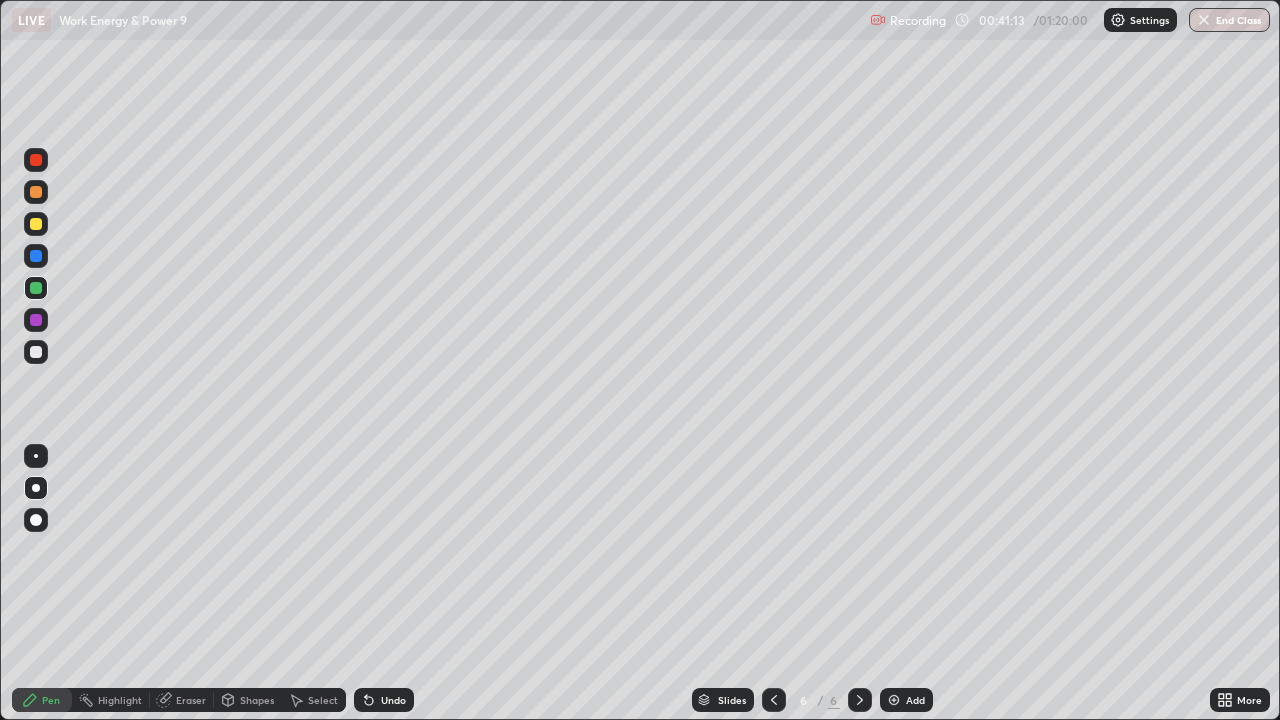 click at bounding box center (36, 256) 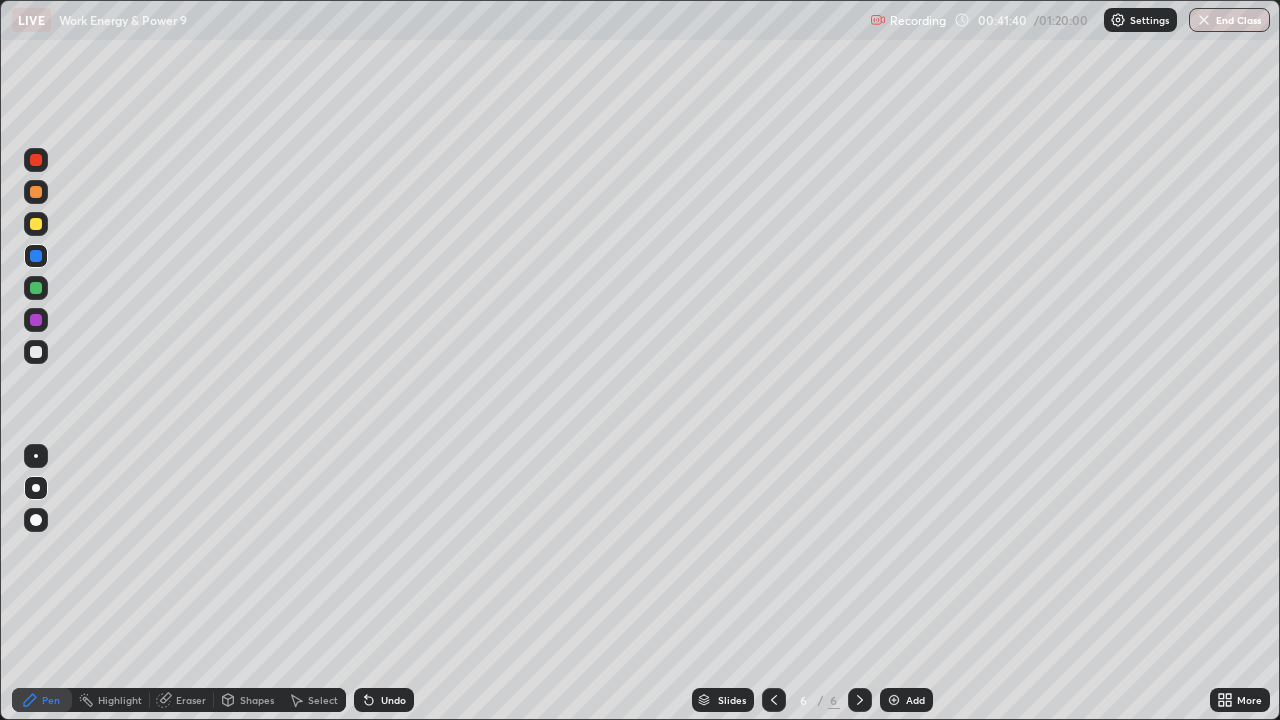 click at bounding box center [36, 352] 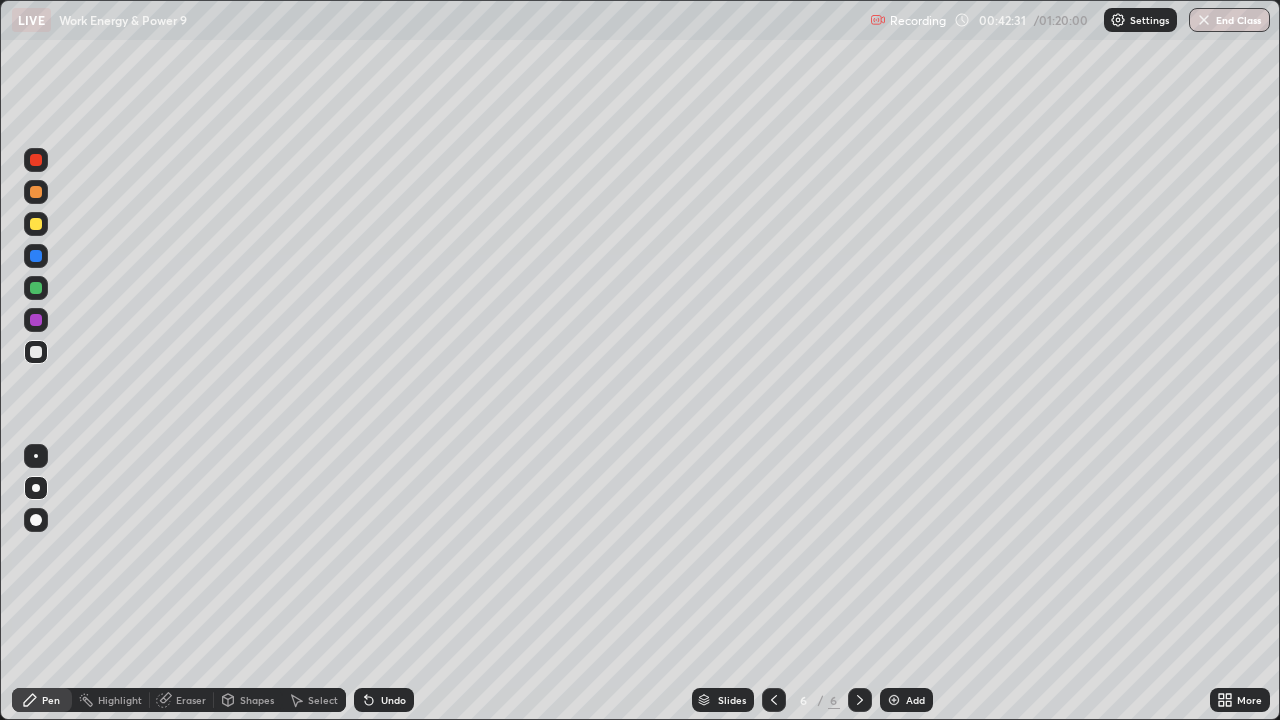 click at bounding box center (36, 160) 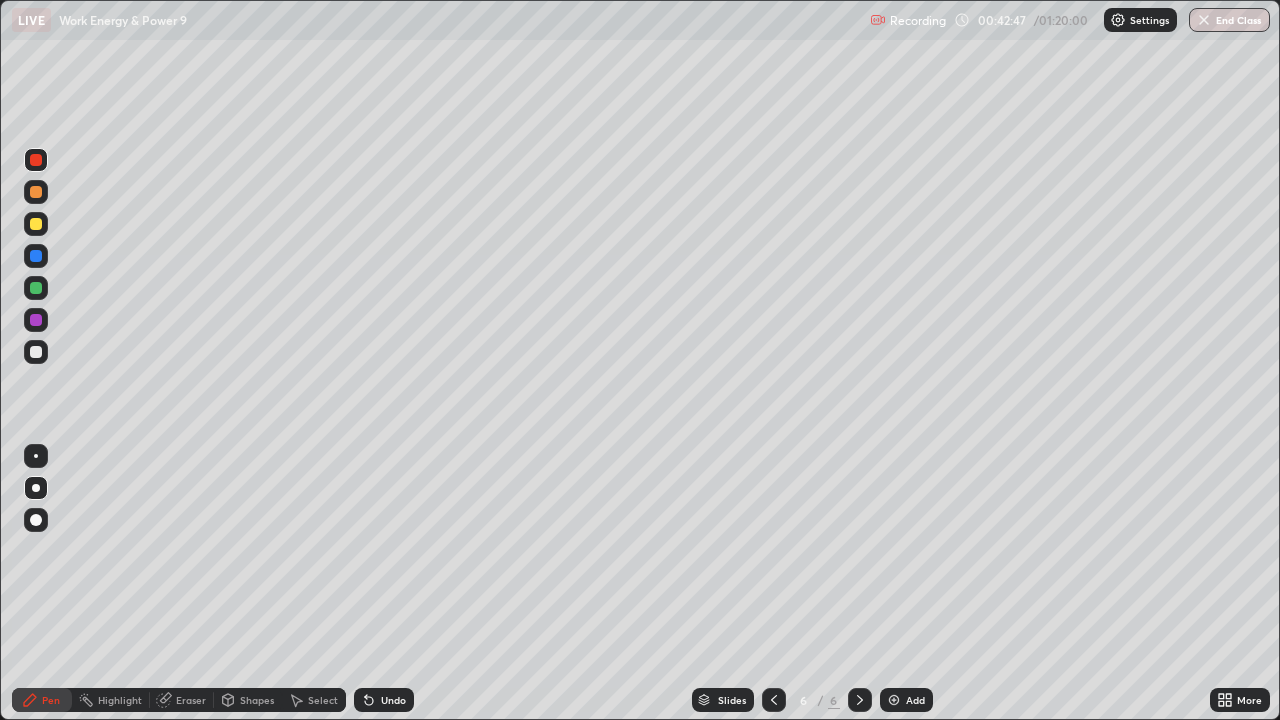 click at bounding box center (36, 352) 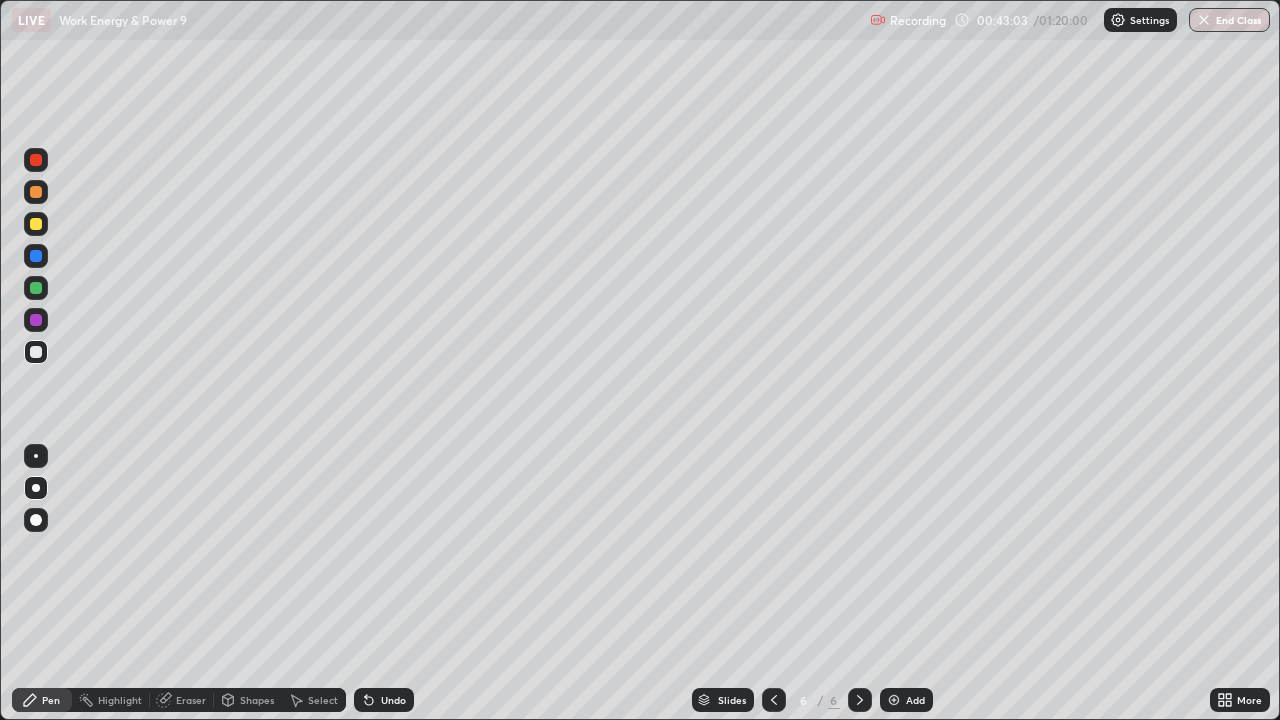 click at bounding box center [36, 224] 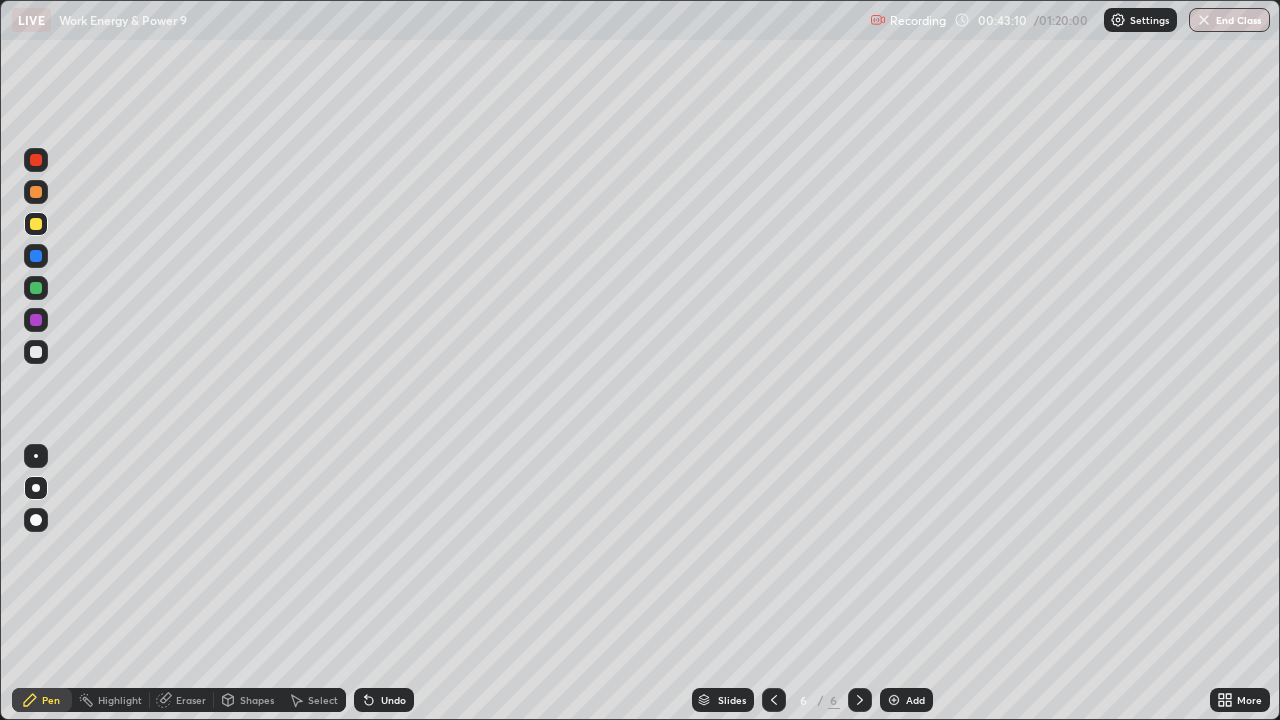 click on "Undo" at bounding box center (393, 700) 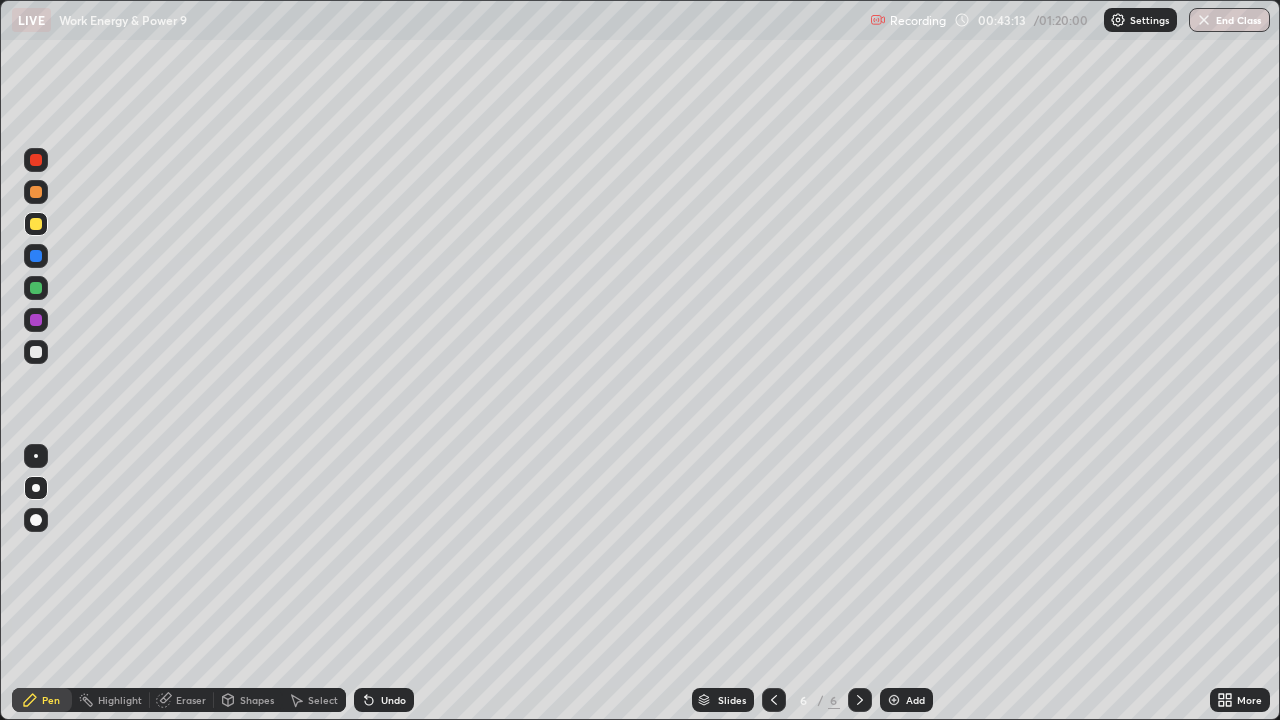 click on "Shapes" at bounding box center (257, 700) 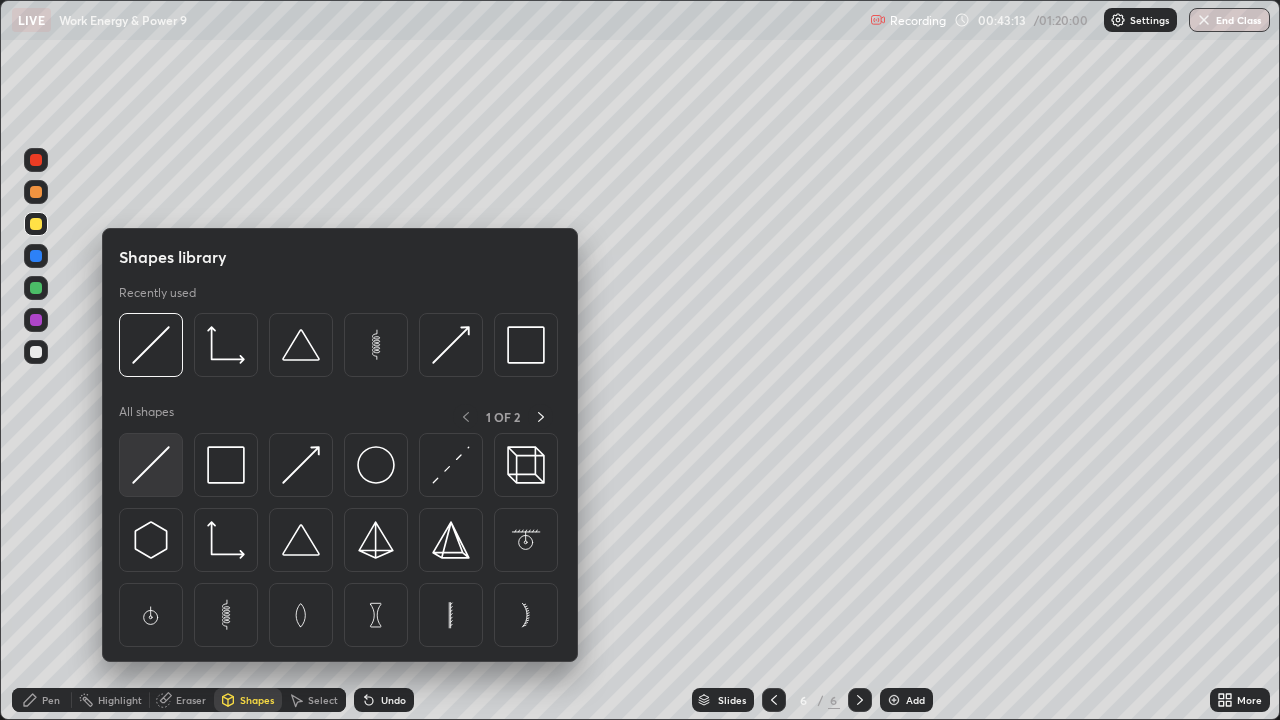 click at bounding box center [151, 465] 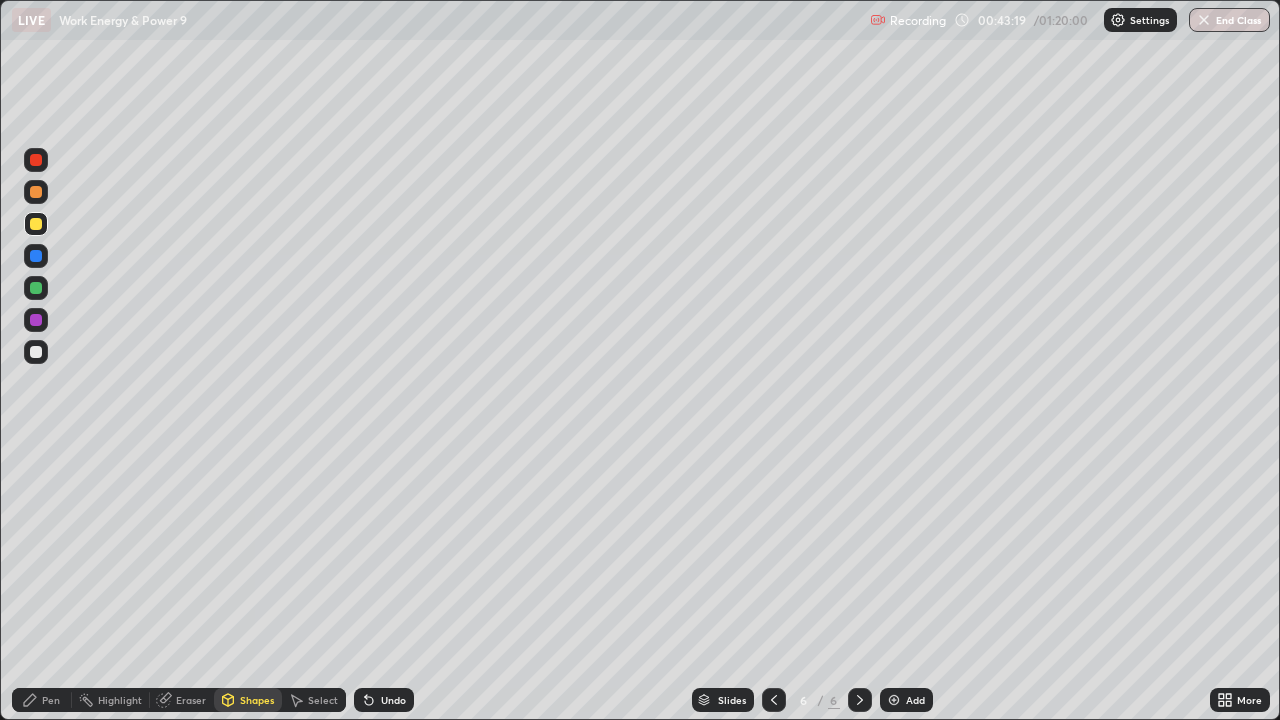 click on "Pen" at bounding box center (51, 700) 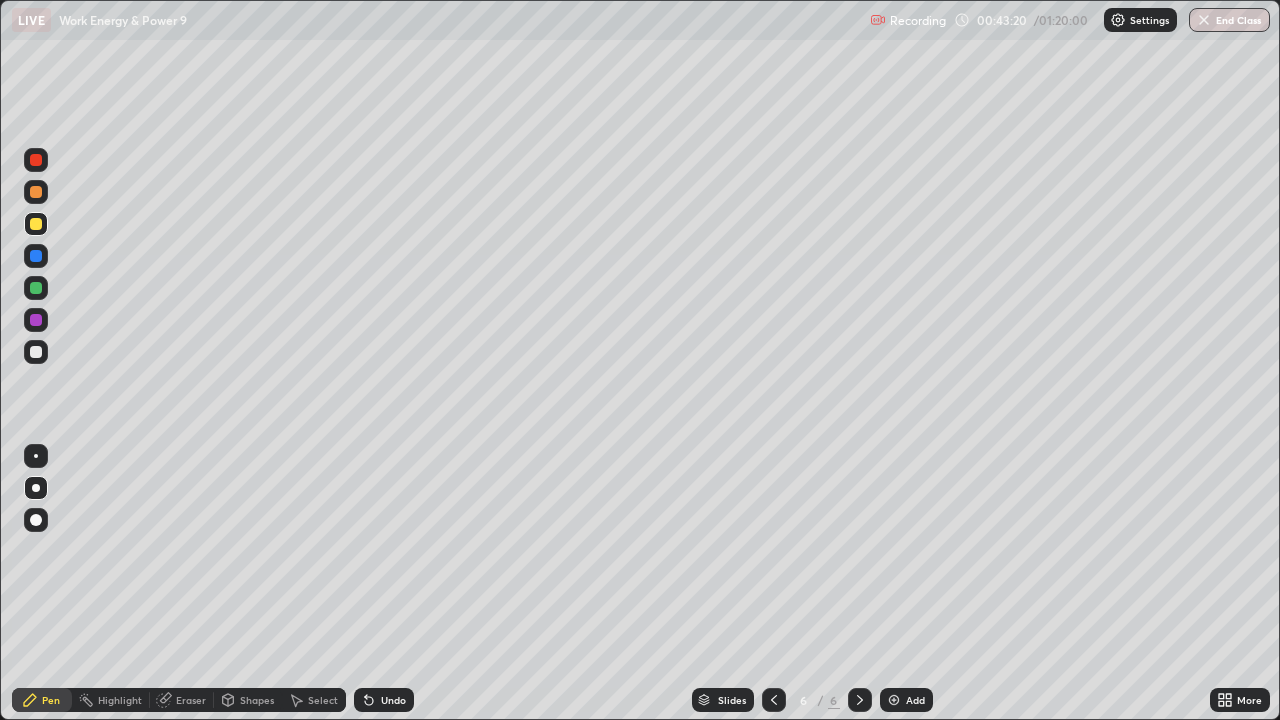 click at bounding box center (36, 320) 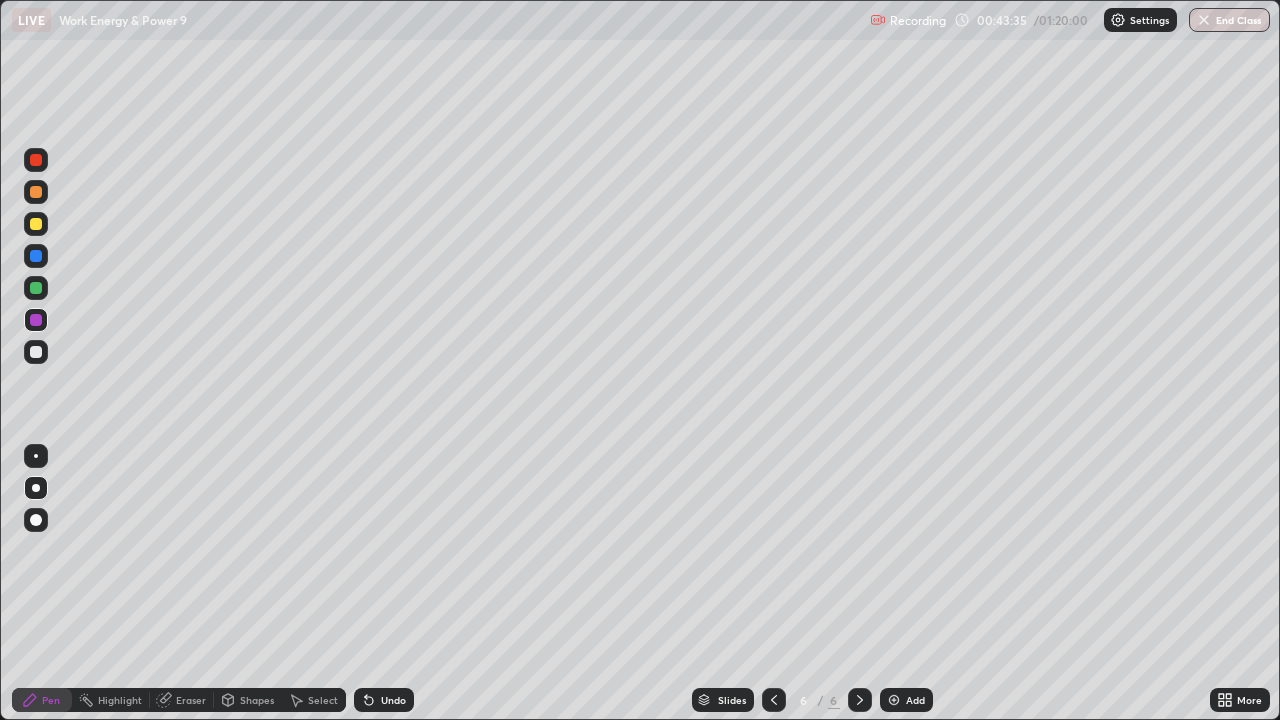 click at bounding box center (36, 160) 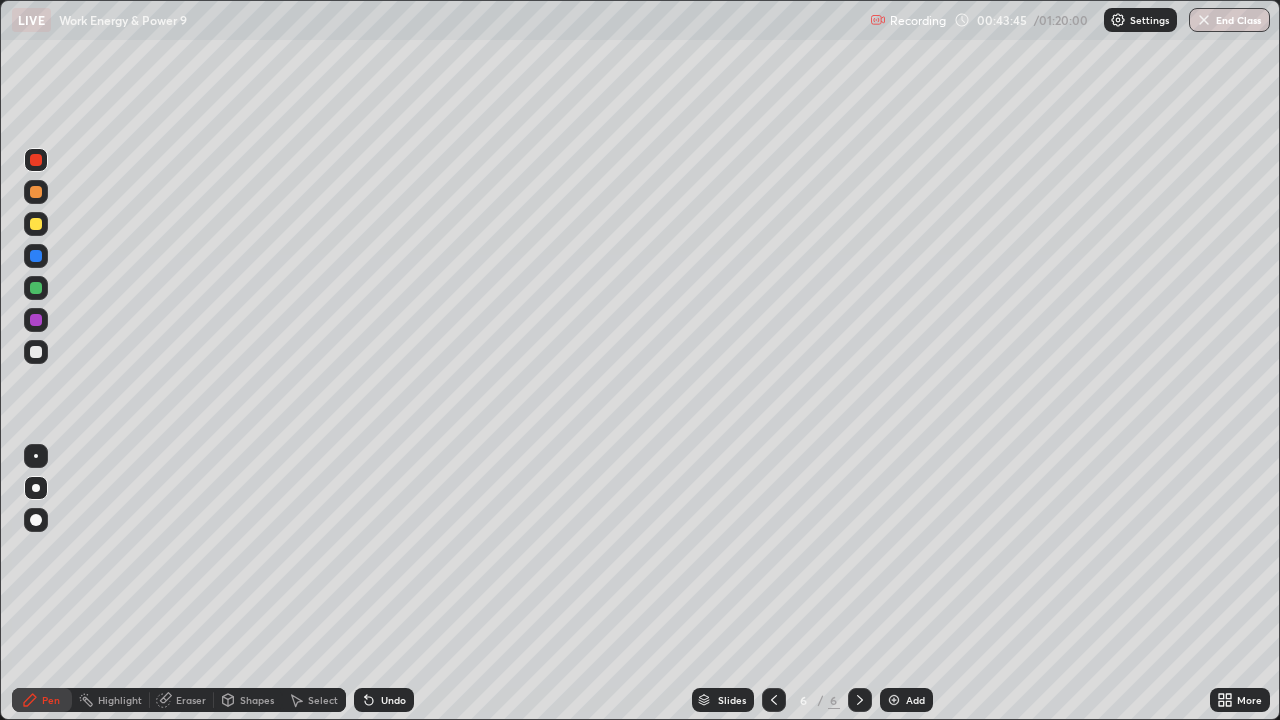 click on "Eraser" at bounding box center [191, 700] 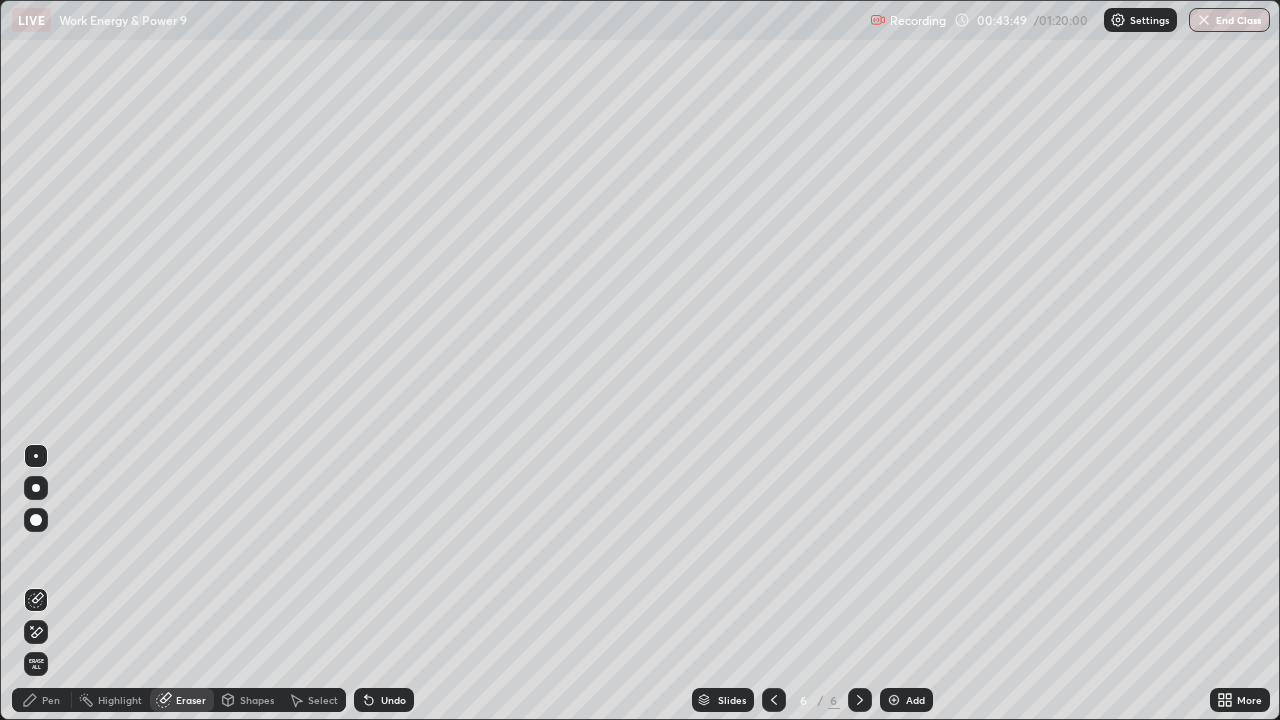 click on "Pen" at bounding box center (42, 700) 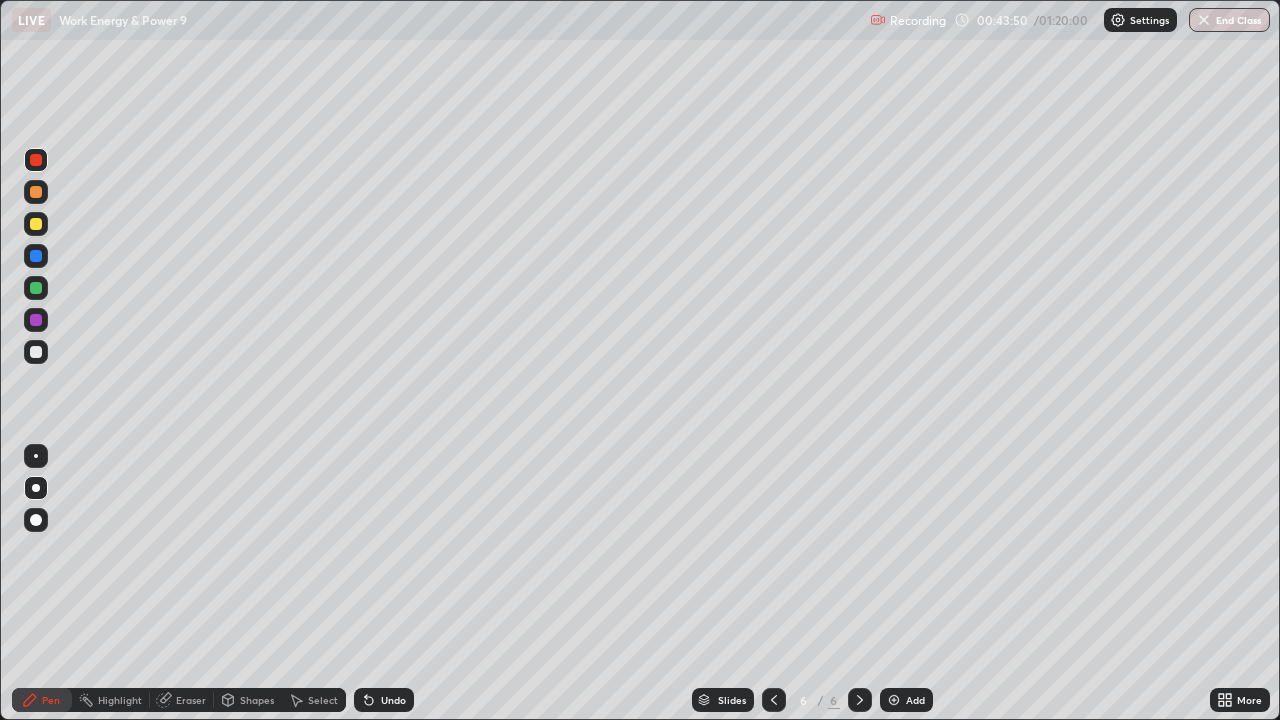 click at bounding box center (36, 352) 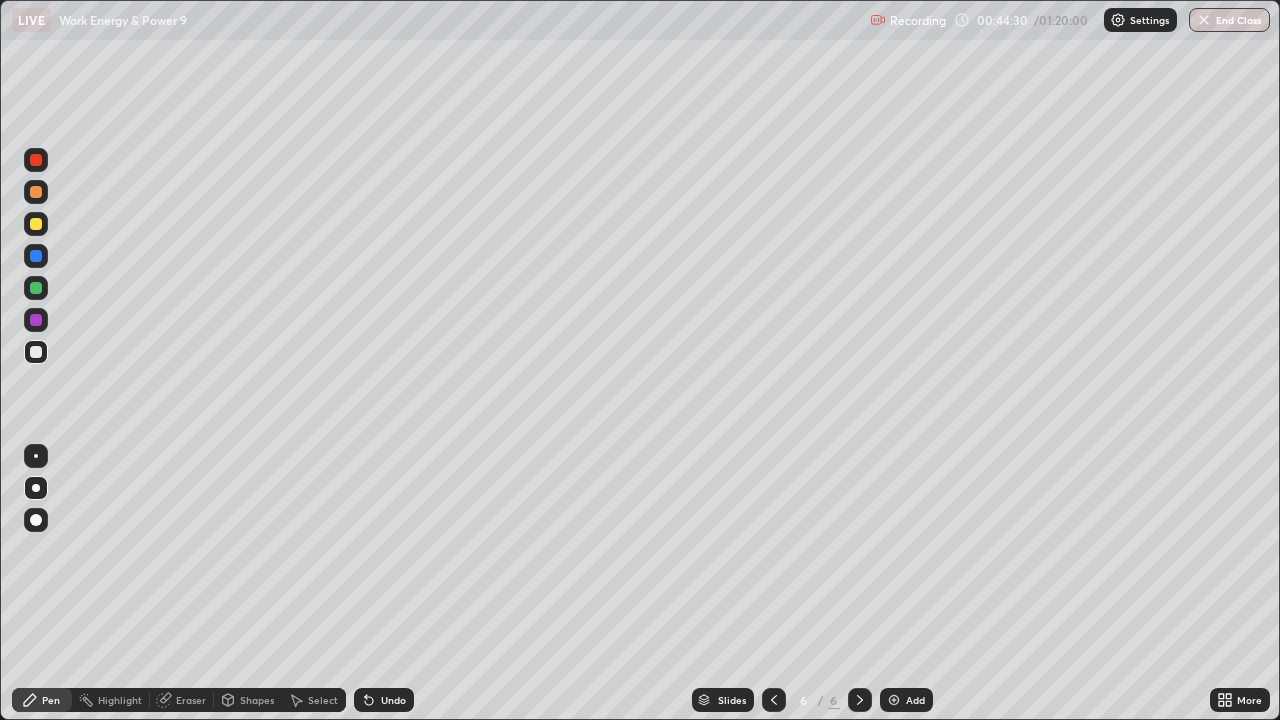 click 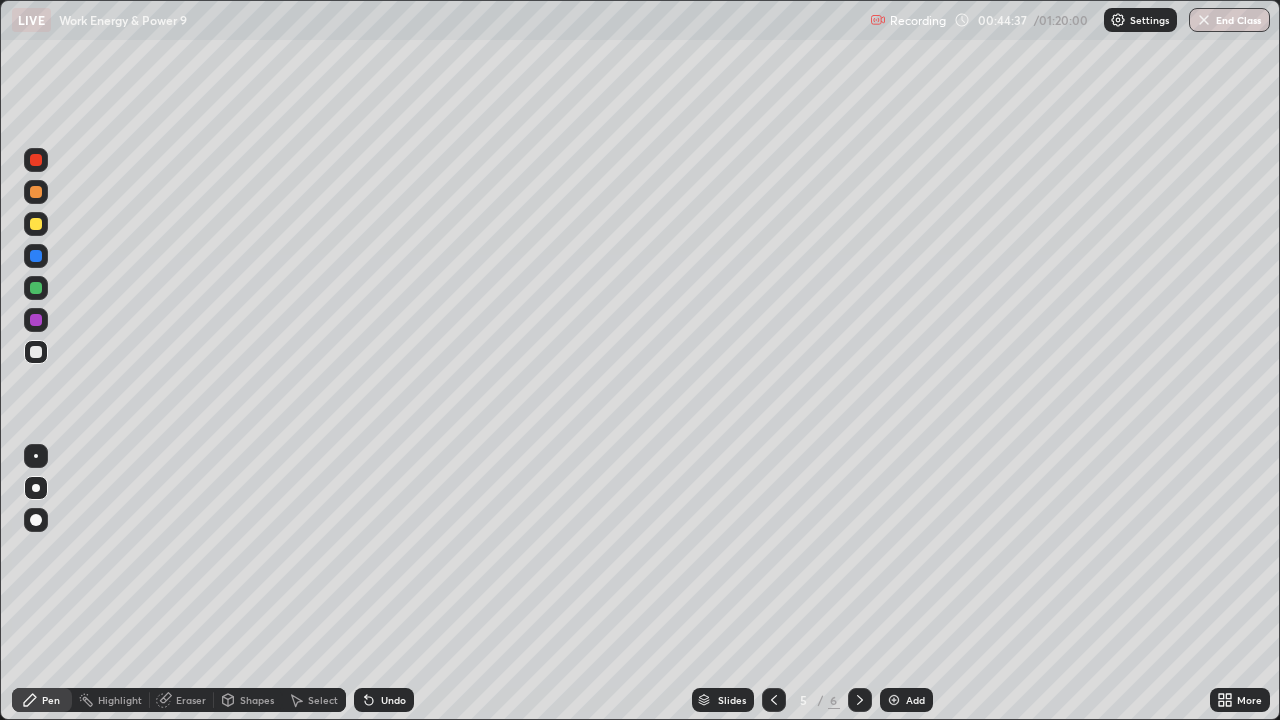 click 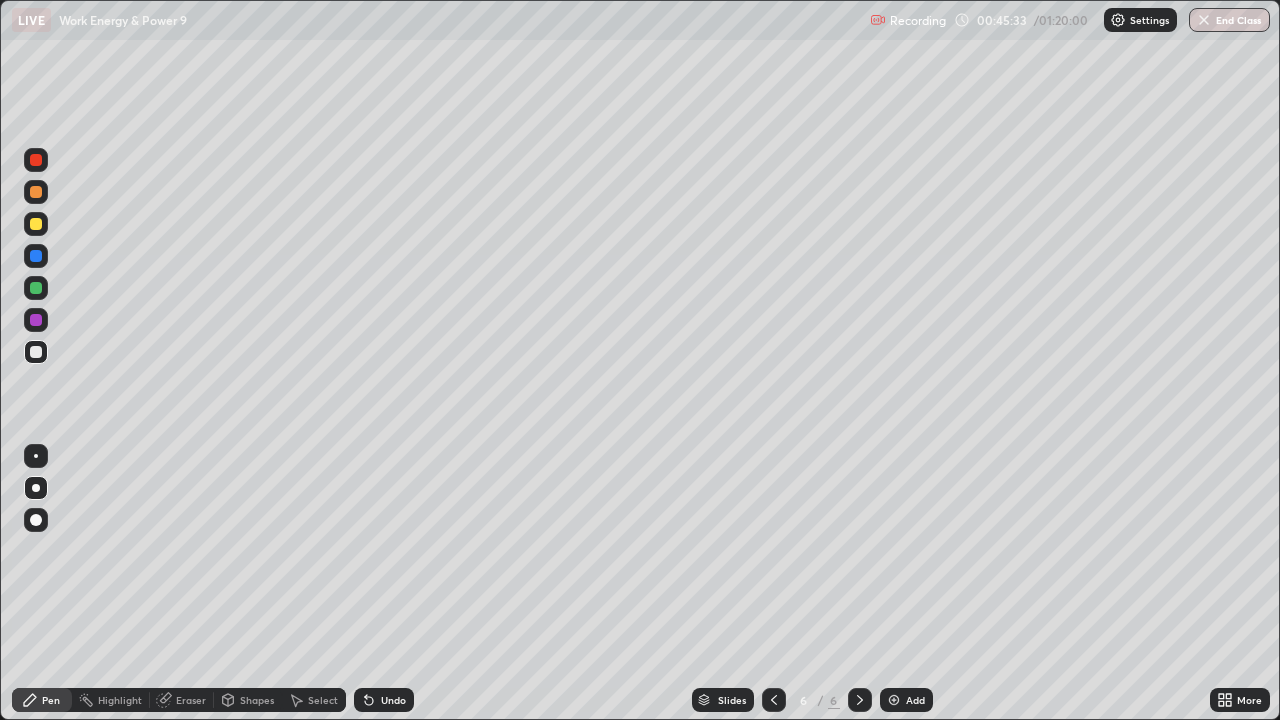 click 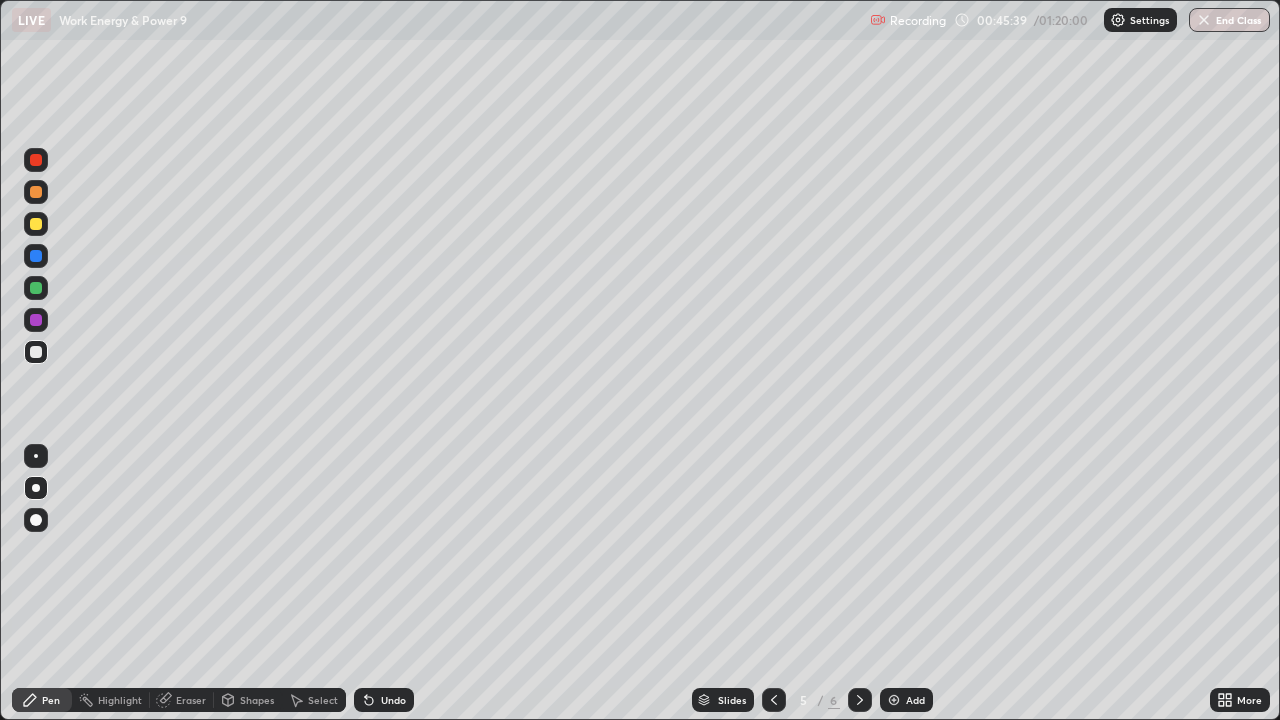 click 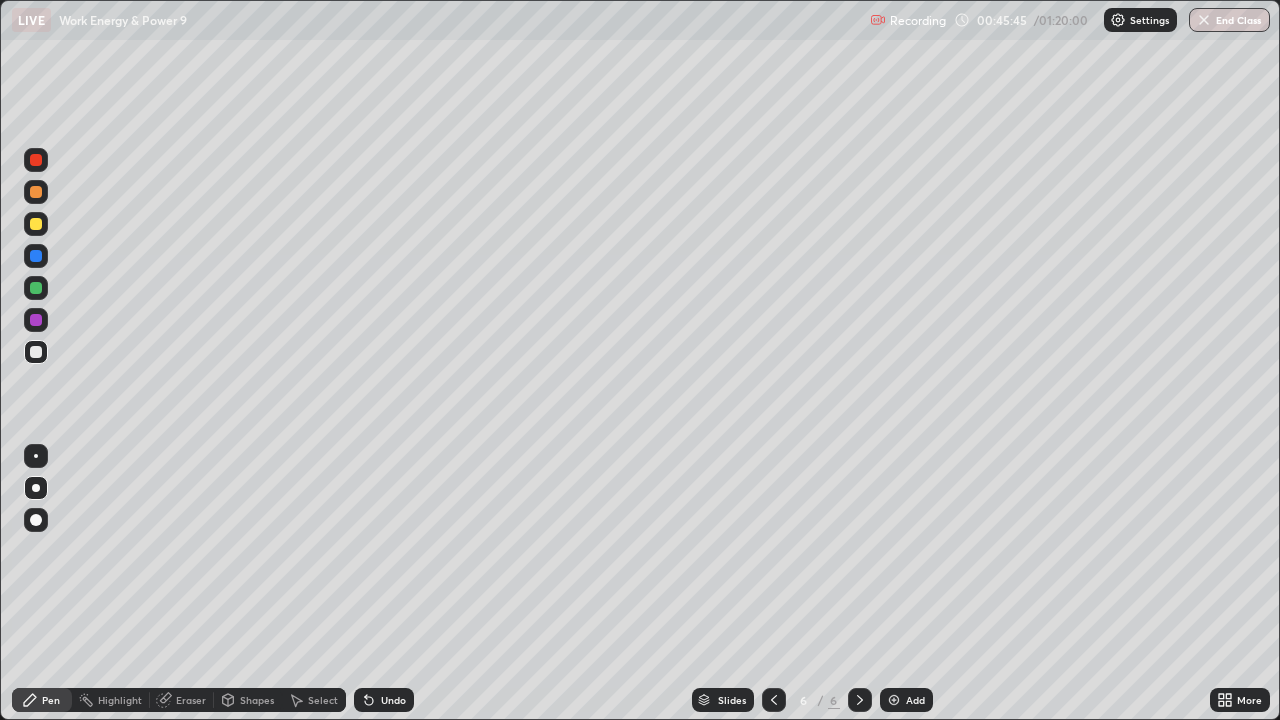 click on "Slides 6 / 6 Add" at bounding box center (812, 700) 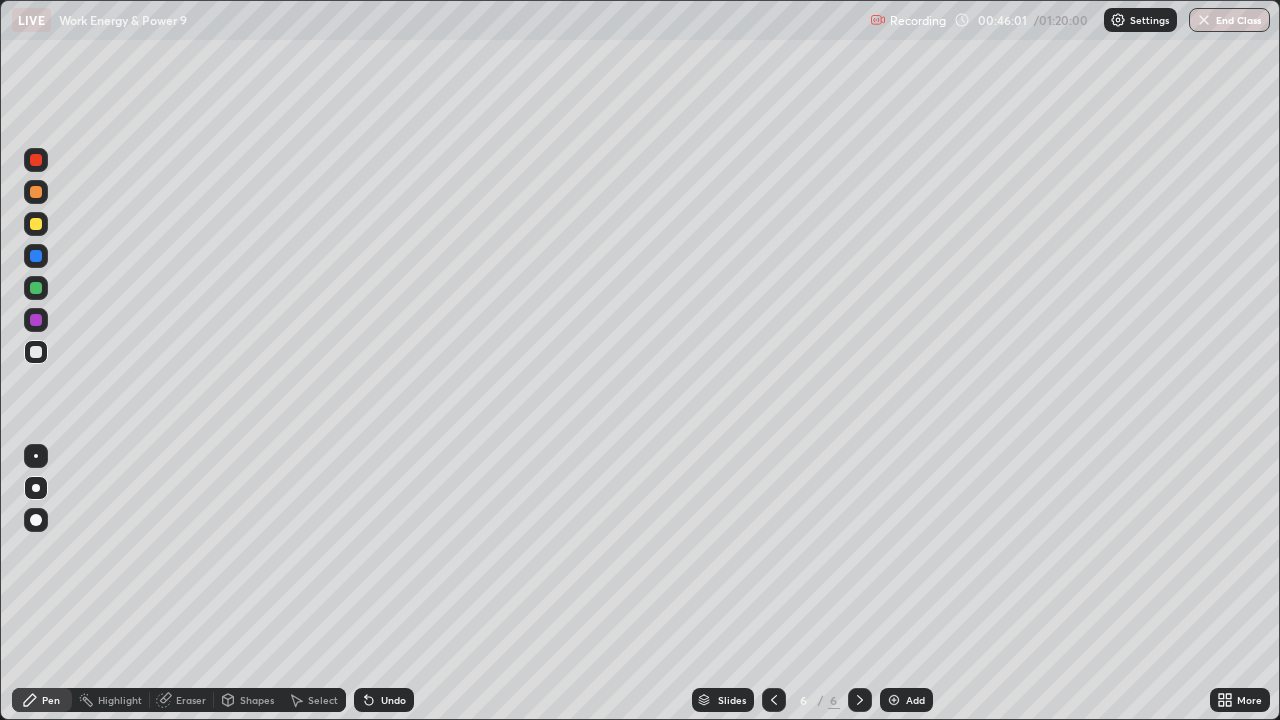 click 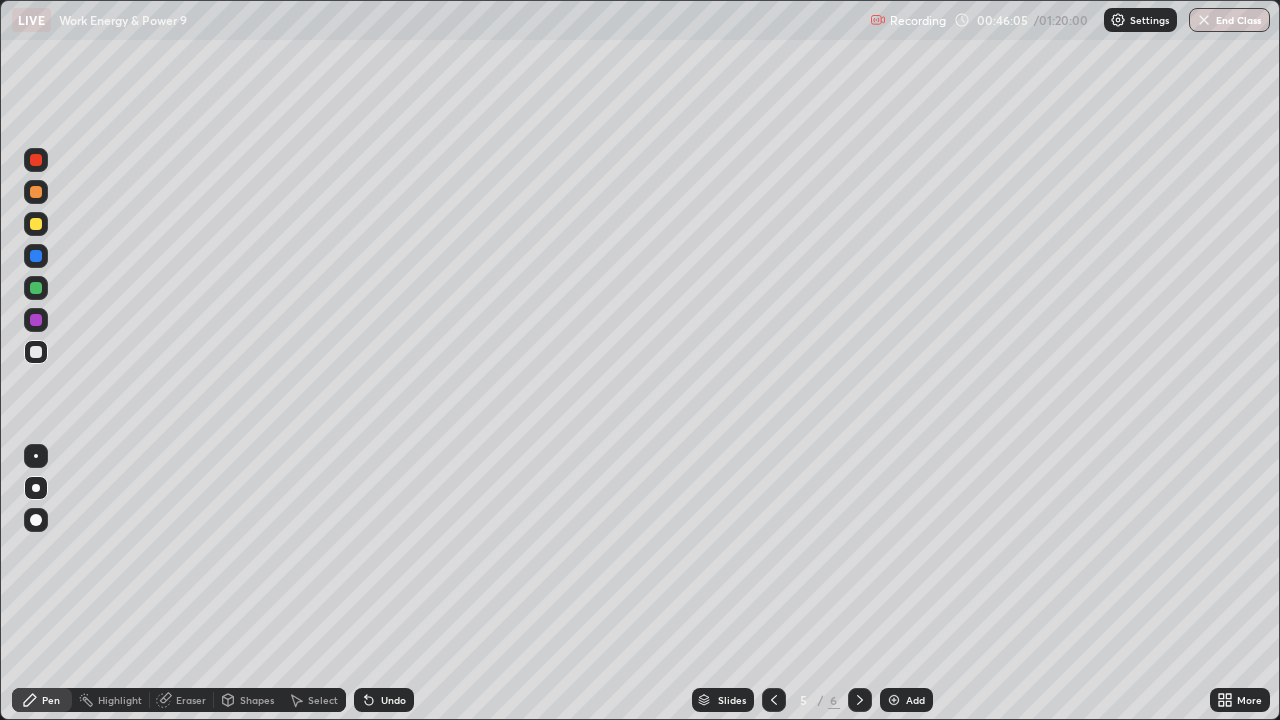 click 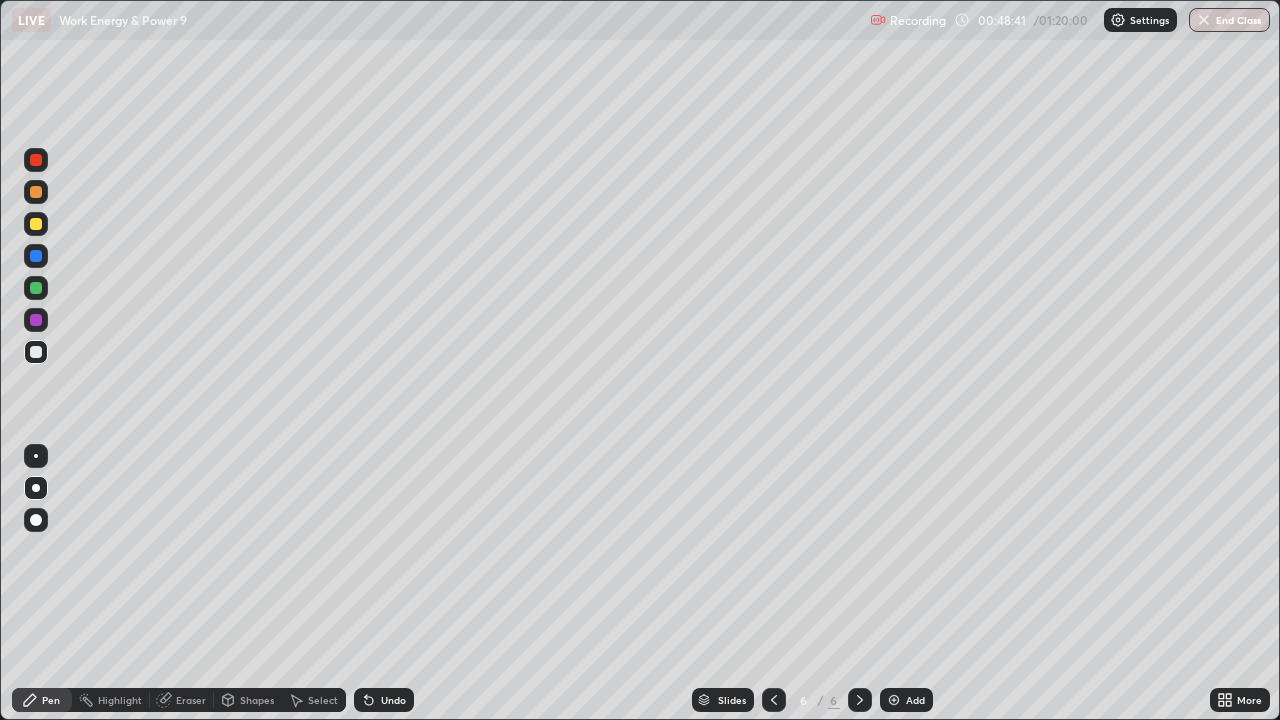 click on "Add" at bounding box center [906, 700] 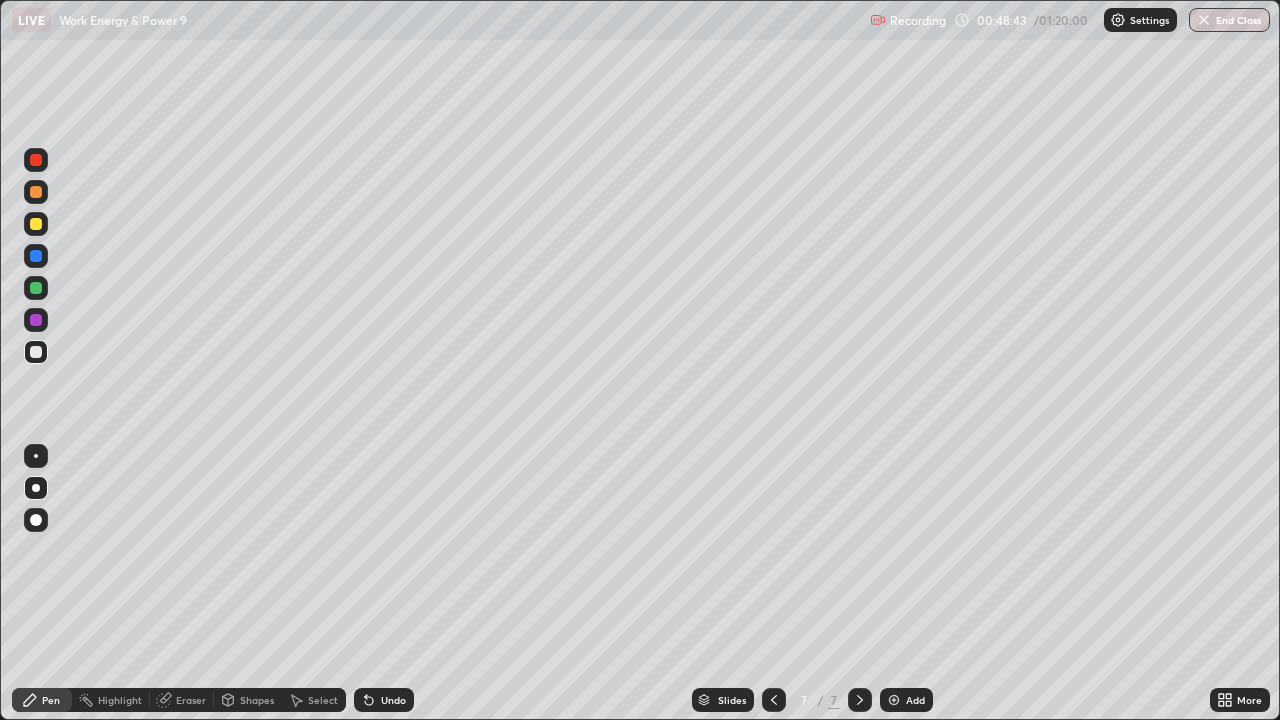 click at bounding box center [36, 352] 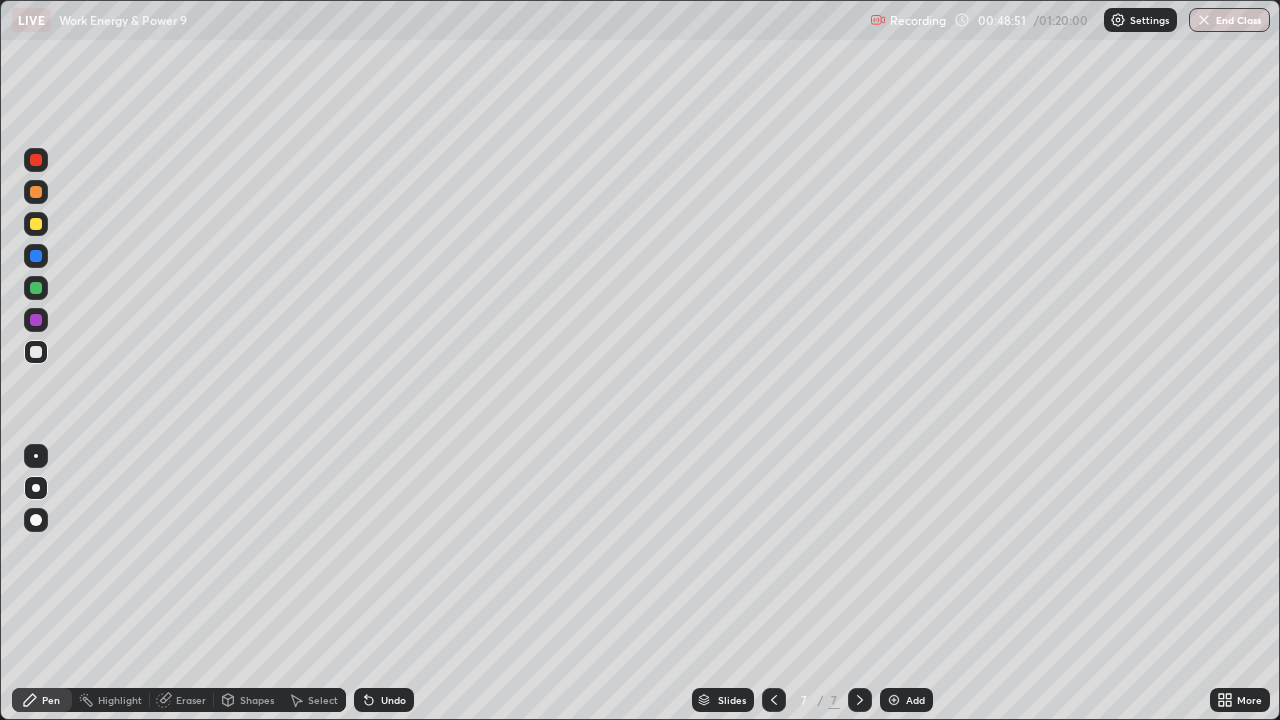 click at bounding box center [36, 224] 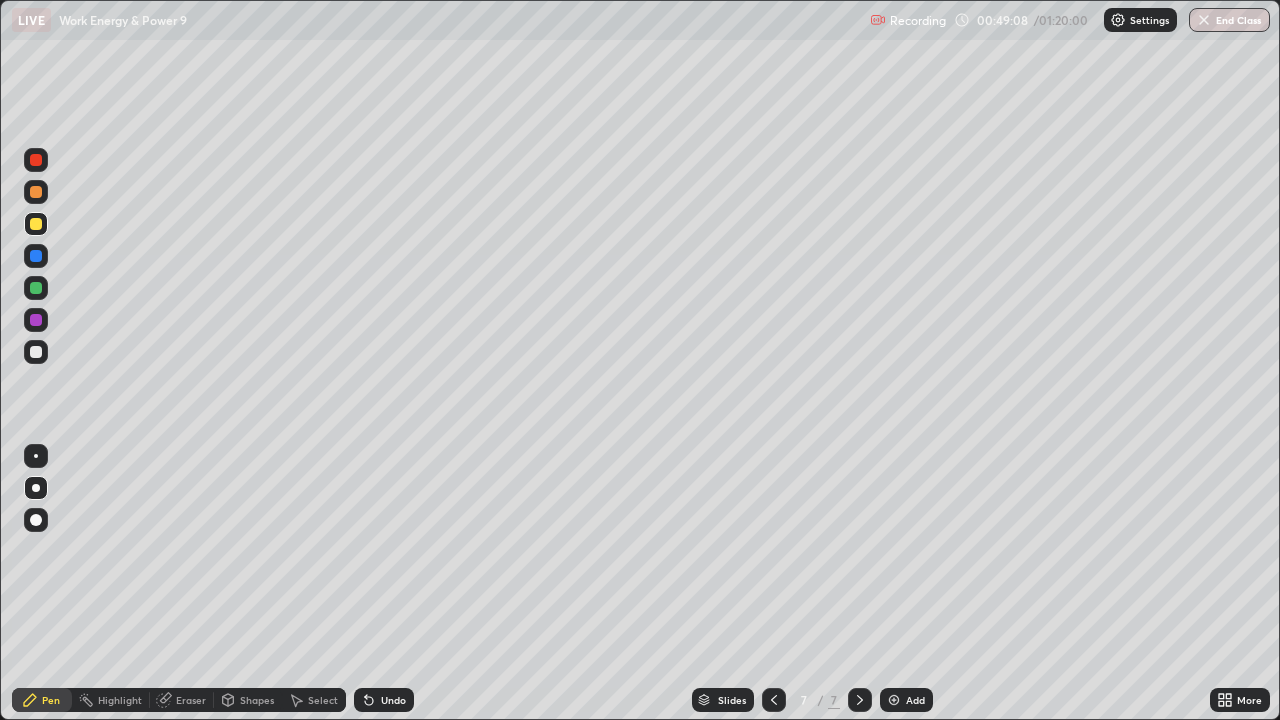 click at bounding box center (36, 256) 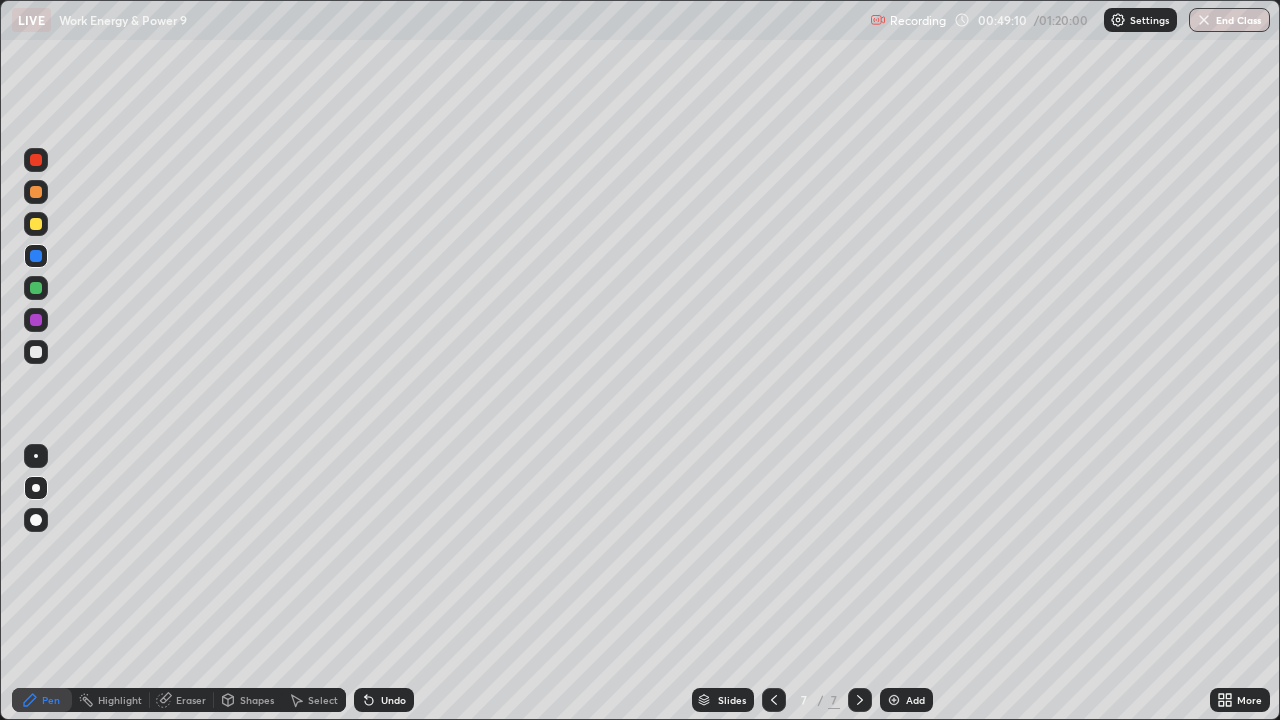 click on "Undo" at bounding box center (393, 700) 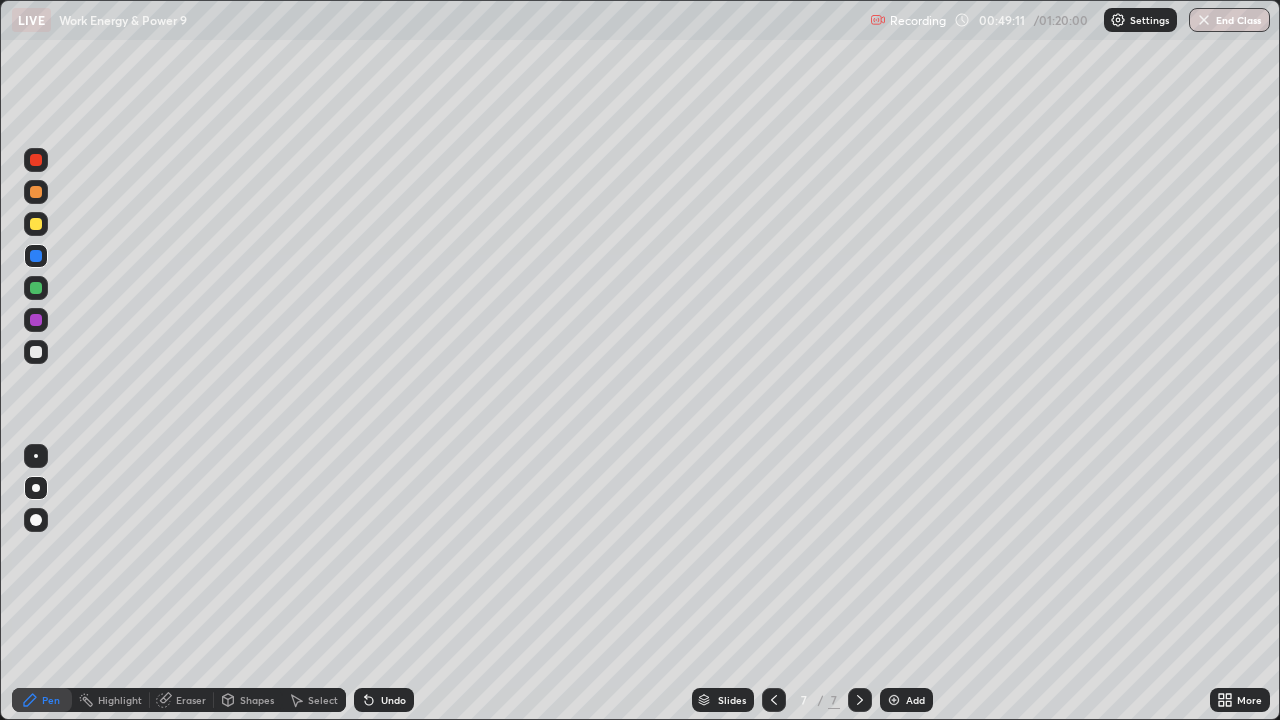 click at bounding box center [36, 224] 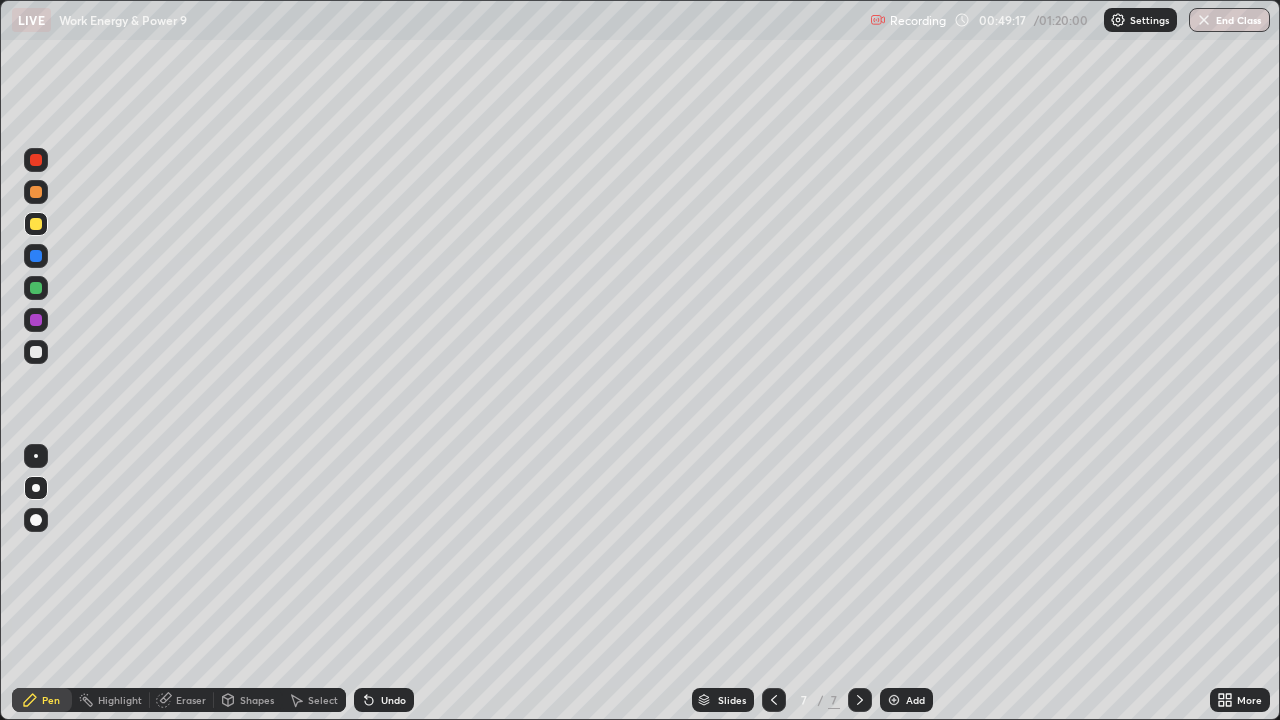 click at bounding box center [36, 256] 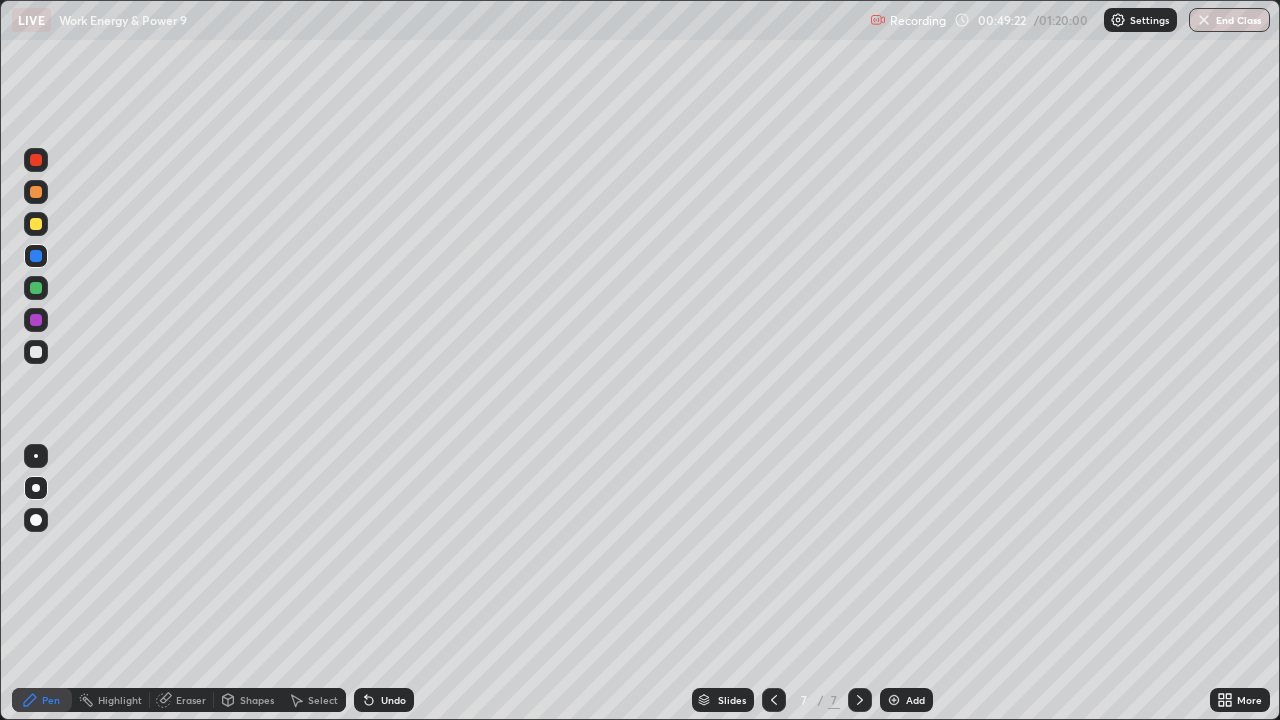 click at bounding box center [36, 352] 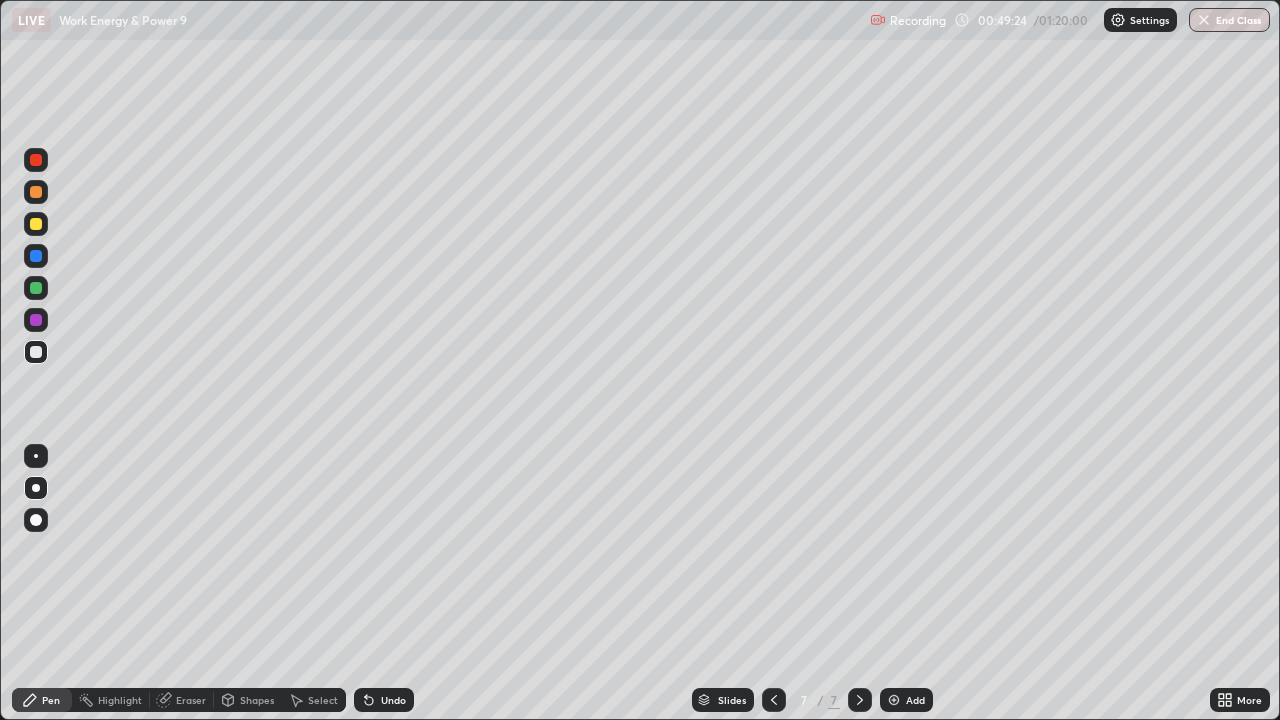 click at bounding box center [36, 160] 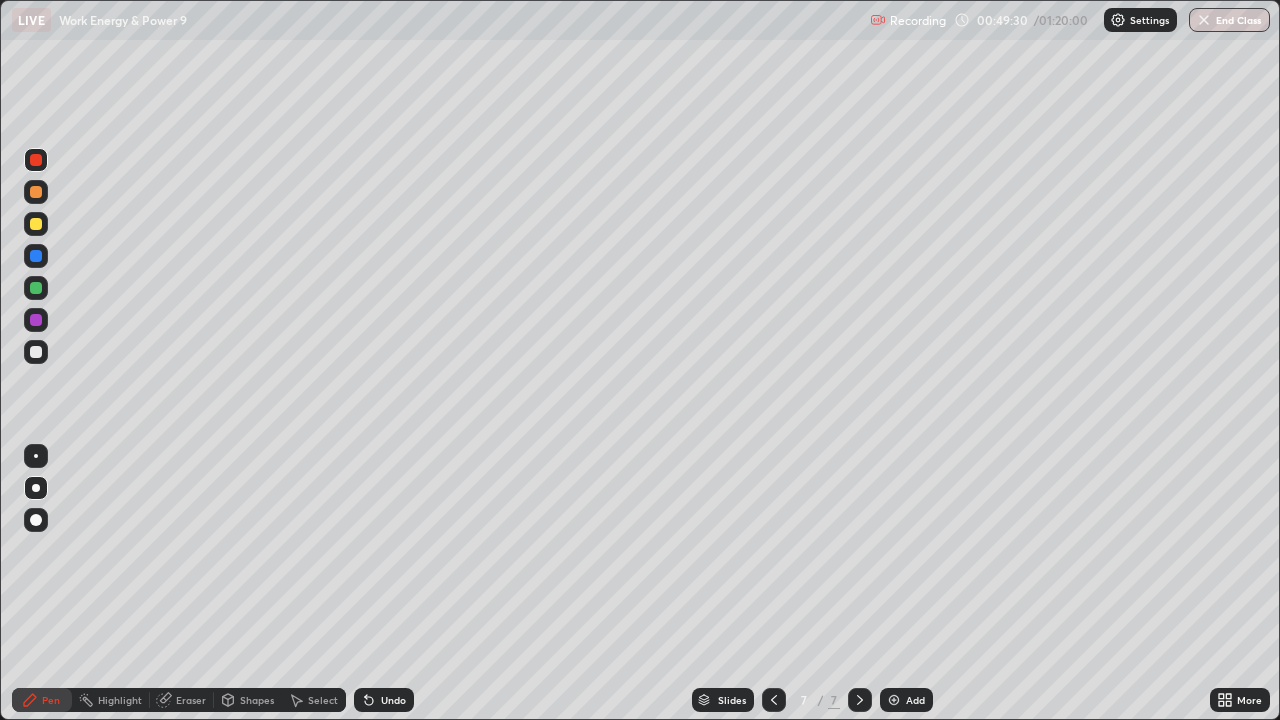 click at bounding box center [36, 256] 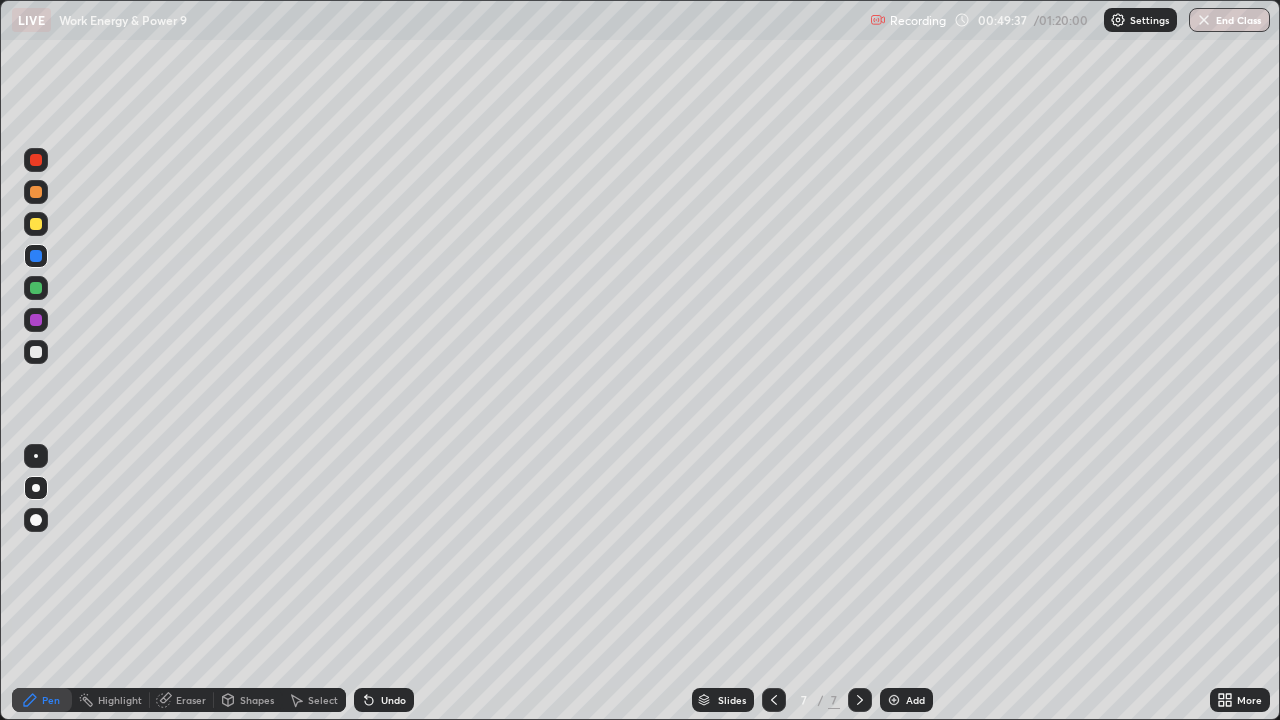 click at bounding box center [36, 352] 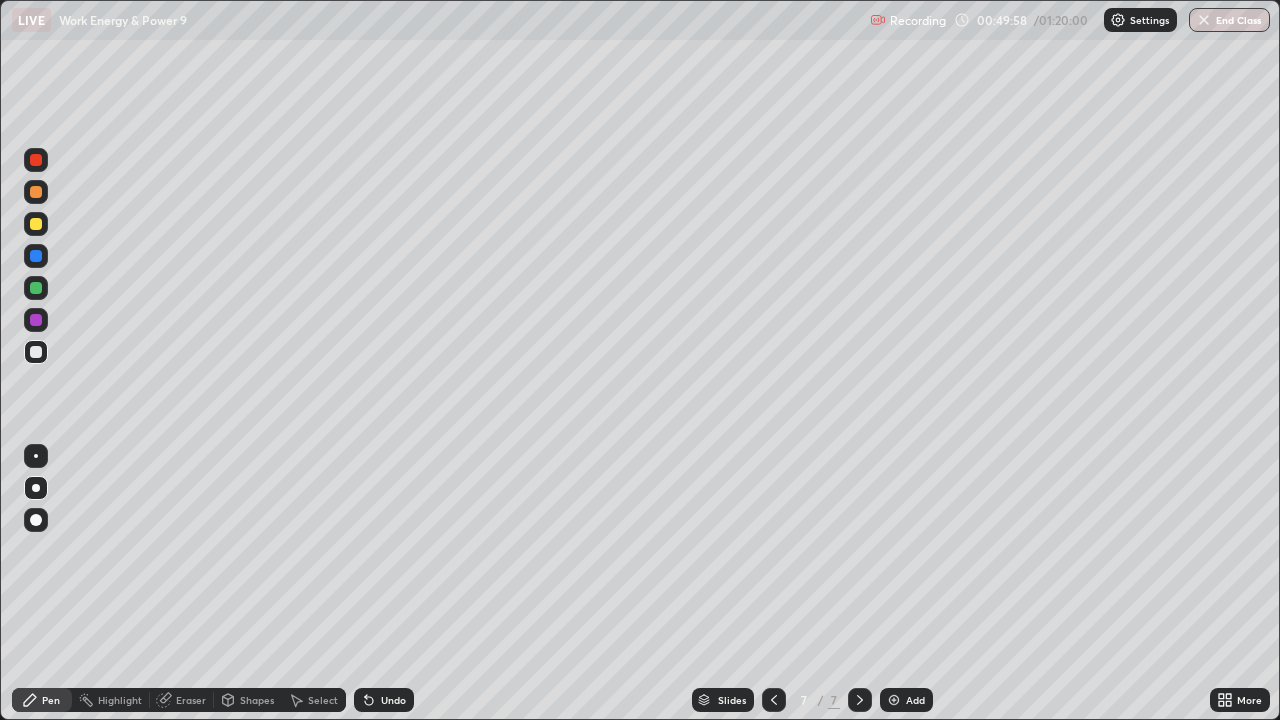click at bounding box center (36, 192) 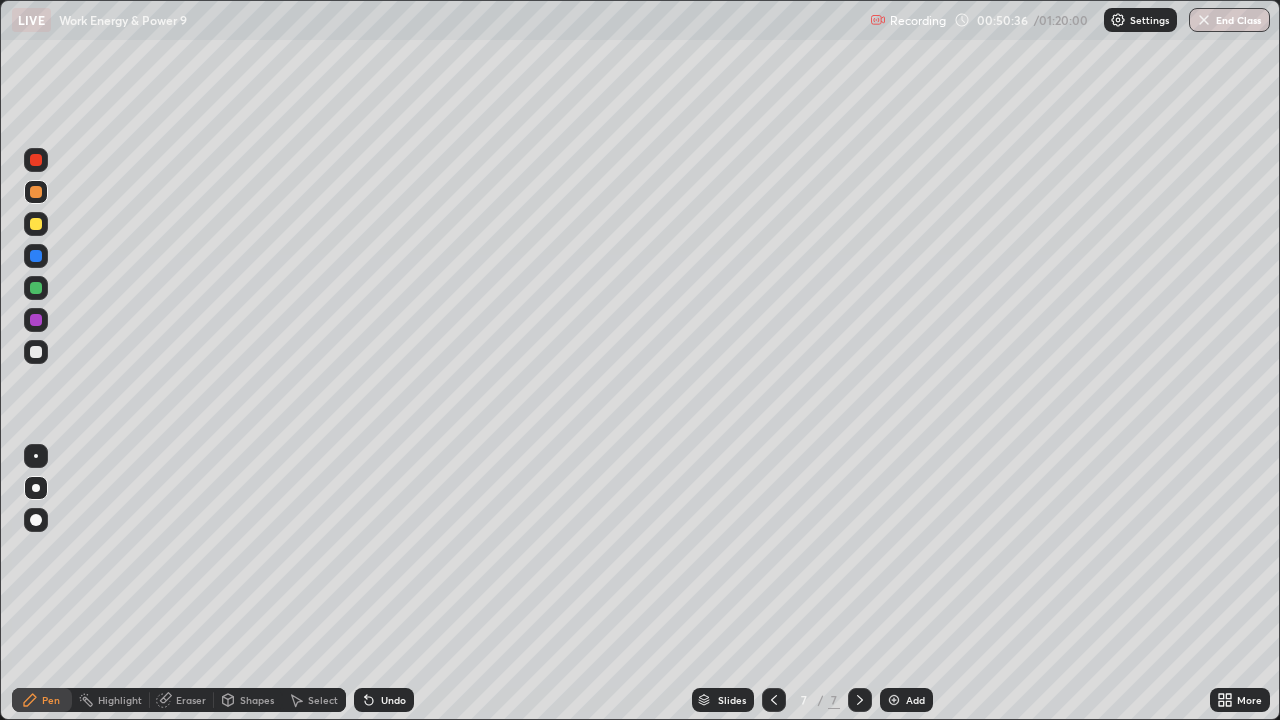 click 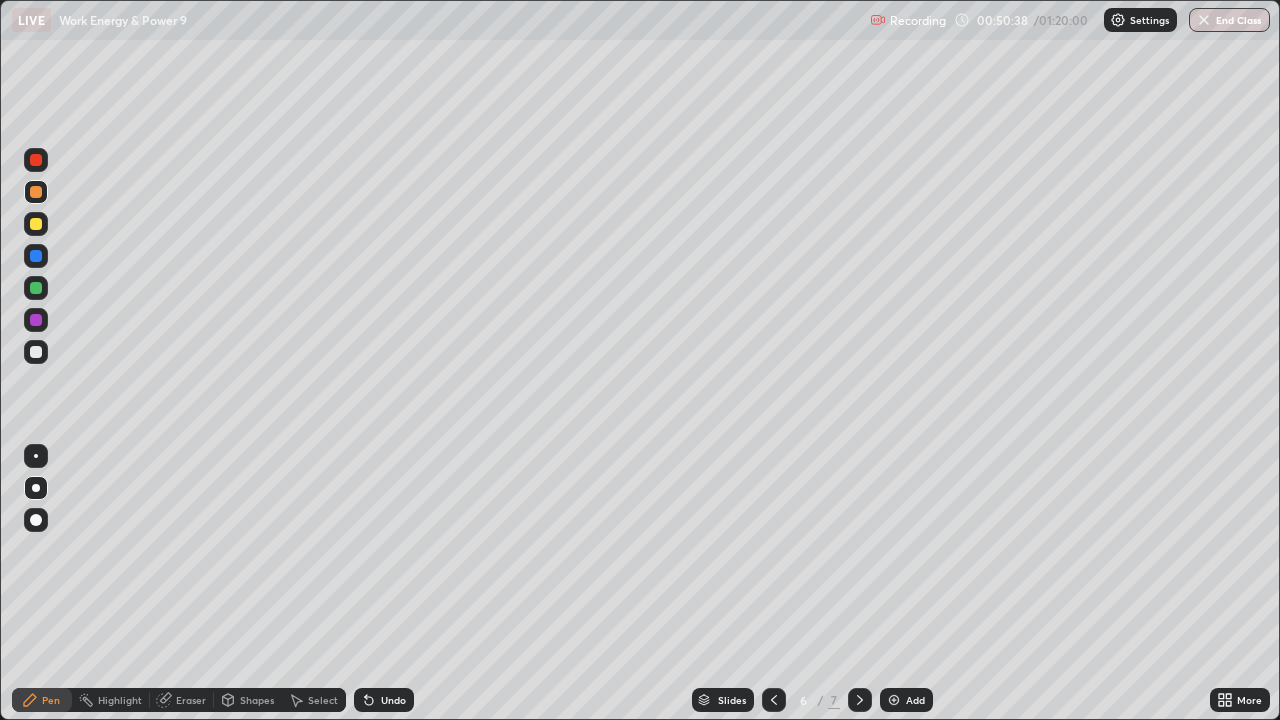 click 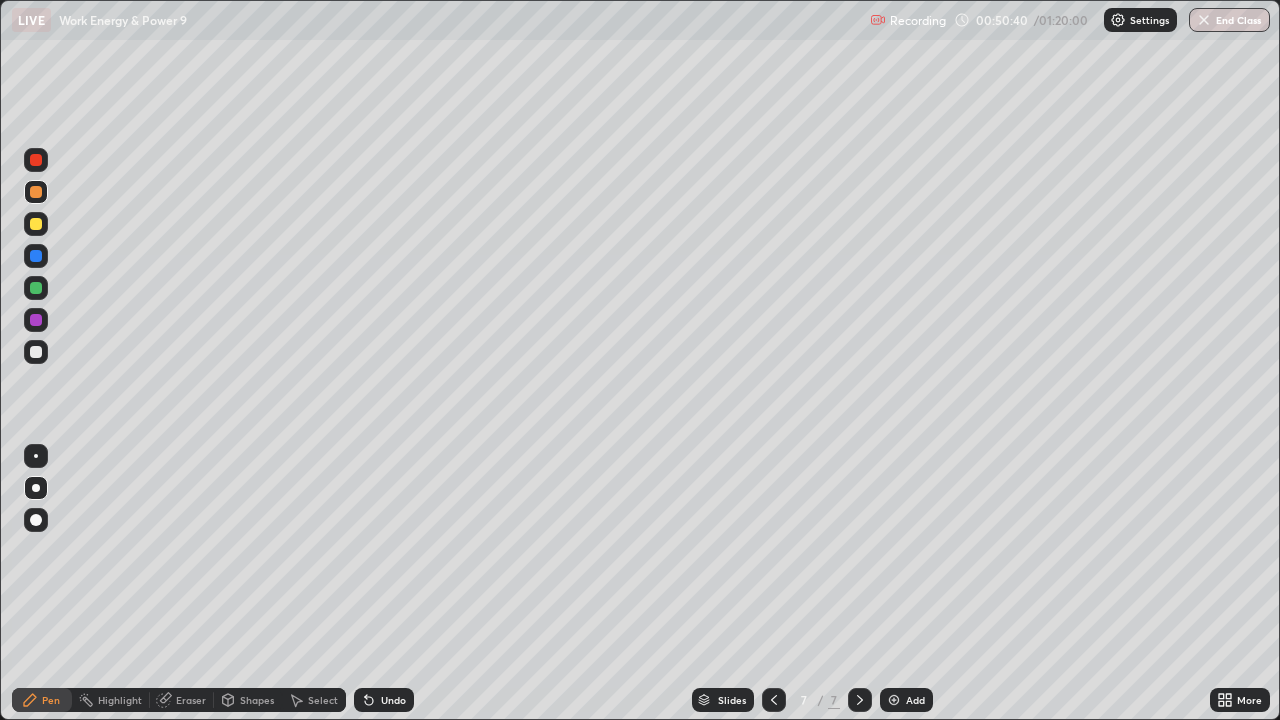 click at bounding box center (36, 352) 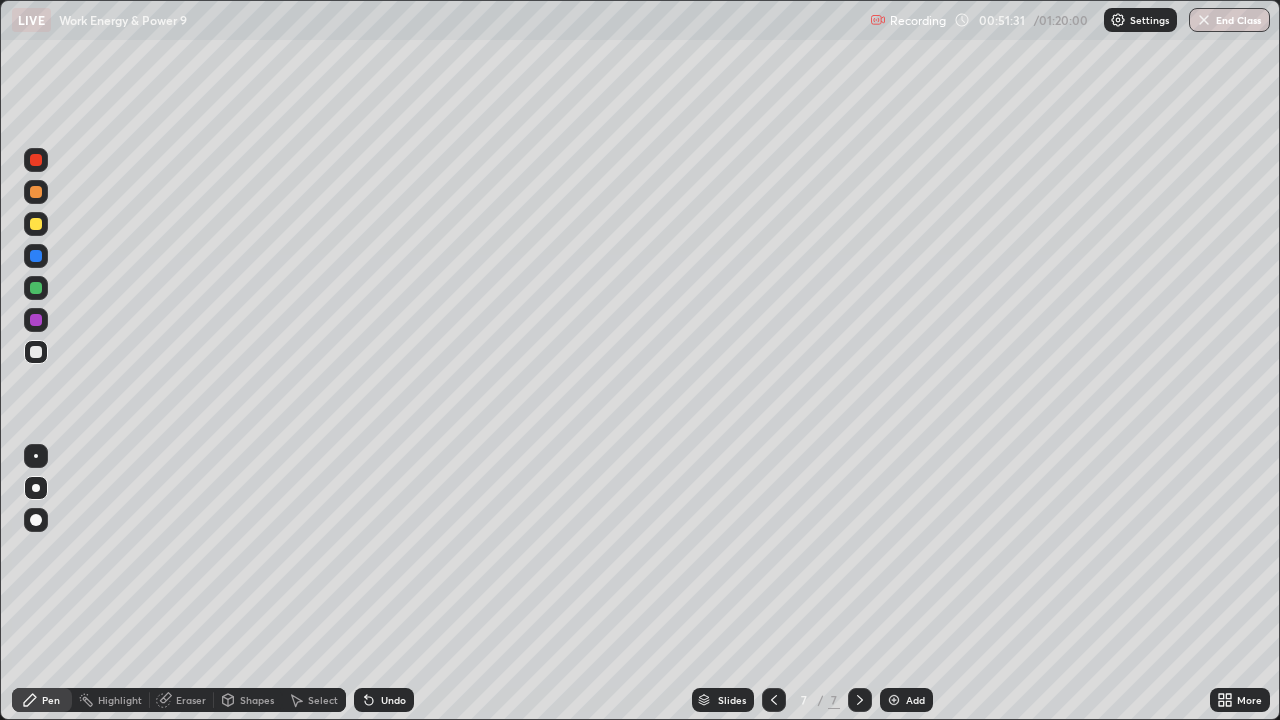 click 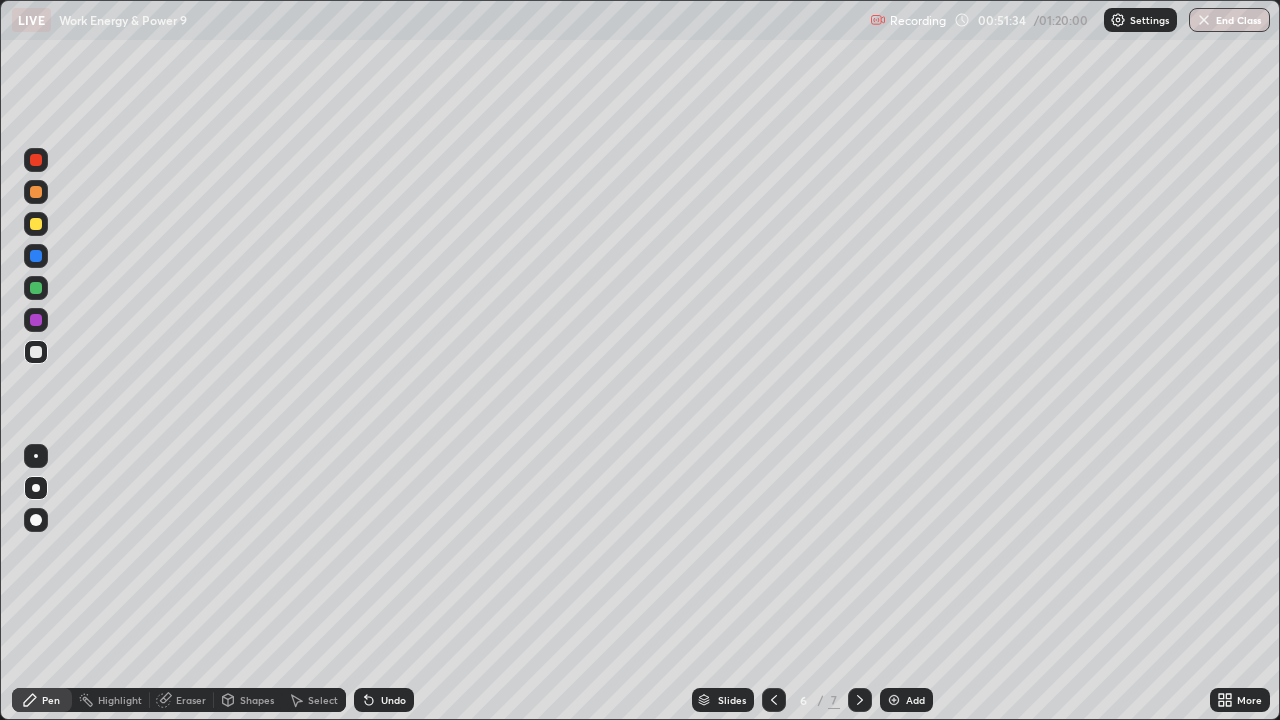 click at bounding box center [860, 700] 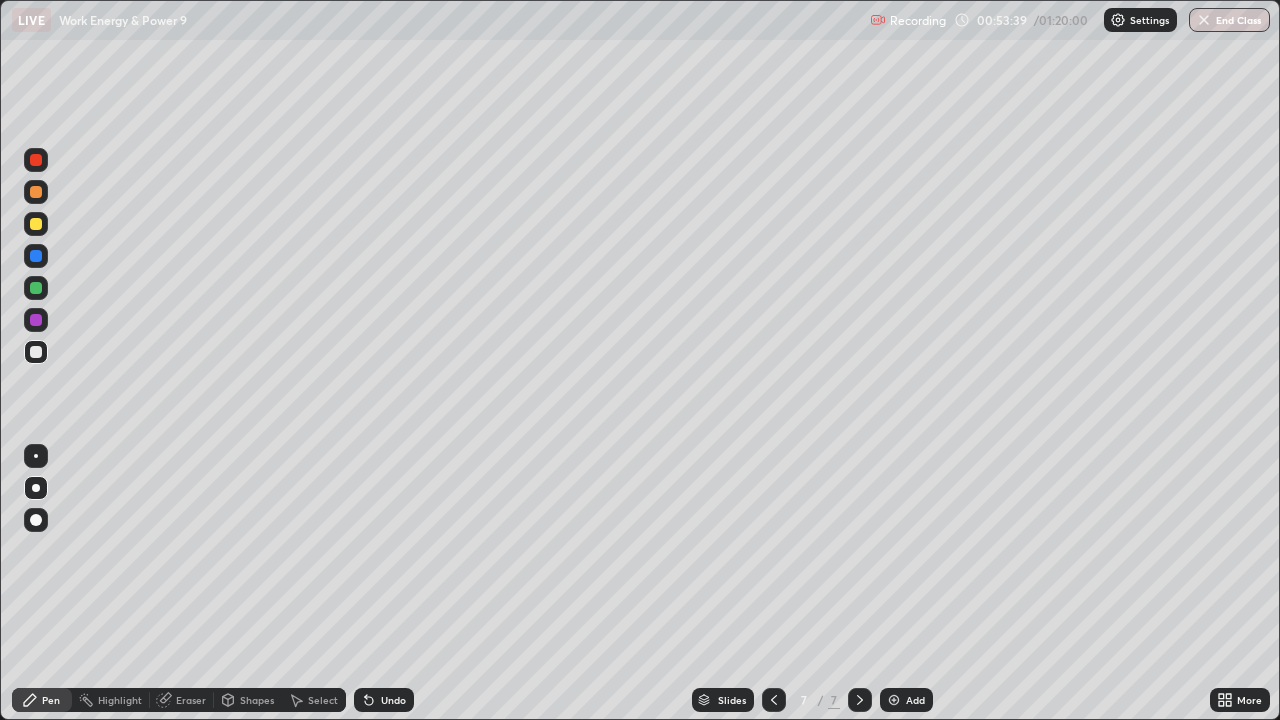 click on "Add" at bounding box center [915, 700] 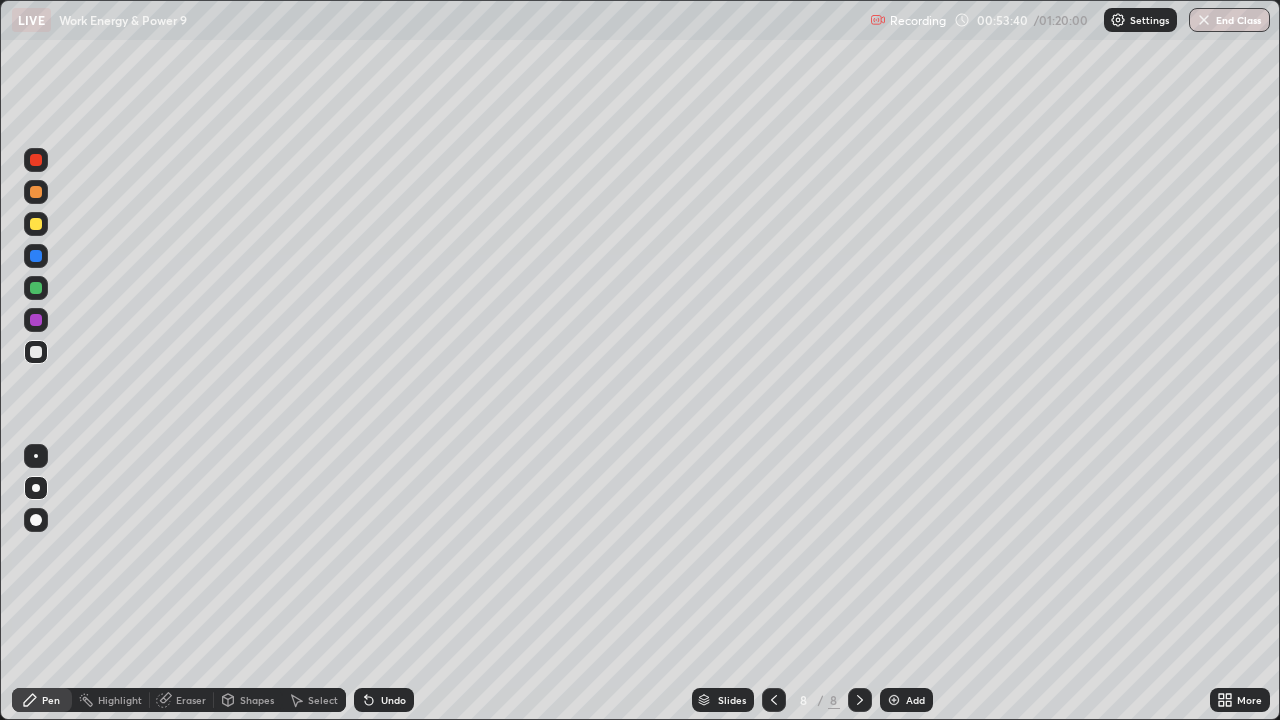 click at bounding box center (36, 352) 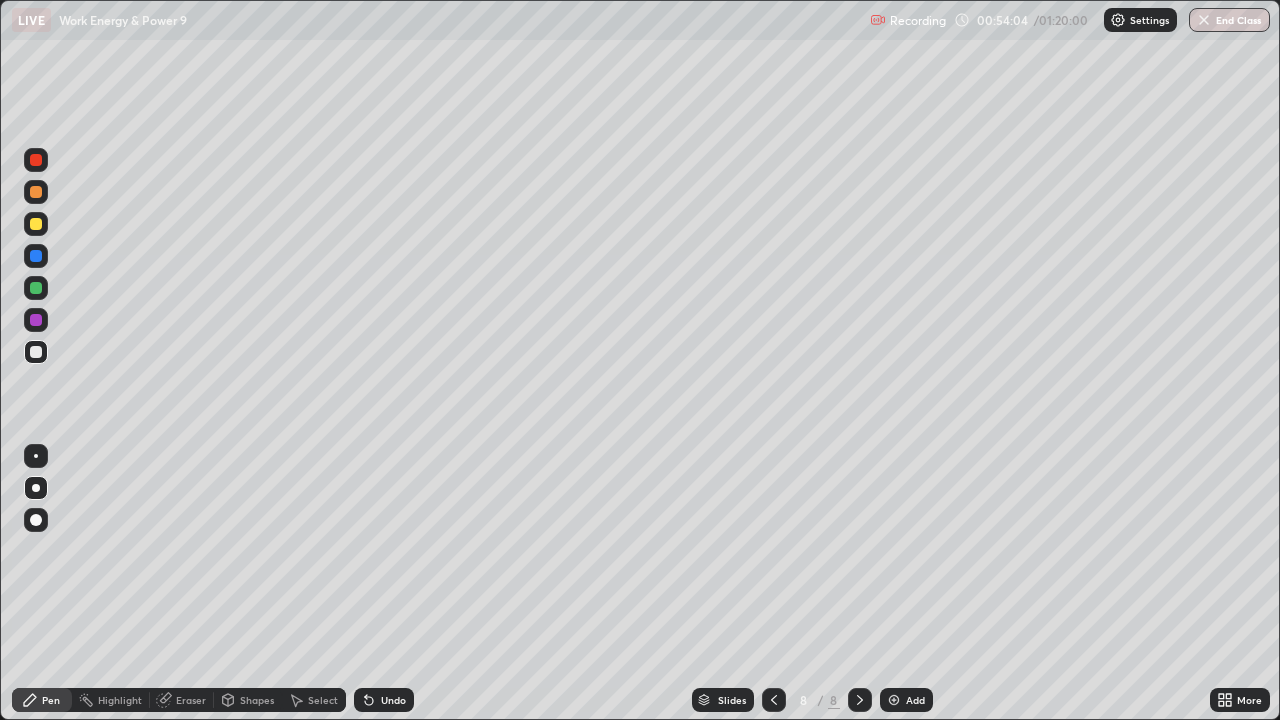 click at bounding box center (36, 224) 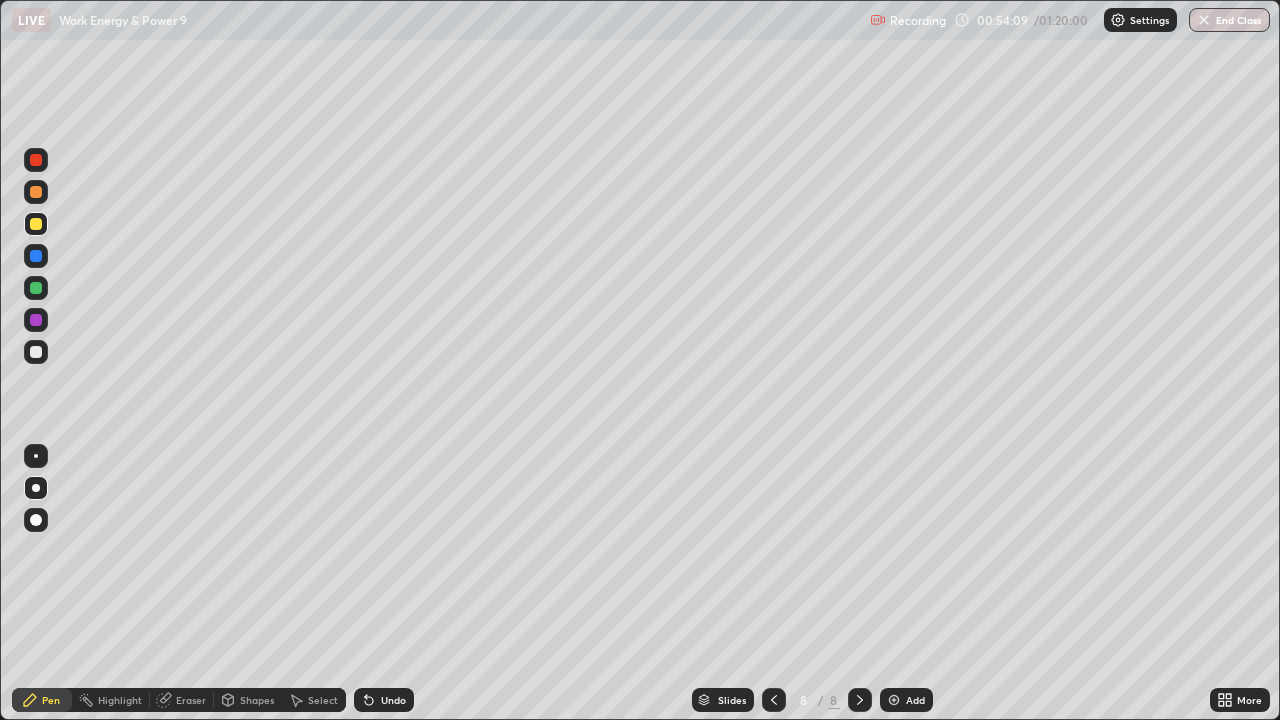 click at bounding box center [36, 256] 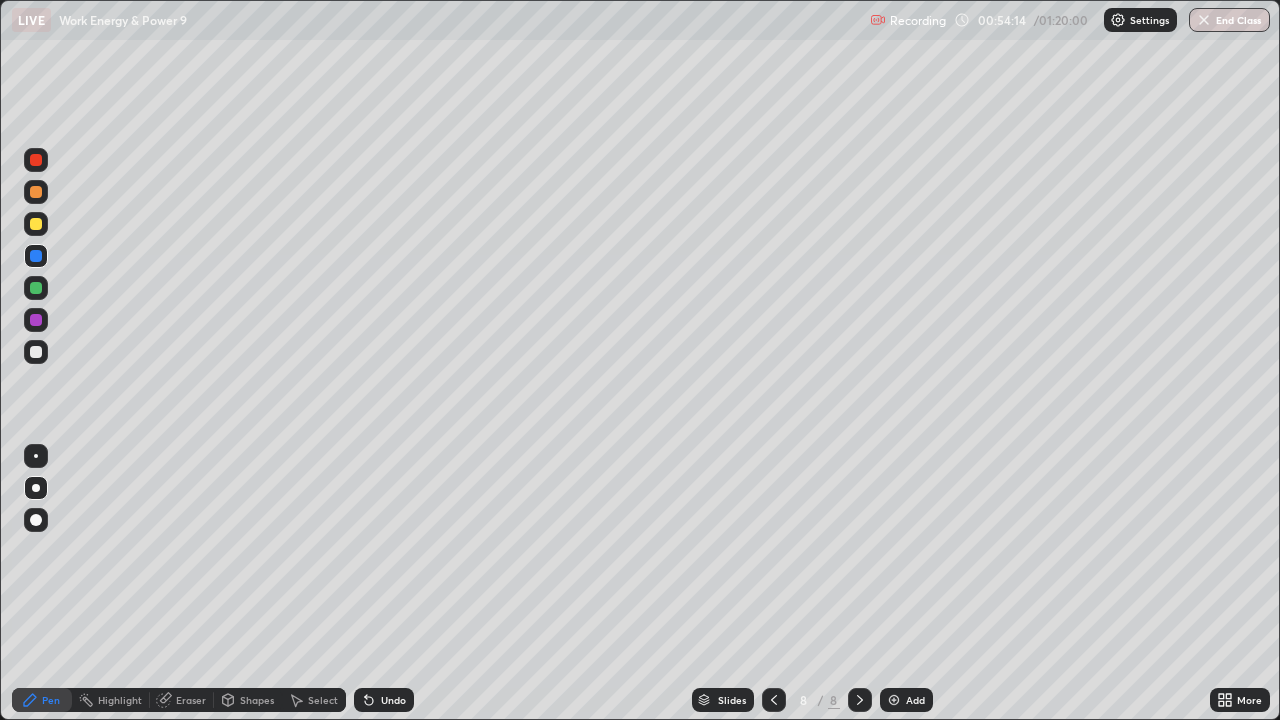 click at bounding box center (36, 352) 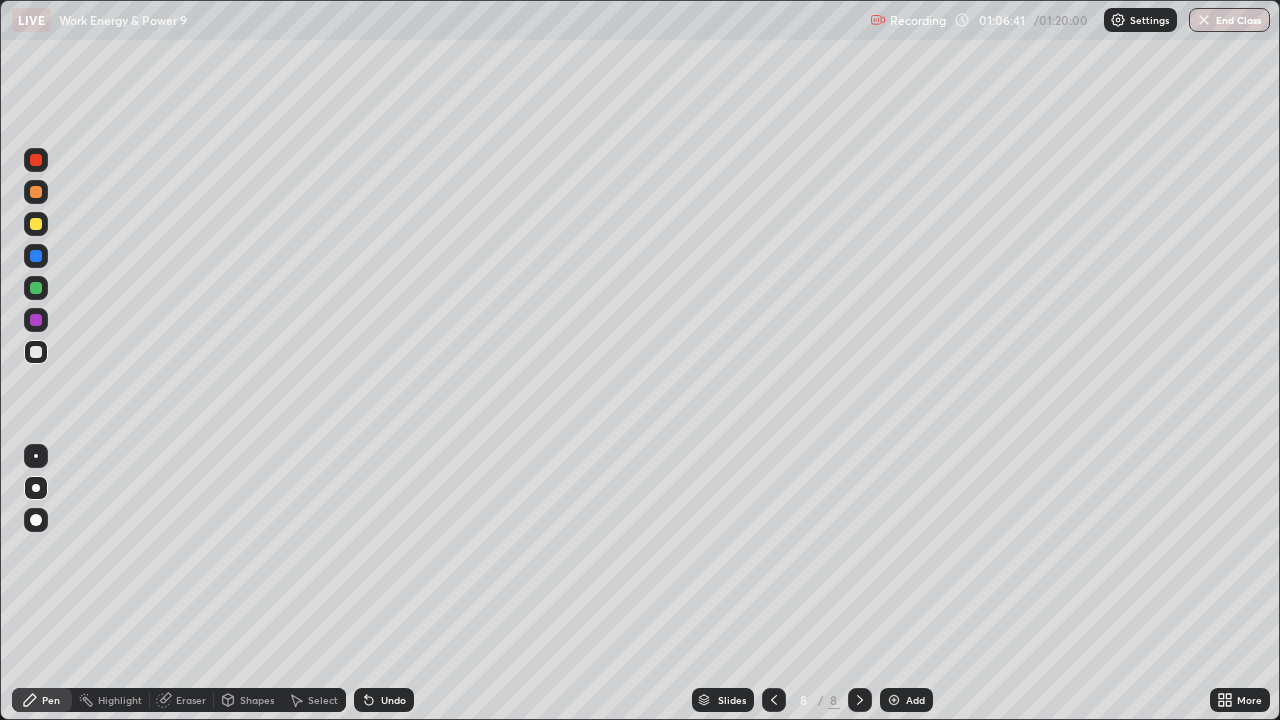 click at bounding box center (894, 700) 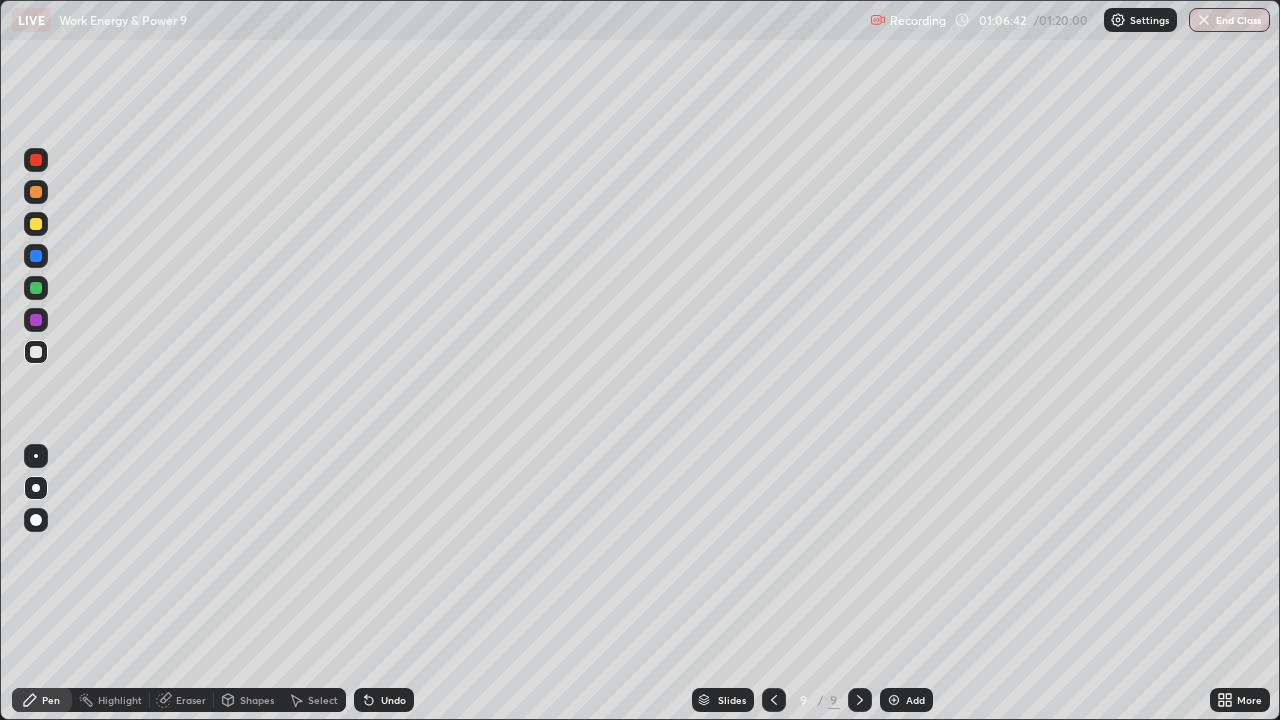 click at bounding box center [36, 352] 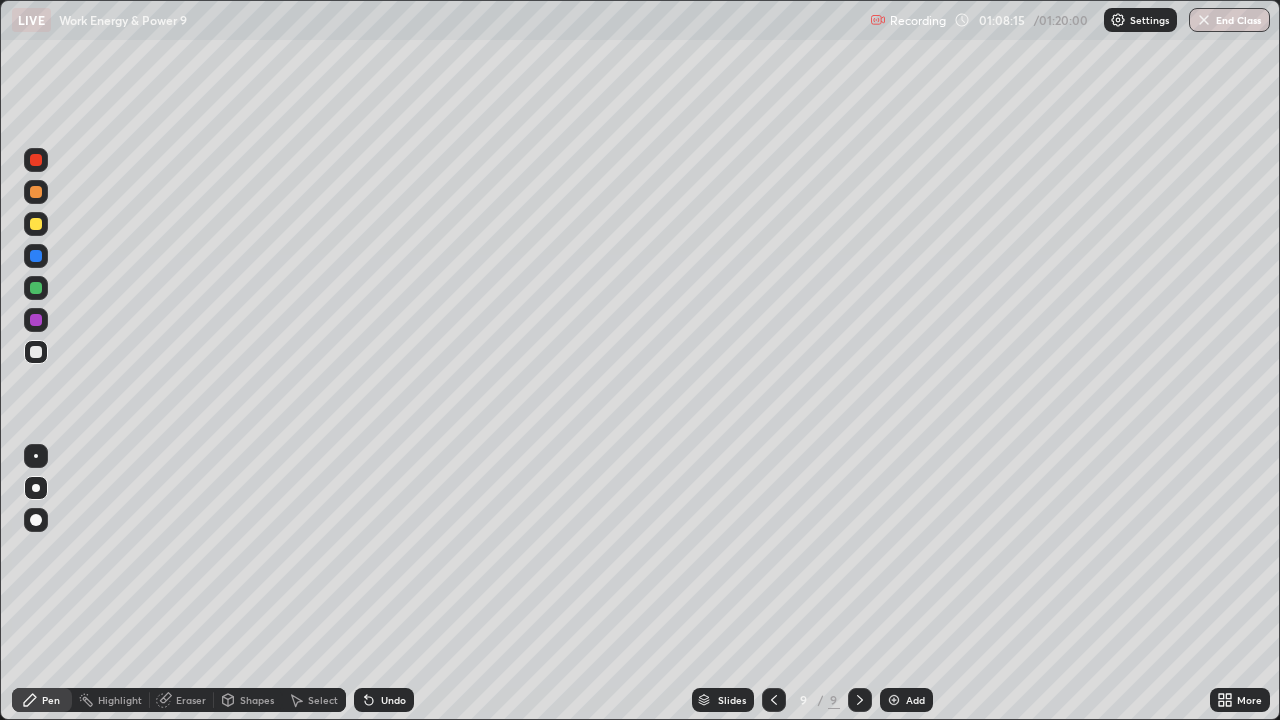 click on "Shapes" at bounding box center (248, 700) 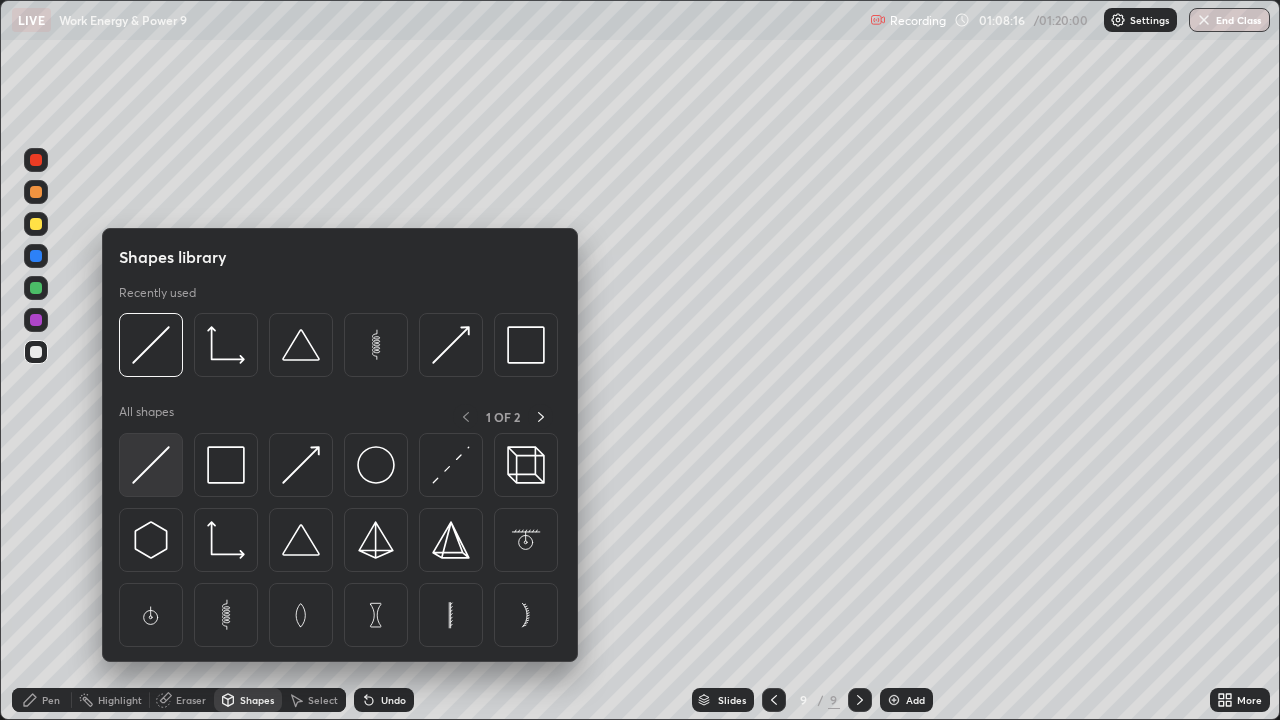 click at bounding box center (151, 465) 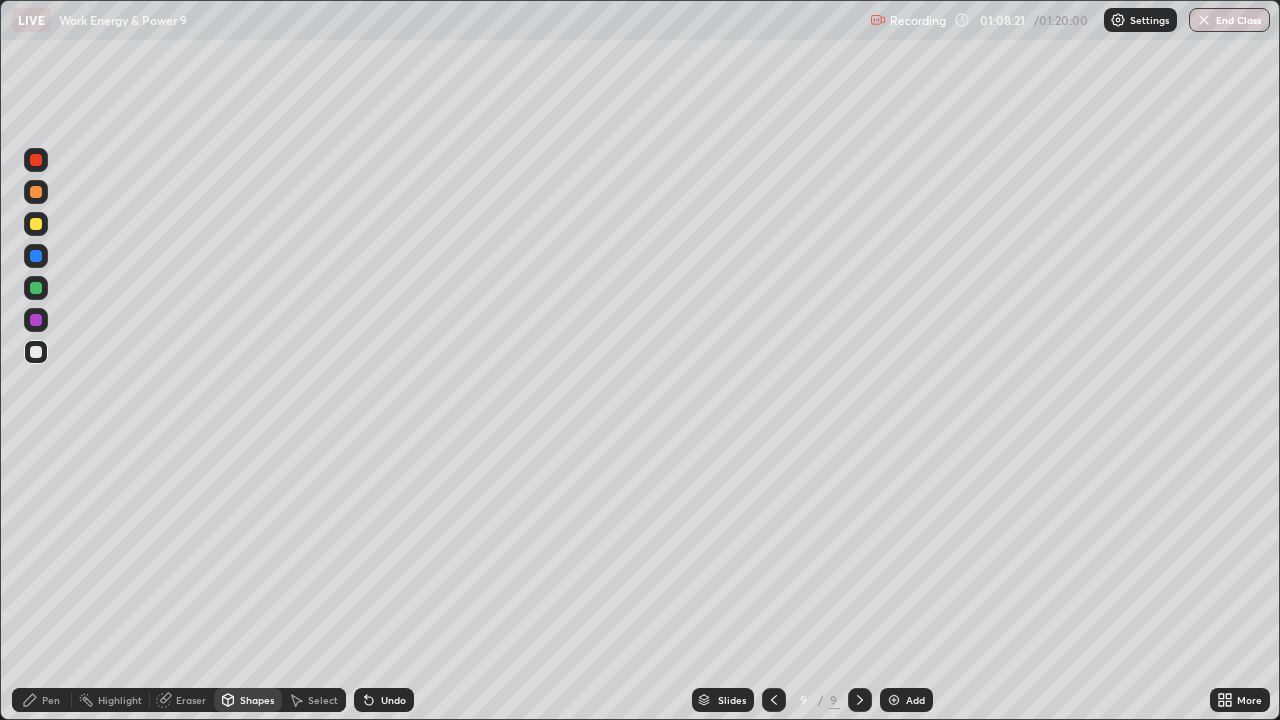 click on "Pen" at bounding box center [51, 700] 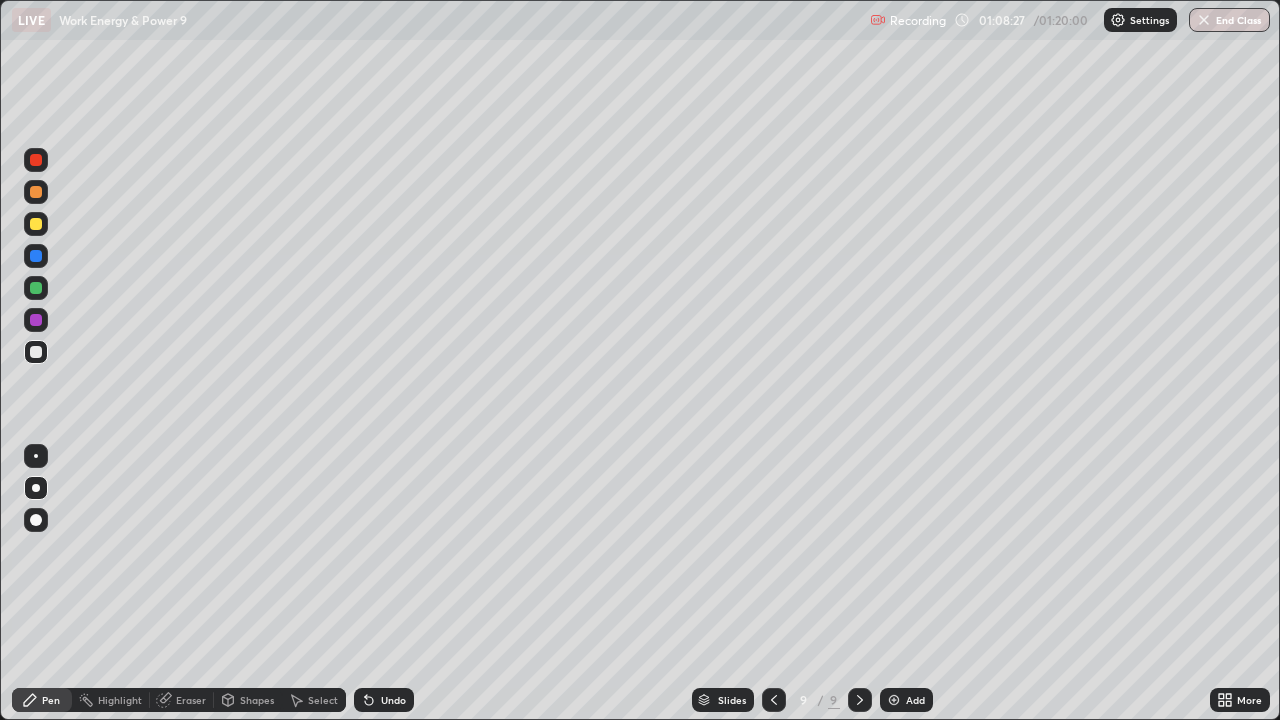 click at bounding box center [36, 224] 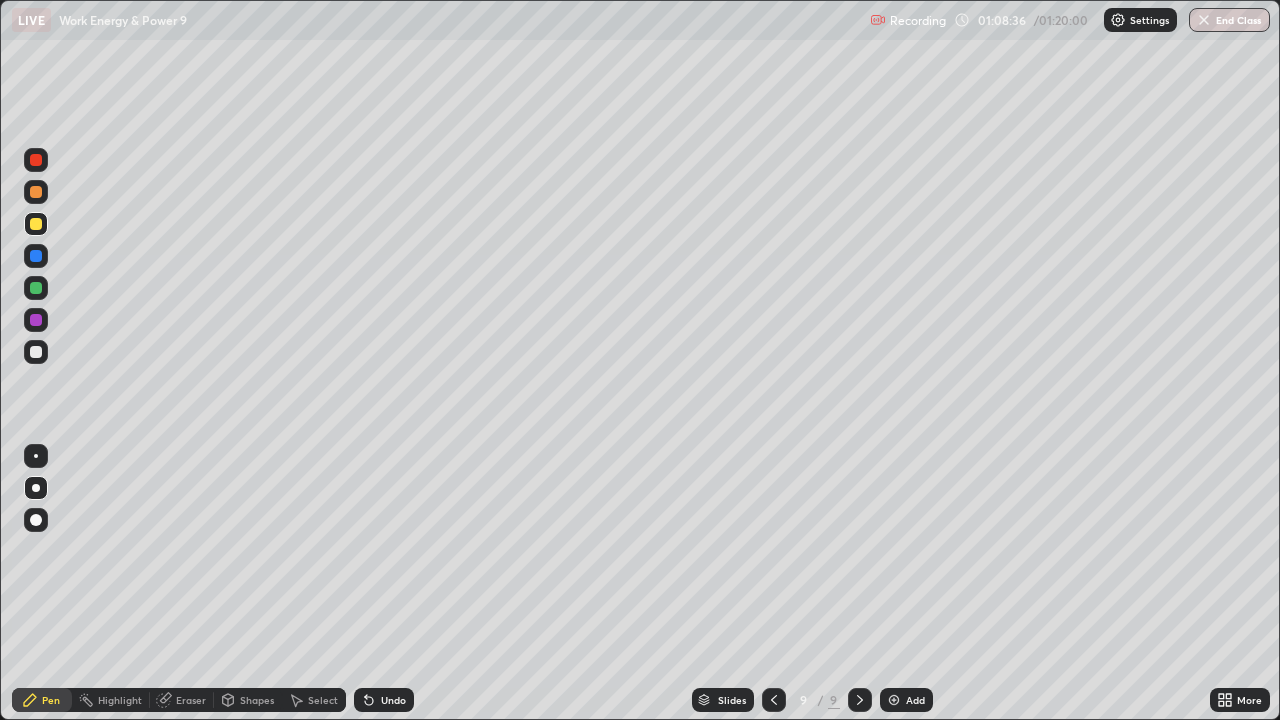 click at bounding box center [36, 352] 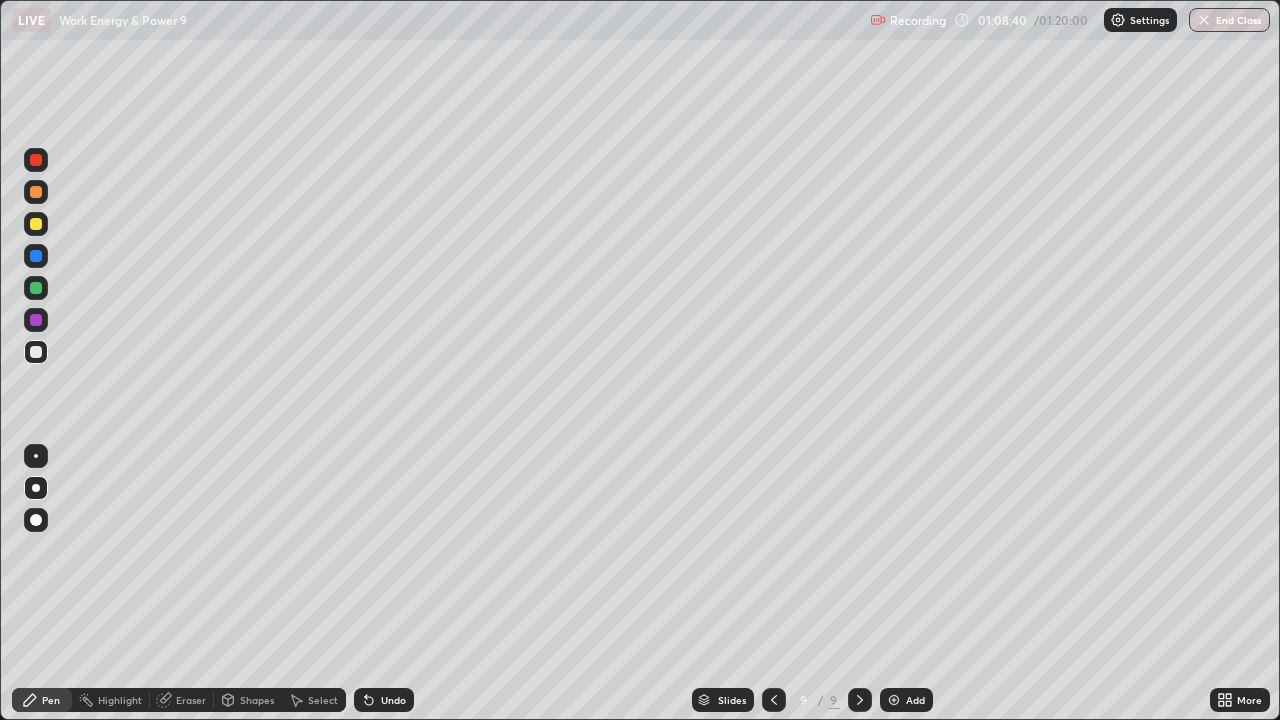 click at bounding box center (36, 224) 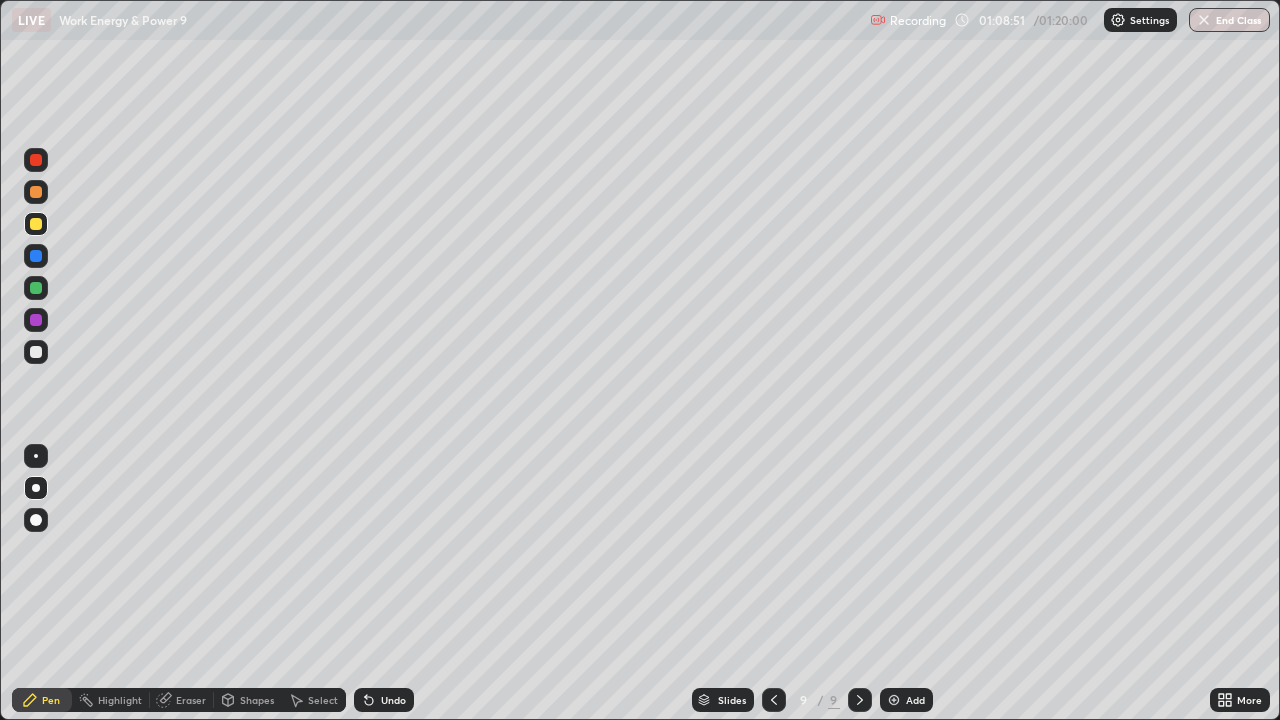 click at bounding box center (36, 352) 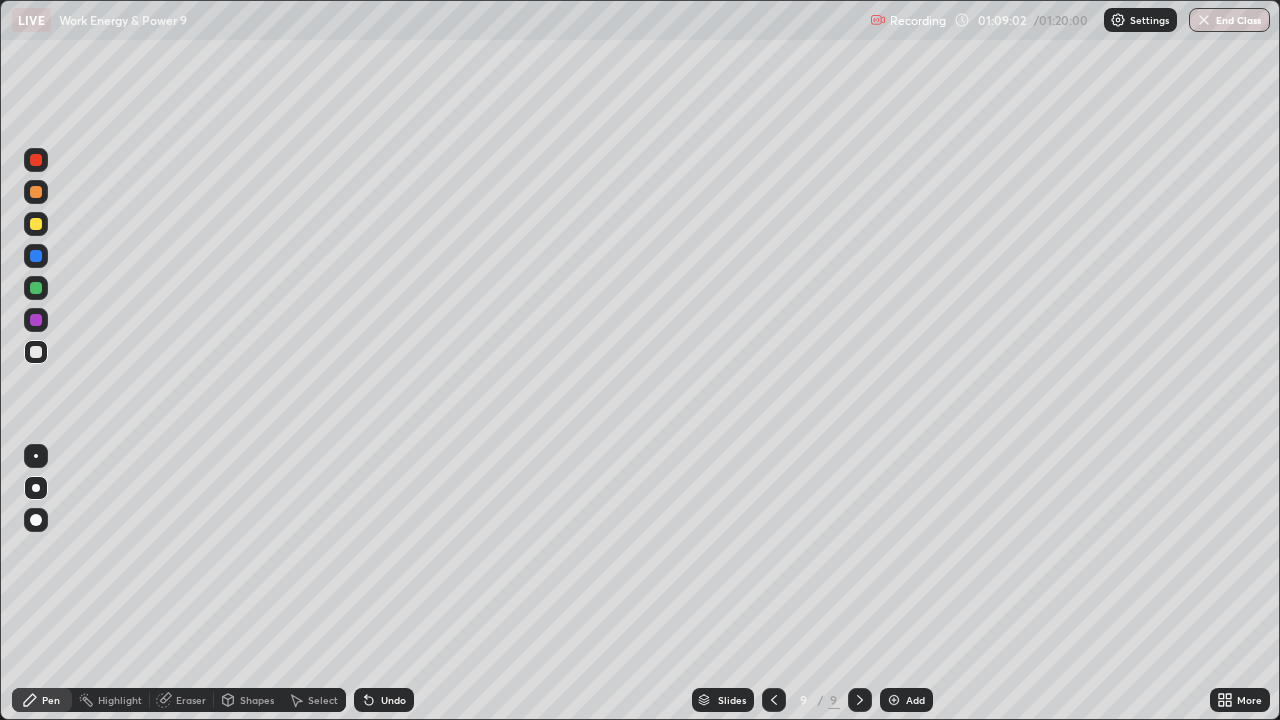 click at bounding box center [36, 352] 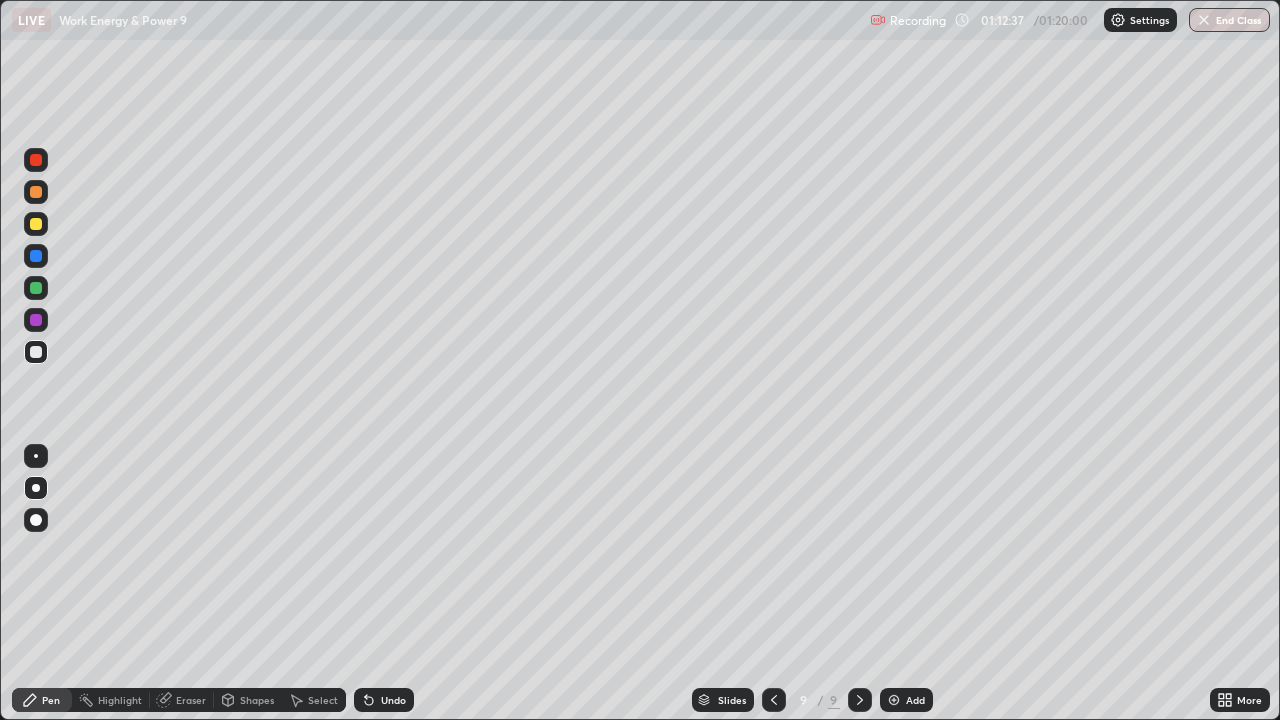 click at bounding box center (36, 224) 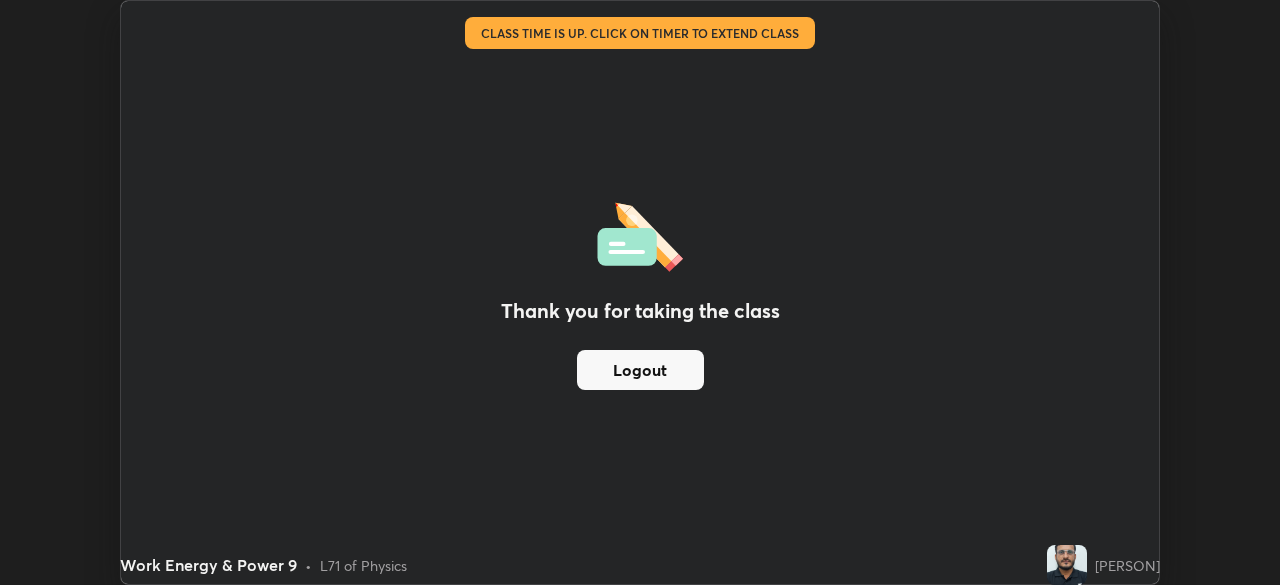 scroll, scrollTop: 585, scrollLeft: 1280, axis: both 